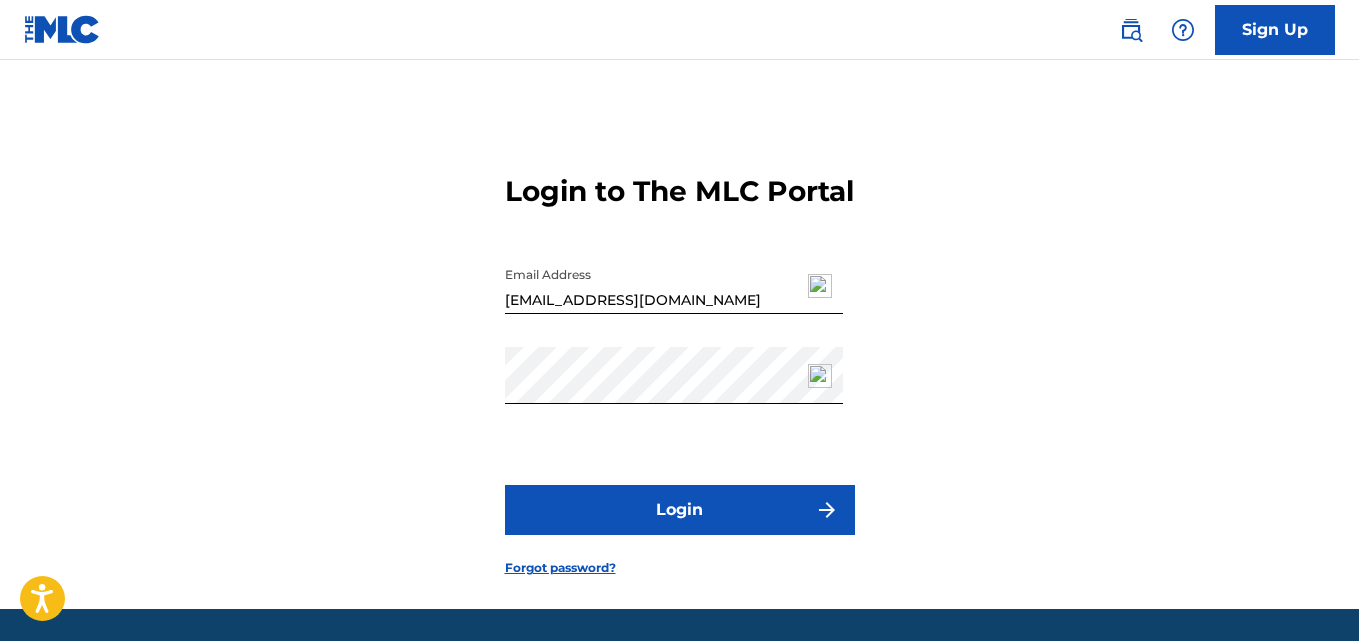 scroll, scrollTop: 0, scrollLeft: 0, axis: both 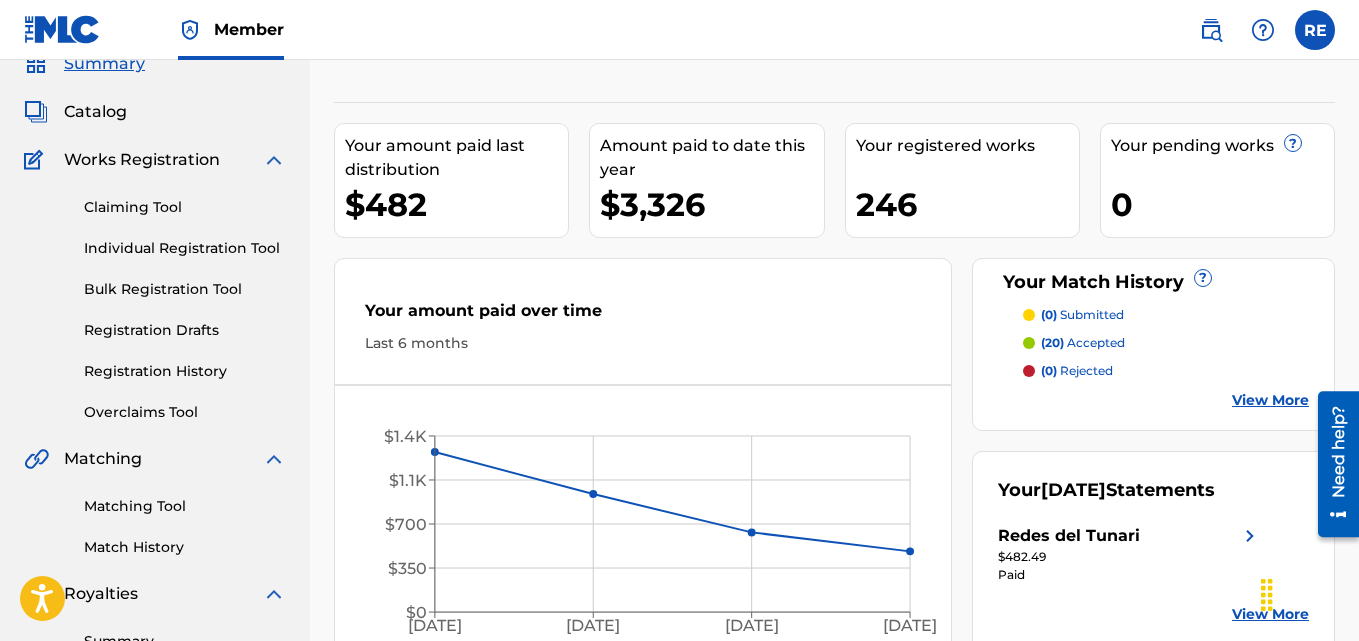 click at bounding box center (1315, 30) 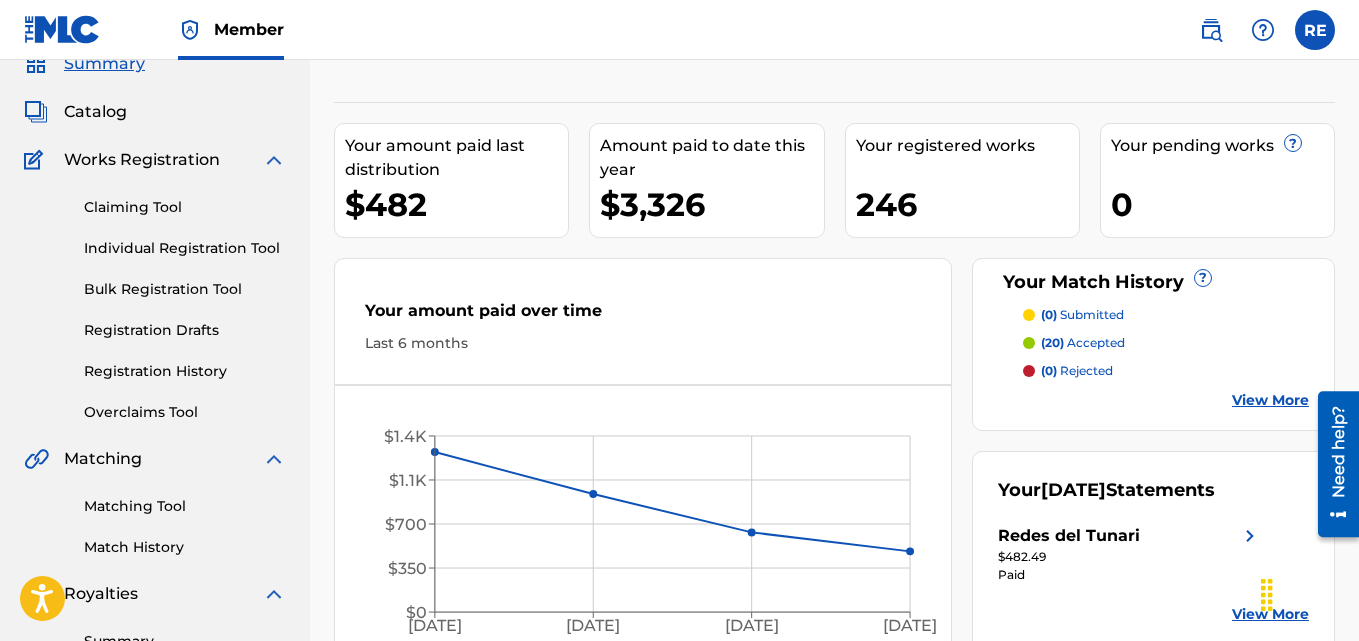 drag, startPoint x: 991, startPoint y: 53, endPoint x: 1154, endPoint y: 6, distance: 169.6408 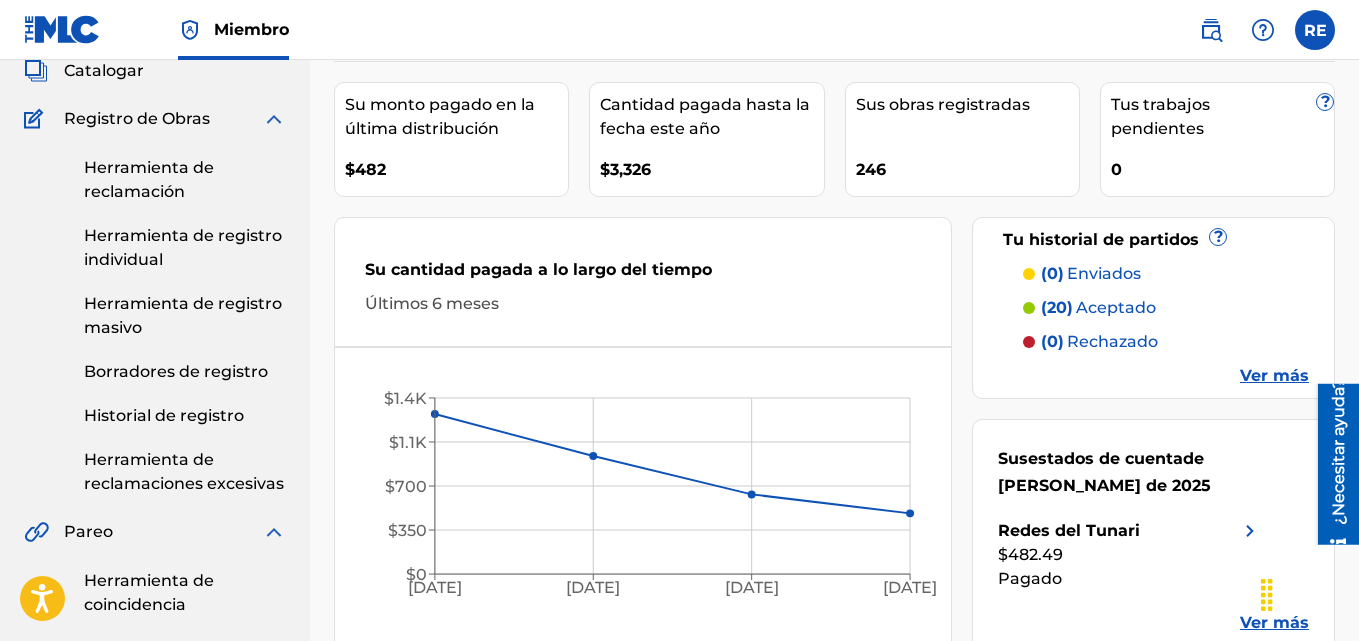 scroll, scrollTop: 117, scrollLeft: 0, axis: vertical 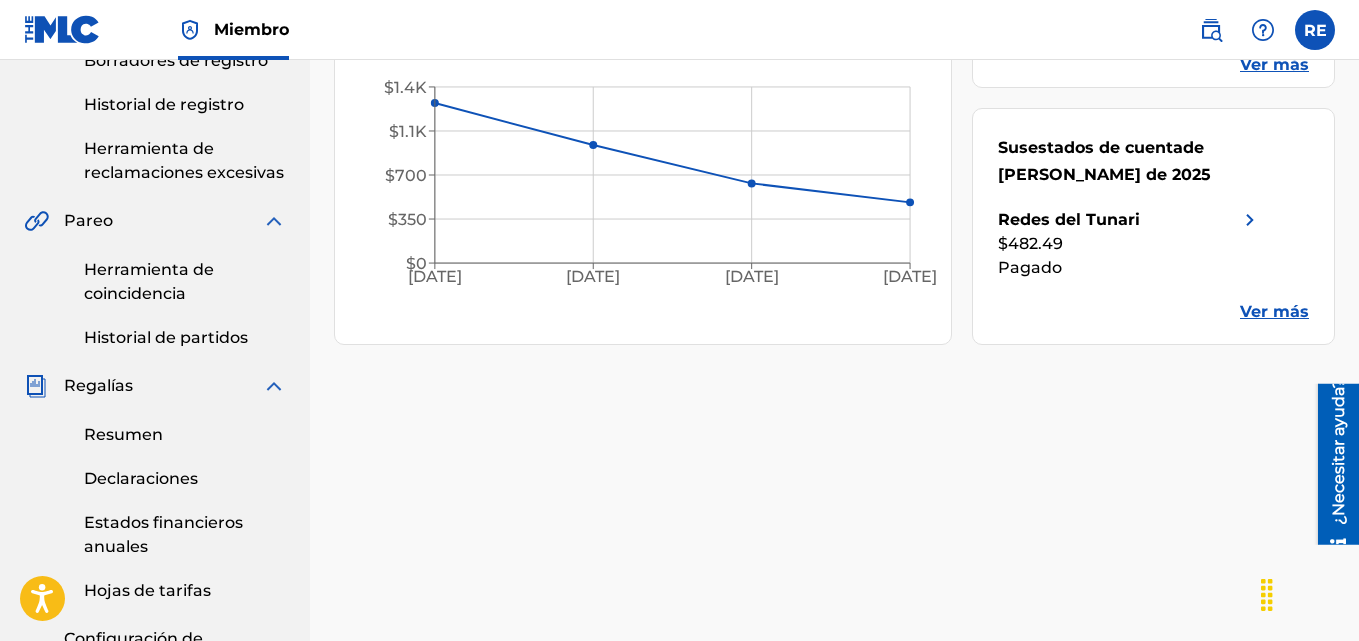 click on "Resumen" at bounding box center [123, 434] 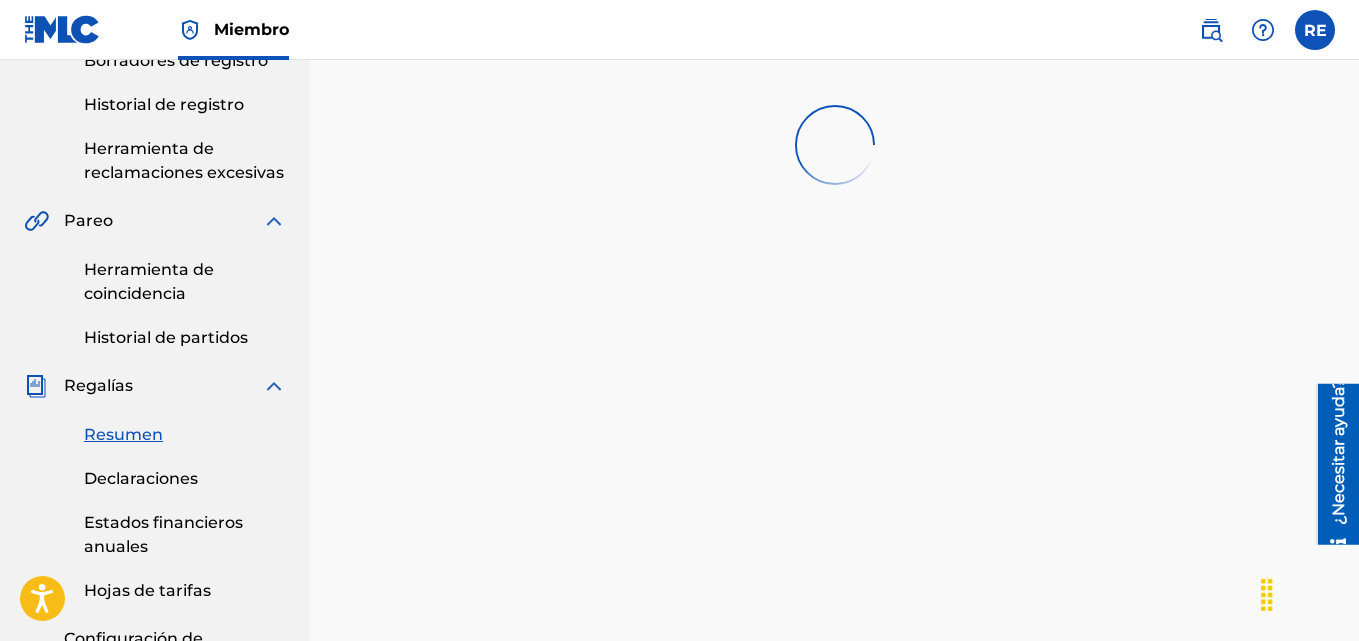 scroll, scrollTop: 0, scrollLeft: 0, axis: both 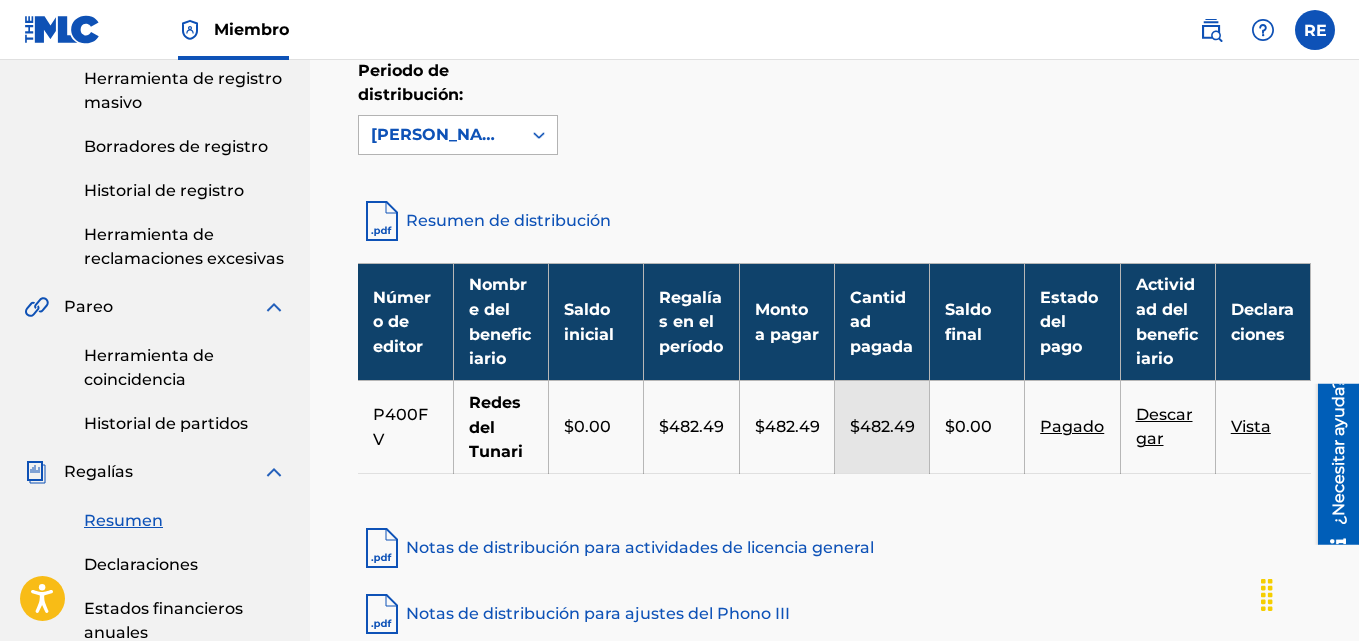 click at bounding box center (539, 135) 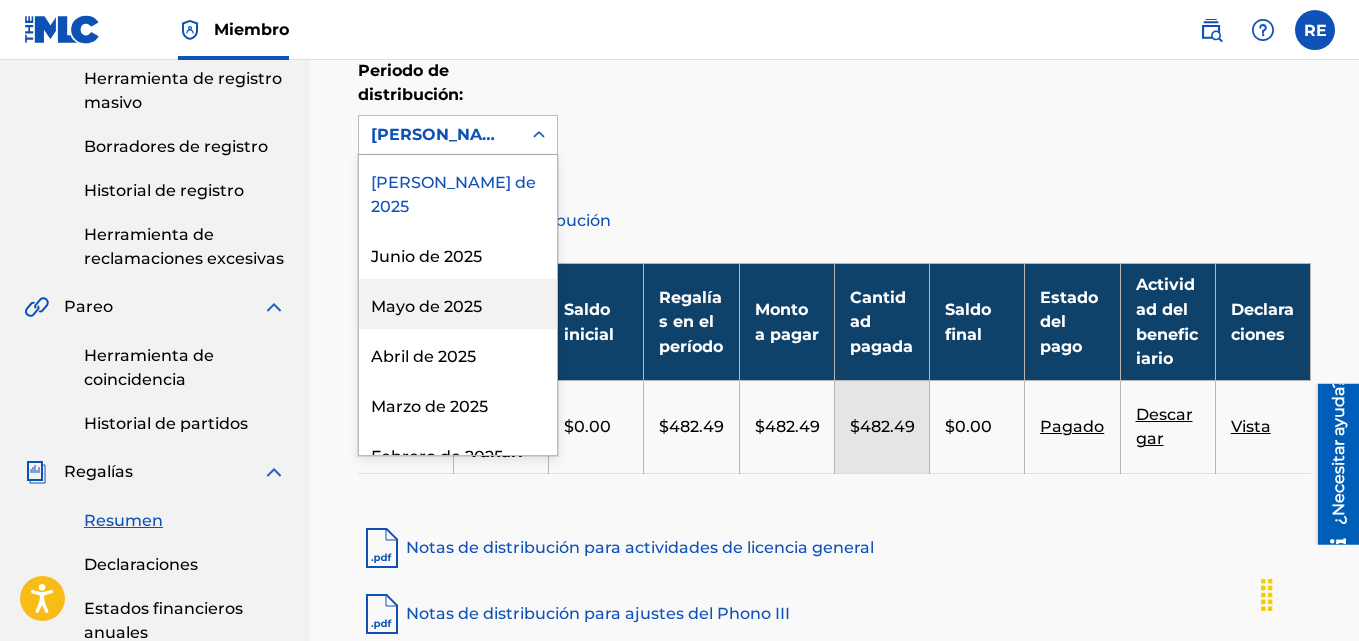 click on "Mayo de 2025" at bounding box center (426, 306) 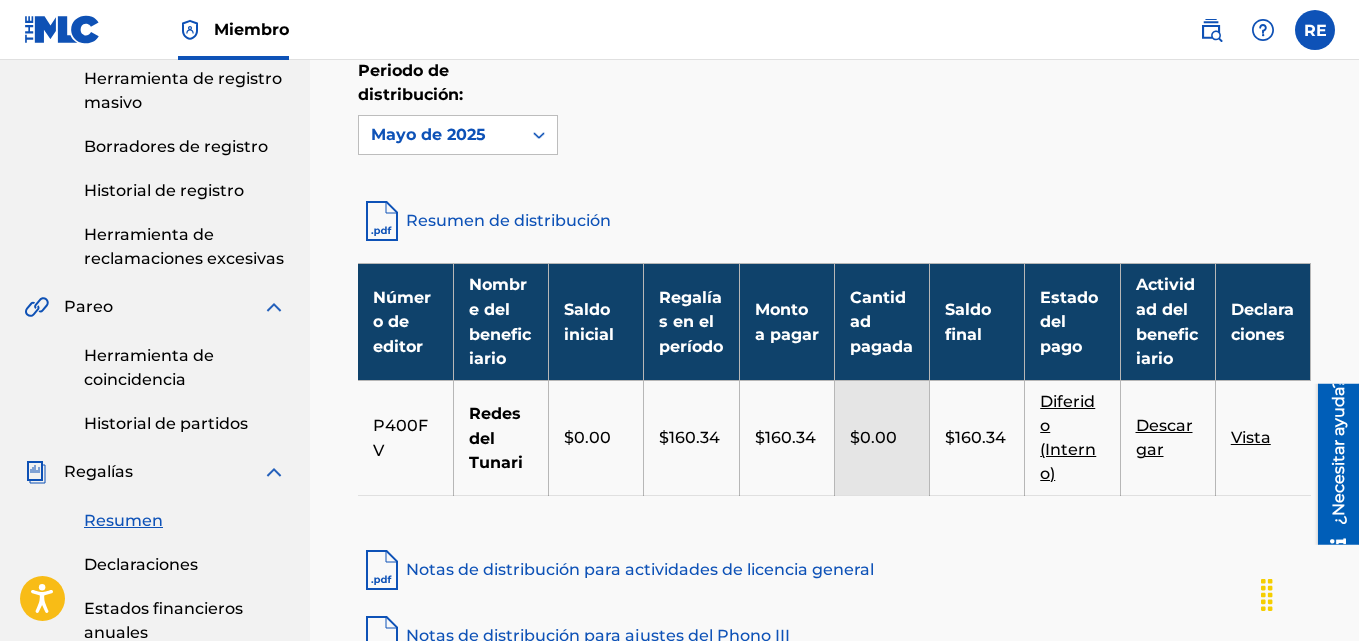 click on "Mayo de 2025" at bounding box center (440, 135) 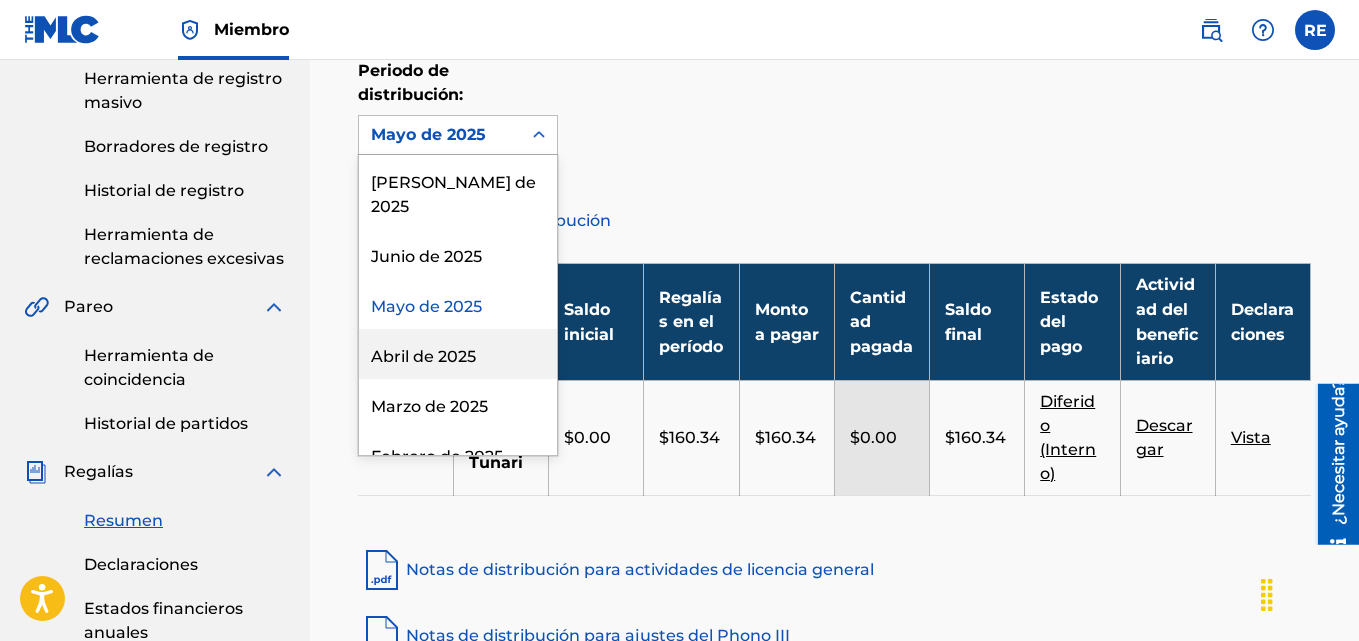 click on "Abril de 2025" at bounding box center (423, 356) 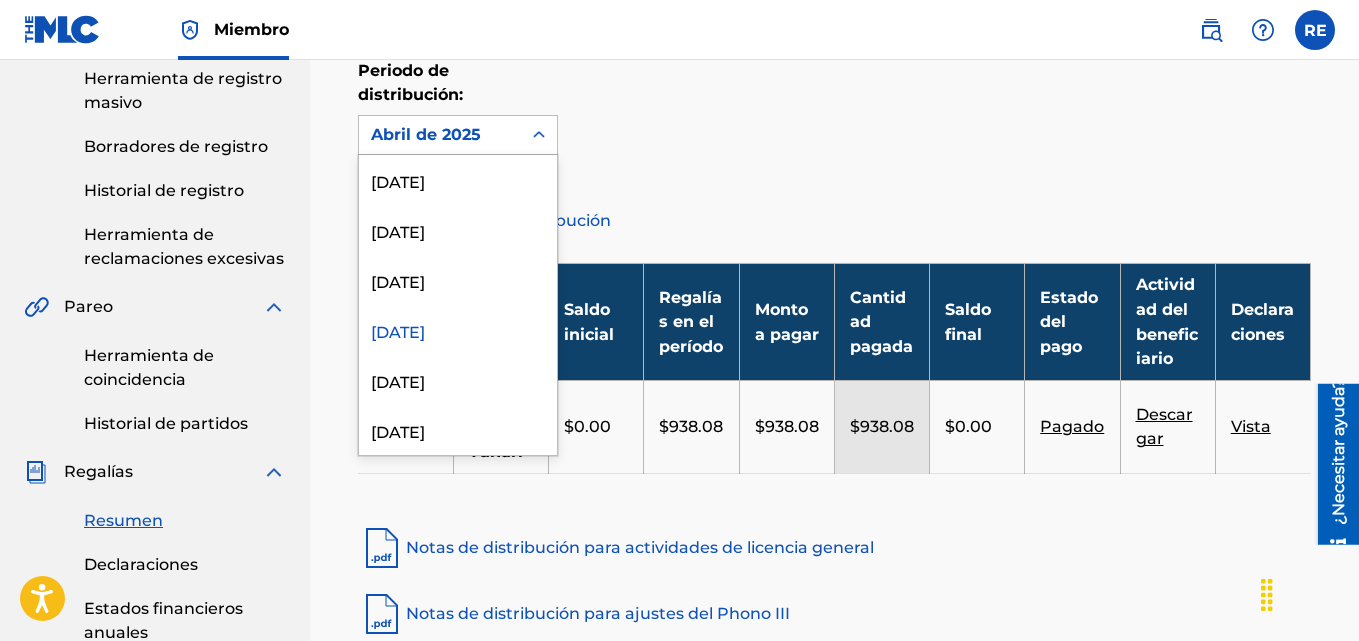 click on "Abril de 2025" at bounding box center [426, 134] 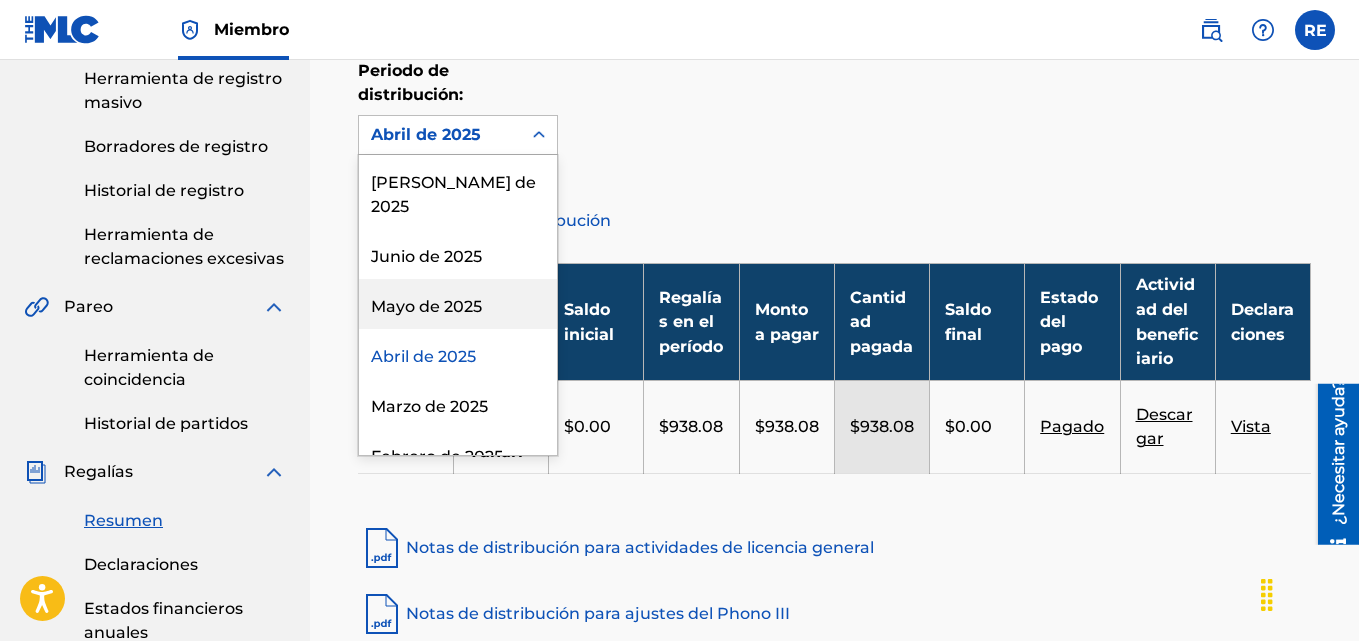 click on "Mayo de 2025" at bounding box center (426, 306) 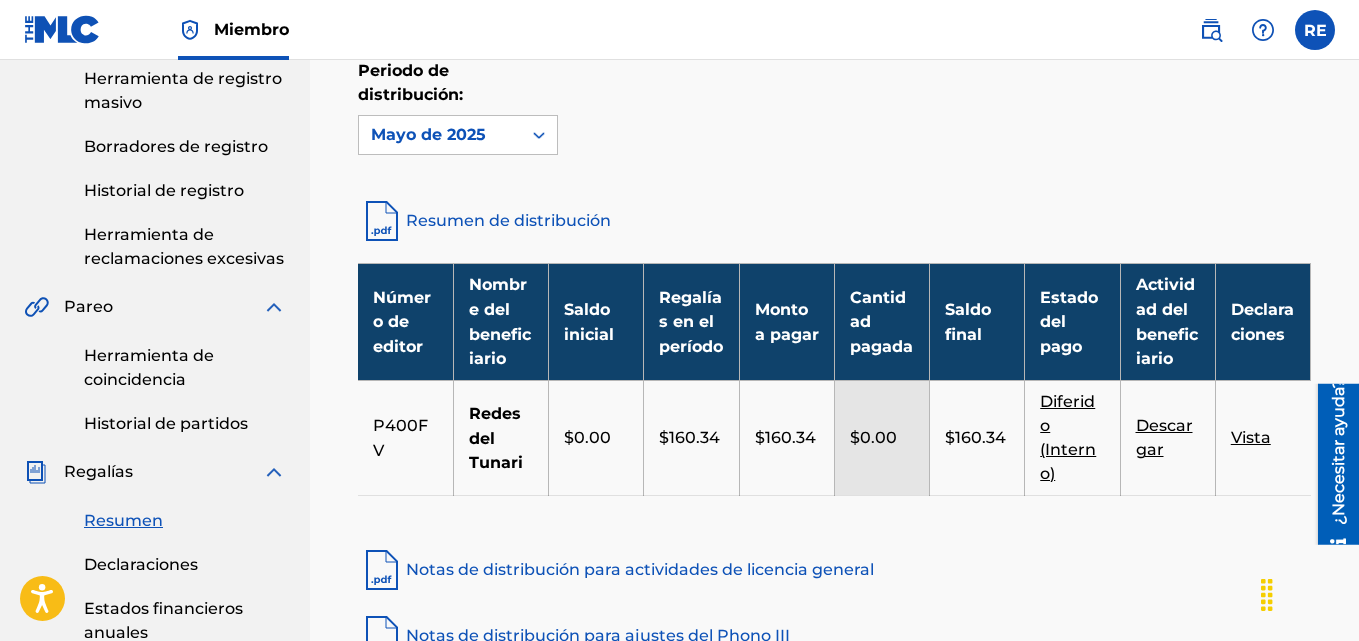 click on "Vista" at bounding box center (1251, 437) 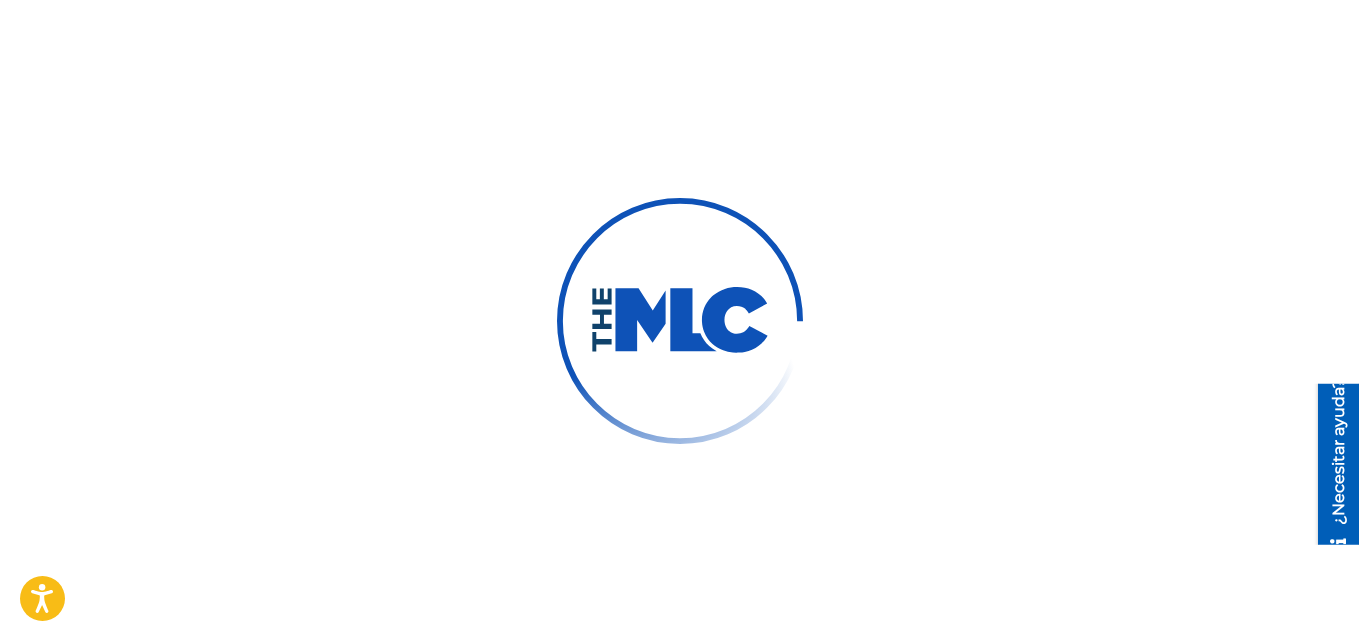 scroll, scrollTop: 0, scrollLeft: 0, axis: both 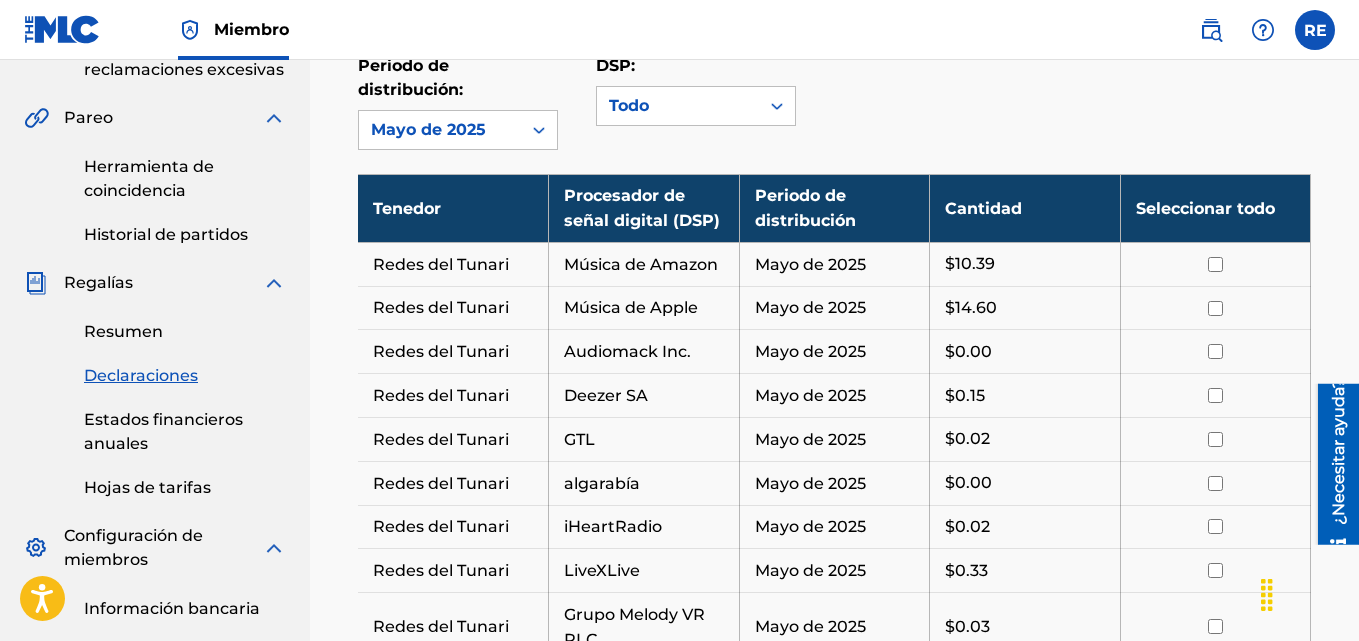 click at bounding box center (1215, 264) 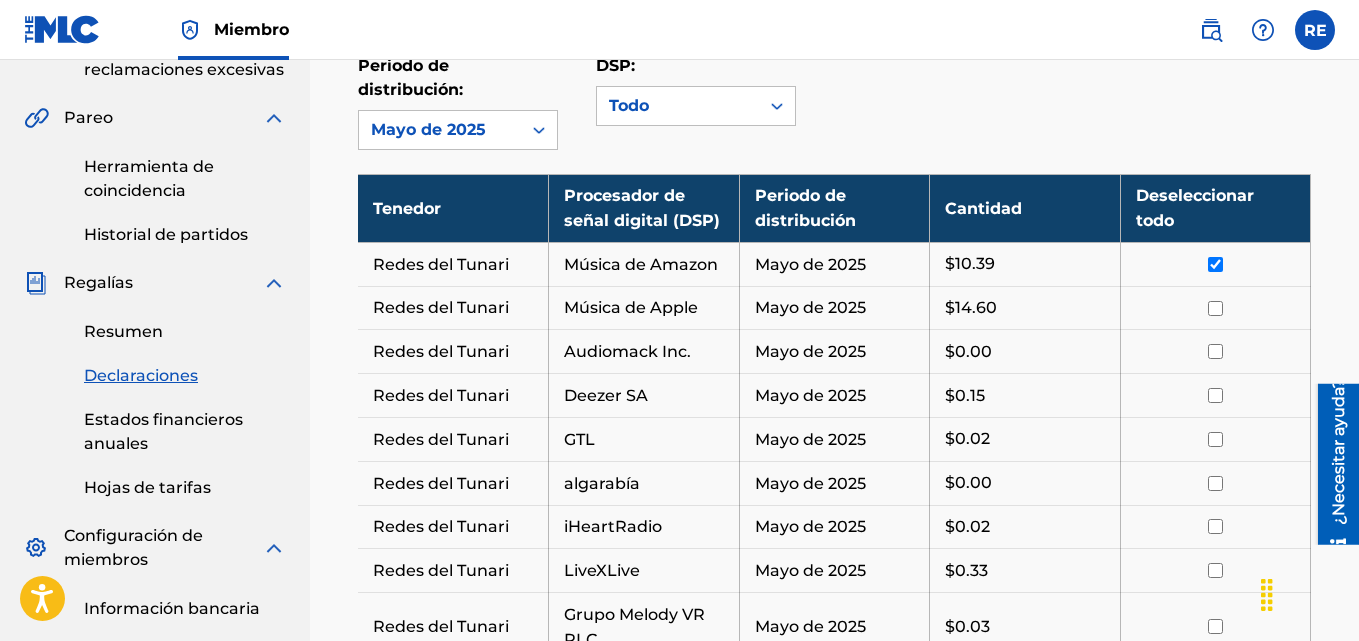 click at bounding box center [1216, 308] 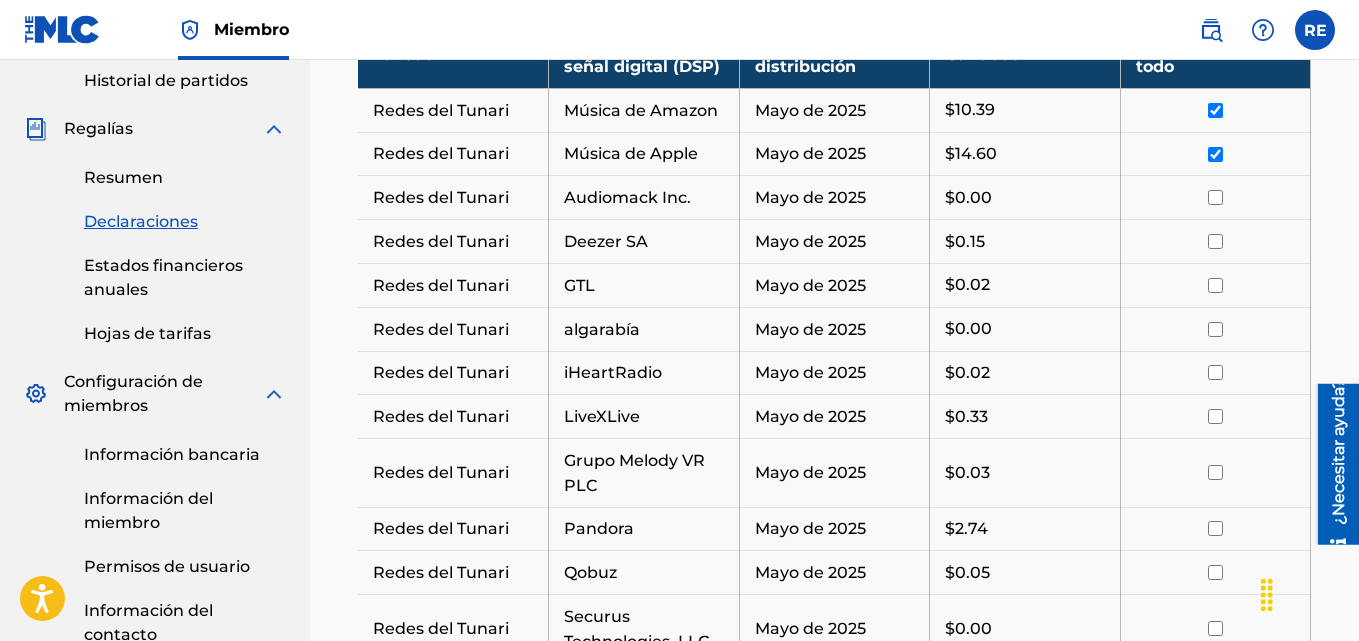 scroll, scrollTop: 711, scrollLeft: 0, axis: vertical 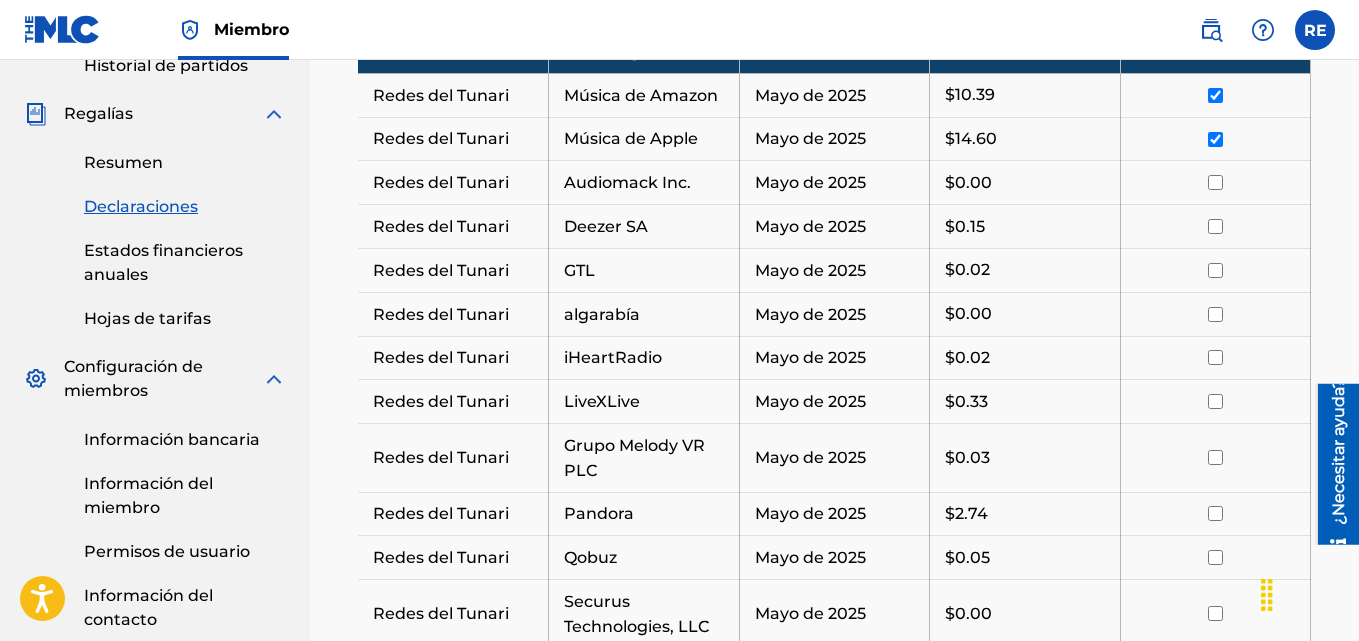 click at bounding box center (1215, 182) 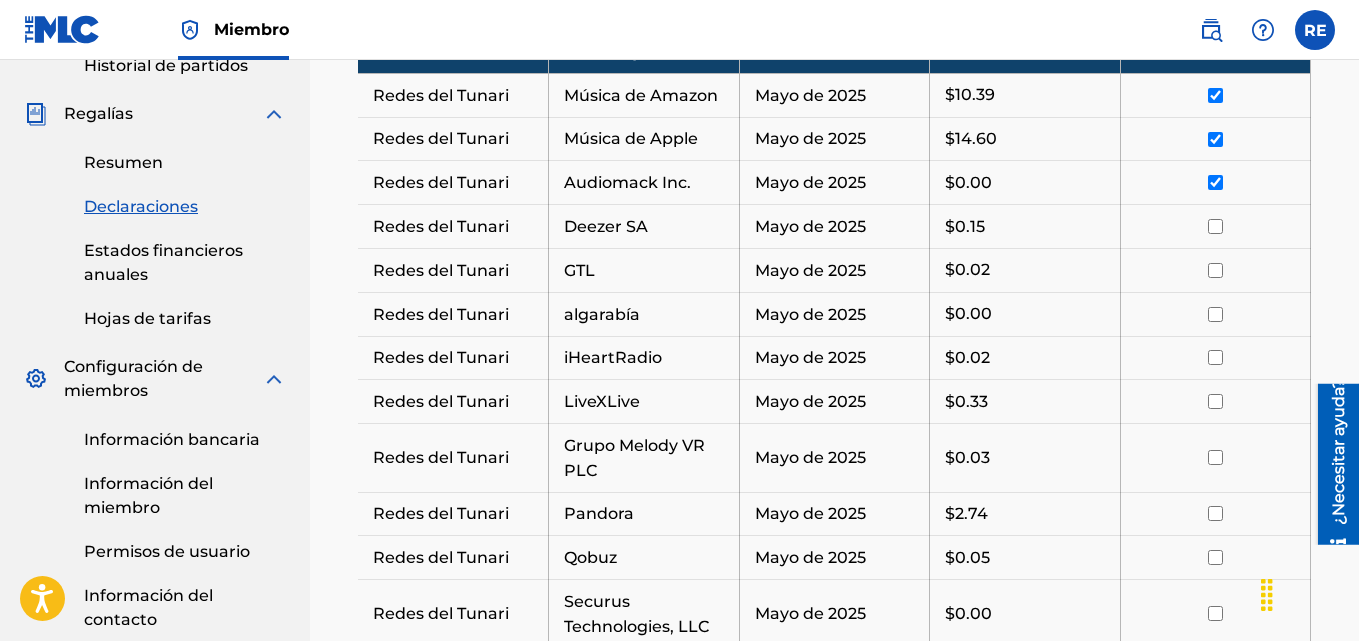 click at bounding box center (1215, 227) 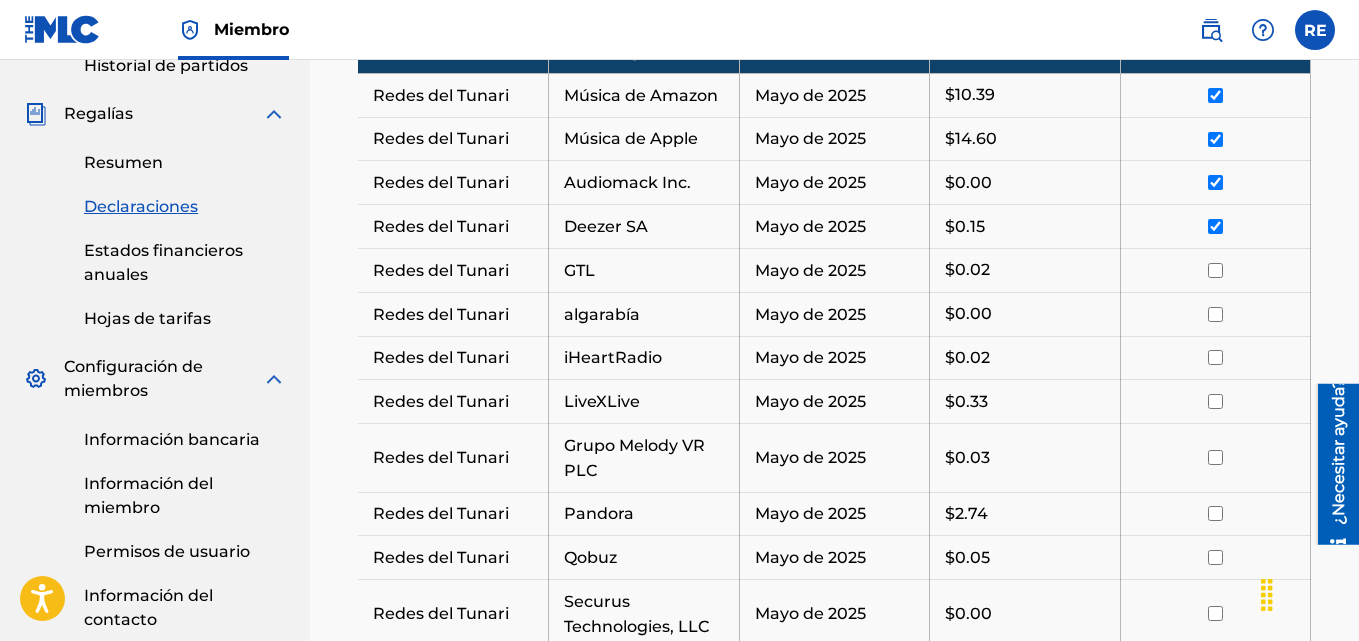 click at bounding box center [1215, 270] 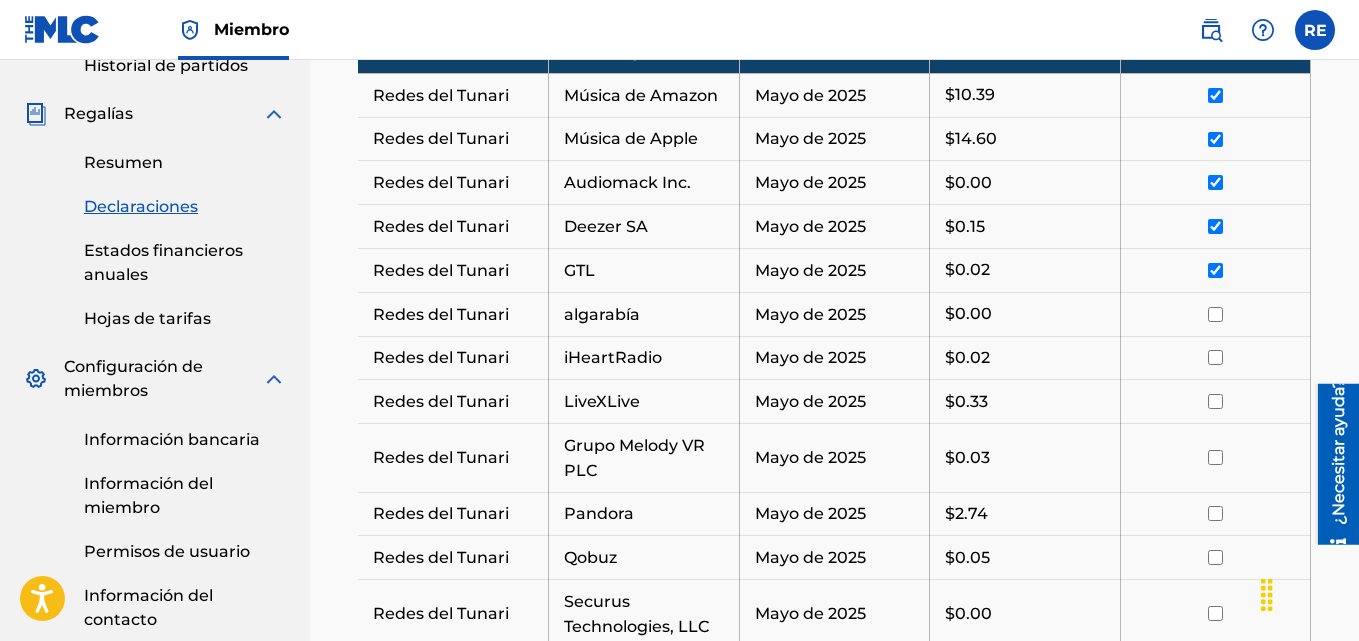 click at bounding box center (1215, 314) 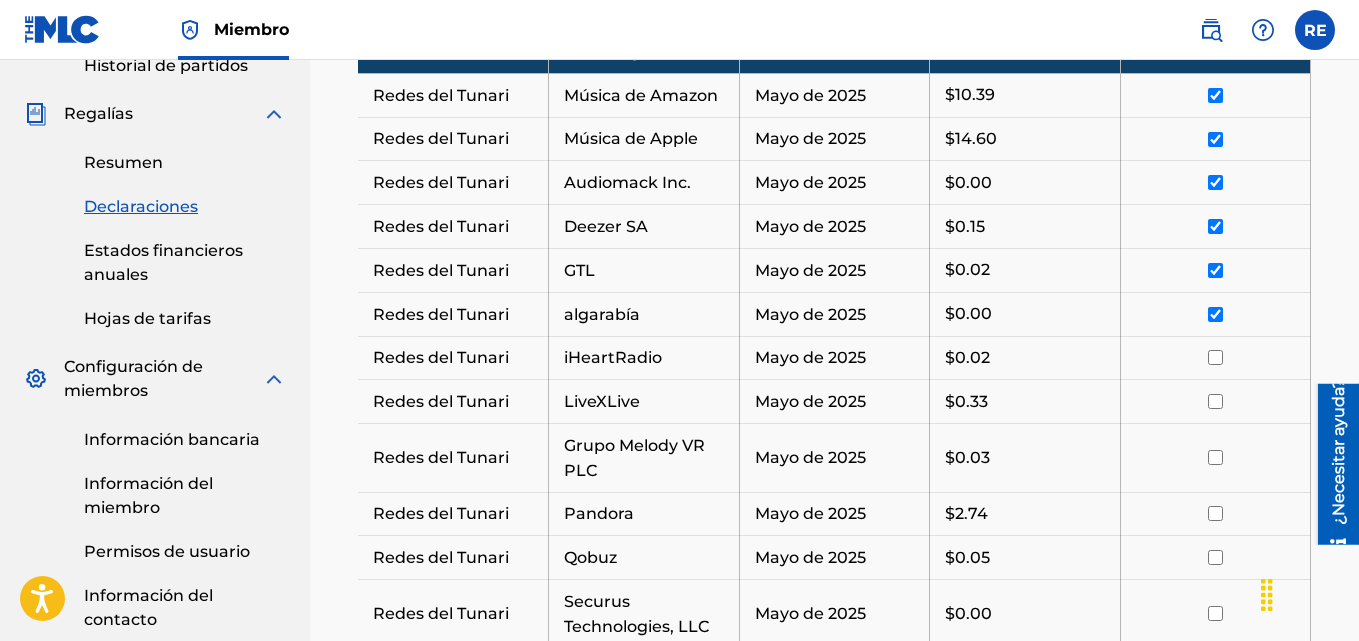 click at bounding box center [1215, 358] 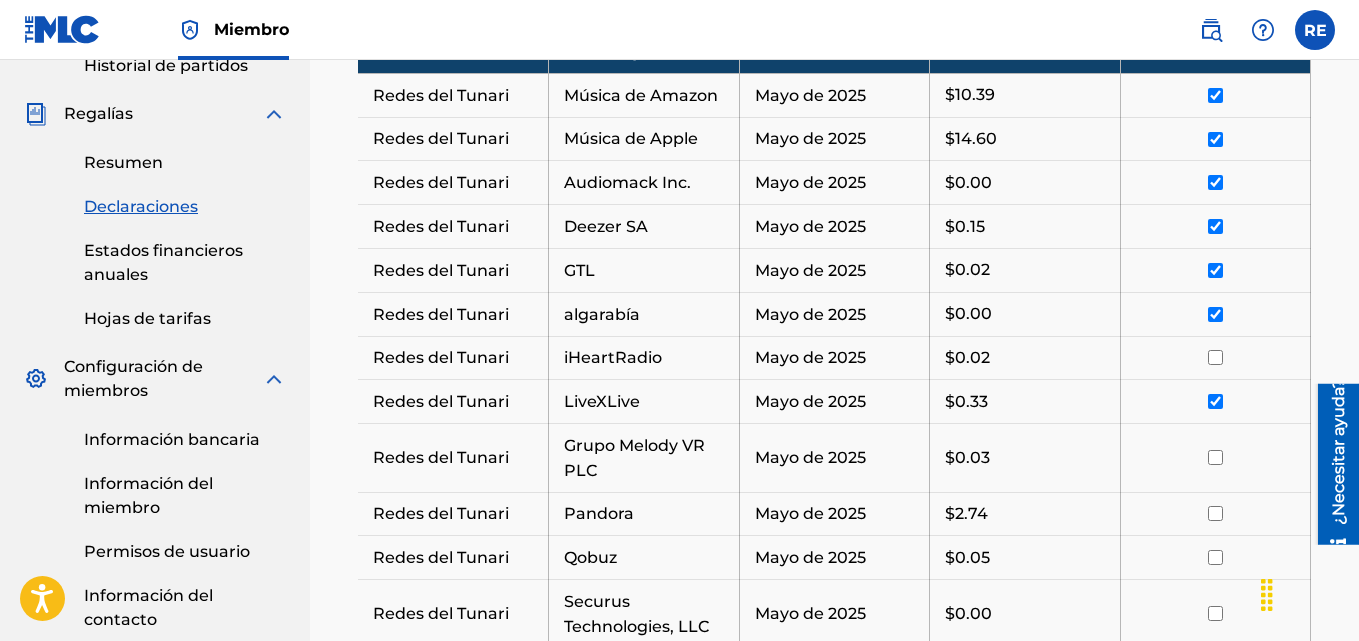 click at bounding box center (1215, 357) 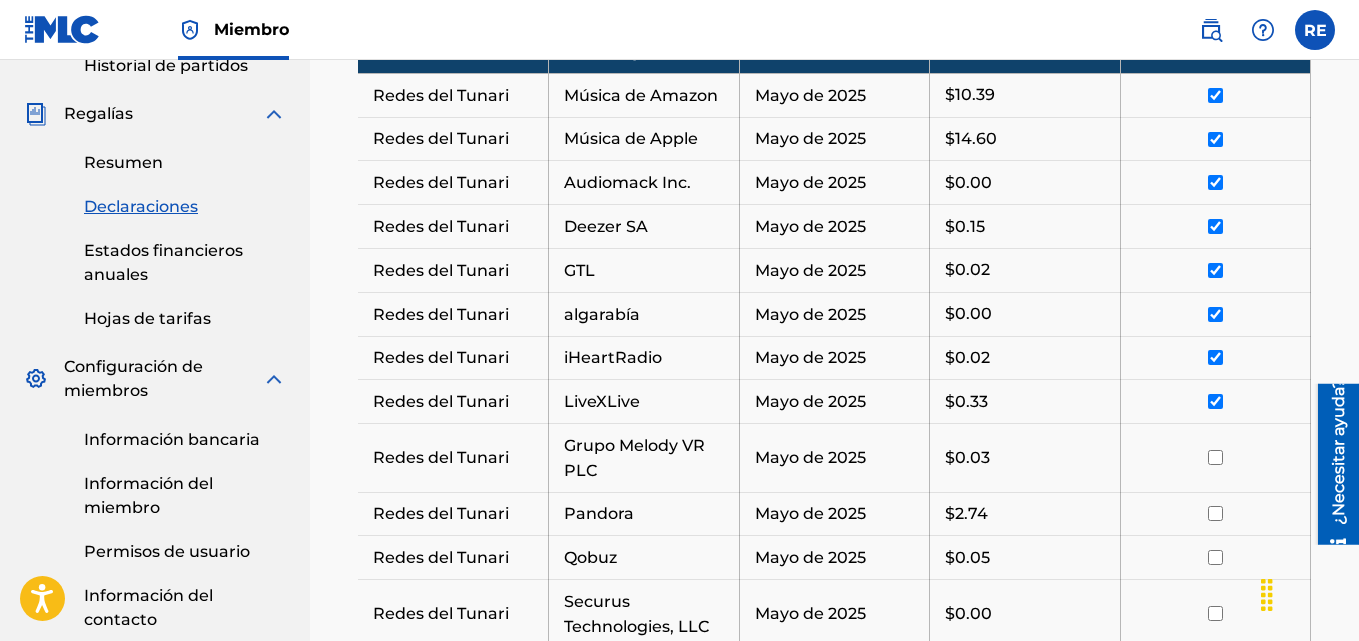 scroll, scrollTop: 928, scrollLeft: 0, axis: vertical 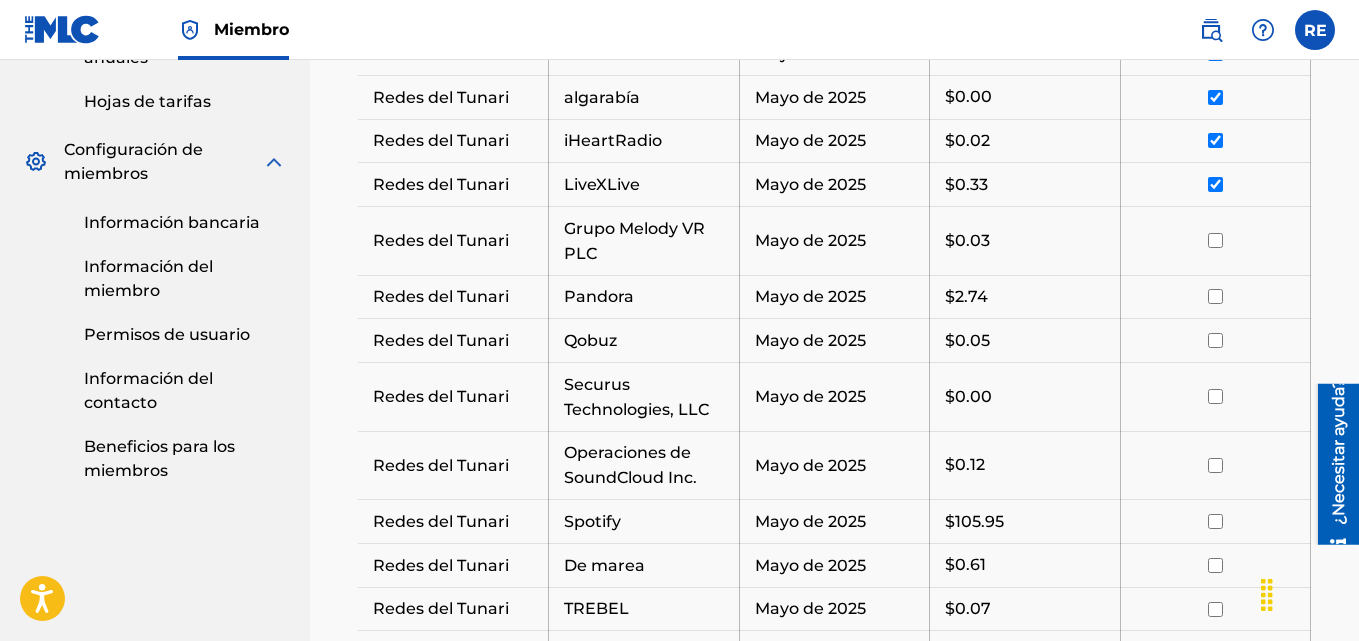 click at bounding box center [1215, 241] 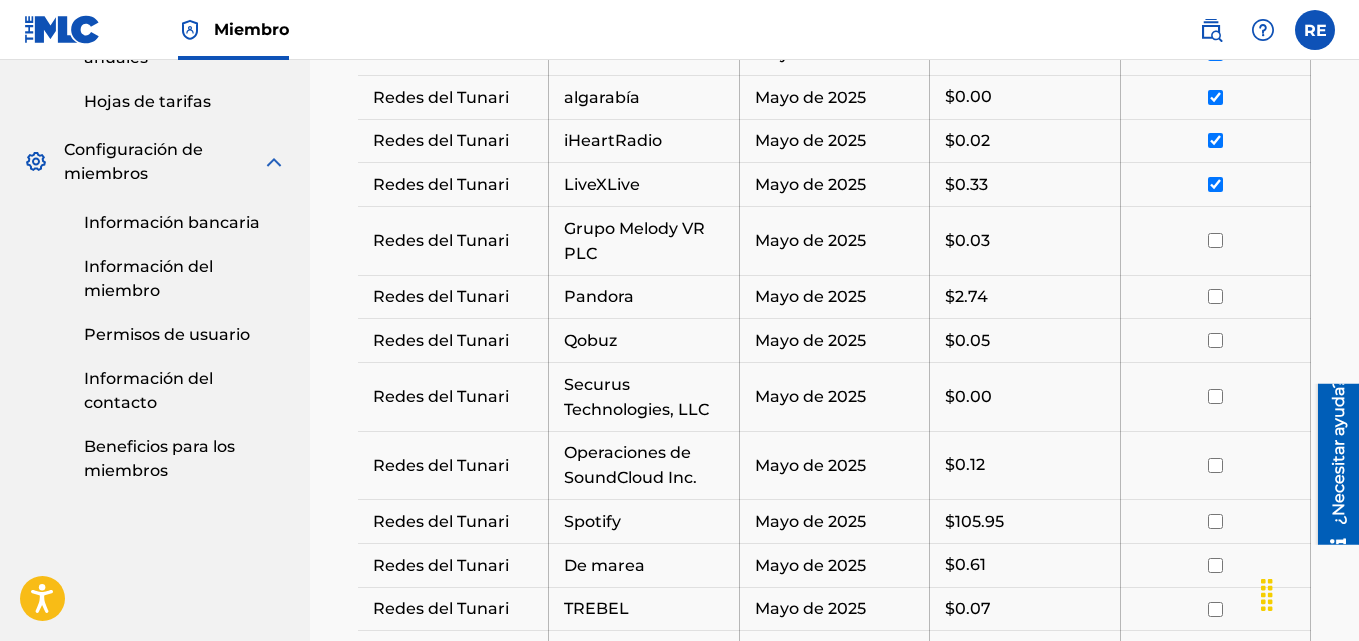 click at bounding box center [1215, 240] 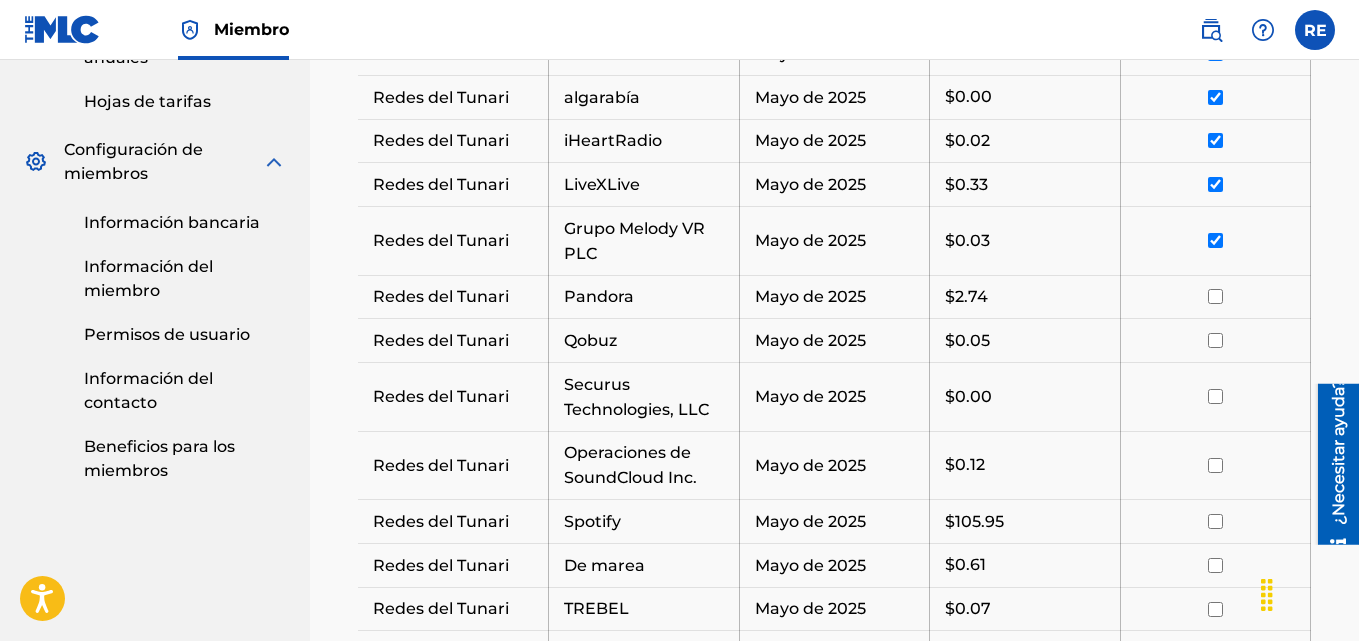 click at bounding box center (1215, 296) 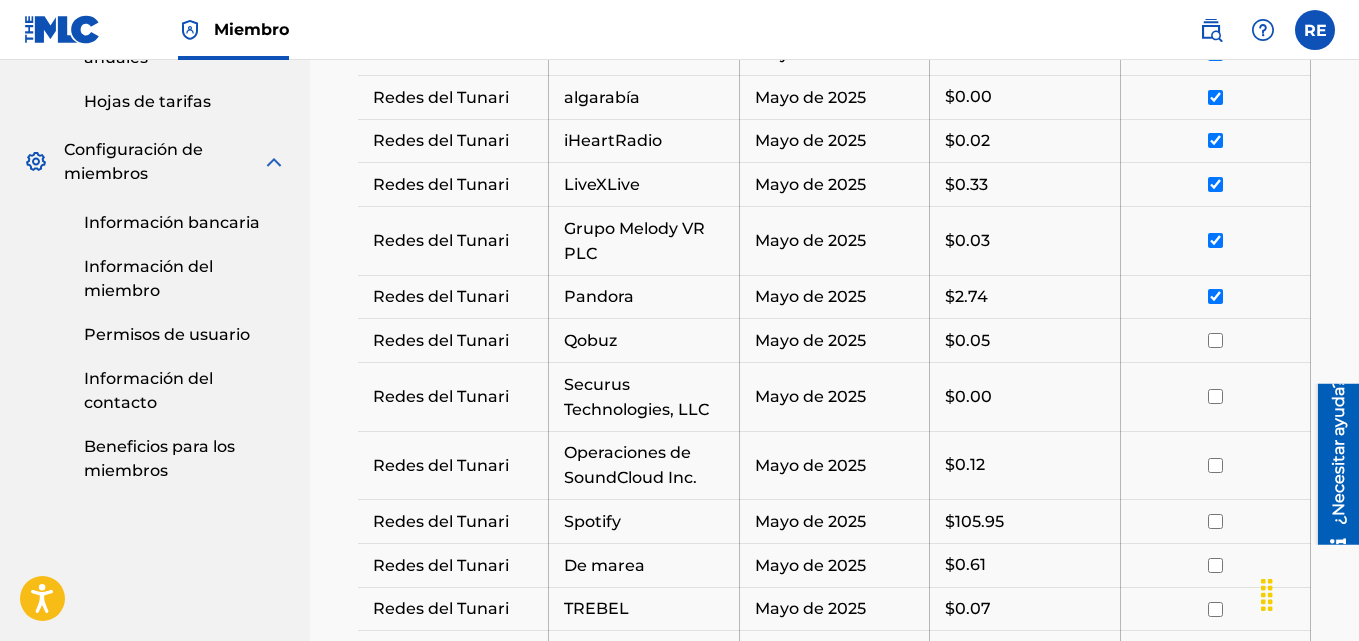 click at bounding box center (1215, 341) 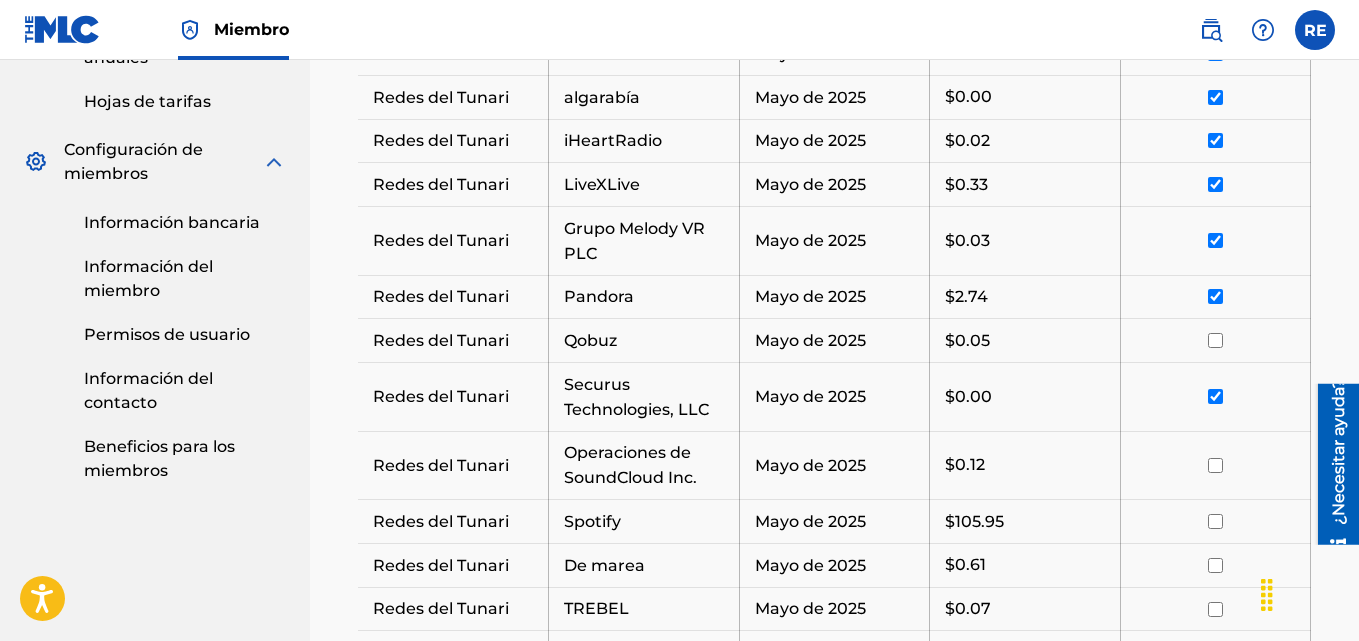 click at bounding box center [1216, 340] 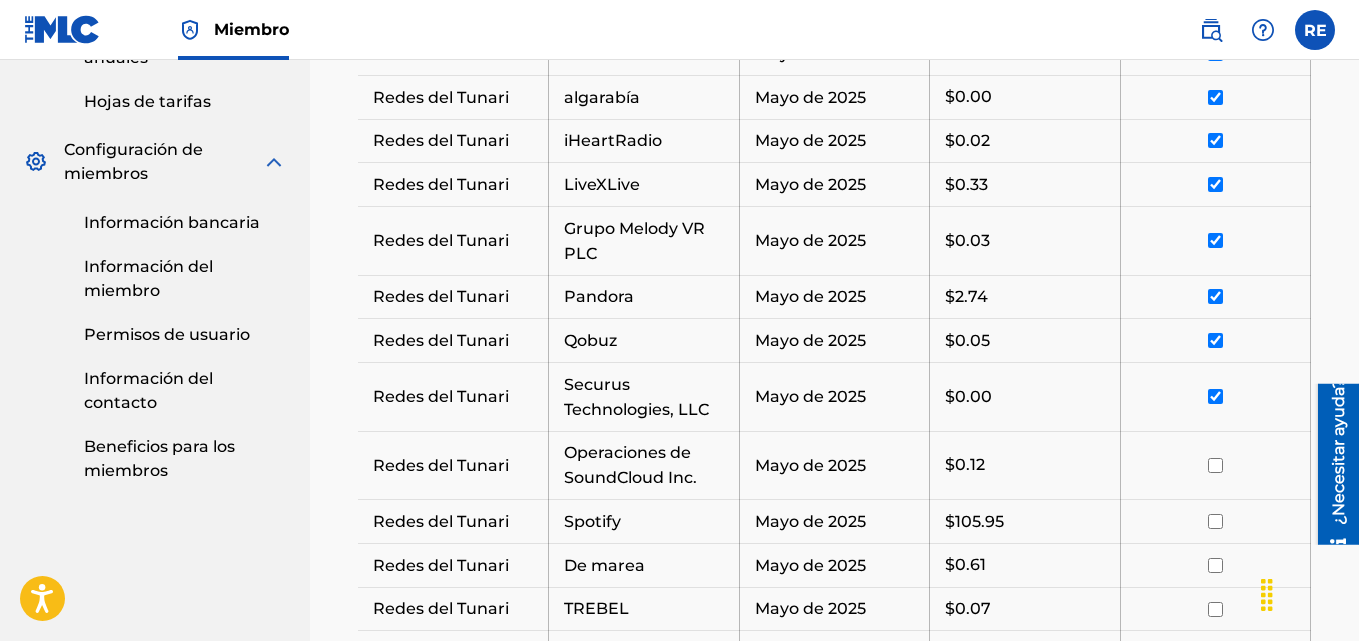 click at bounding box center (1215, 465) 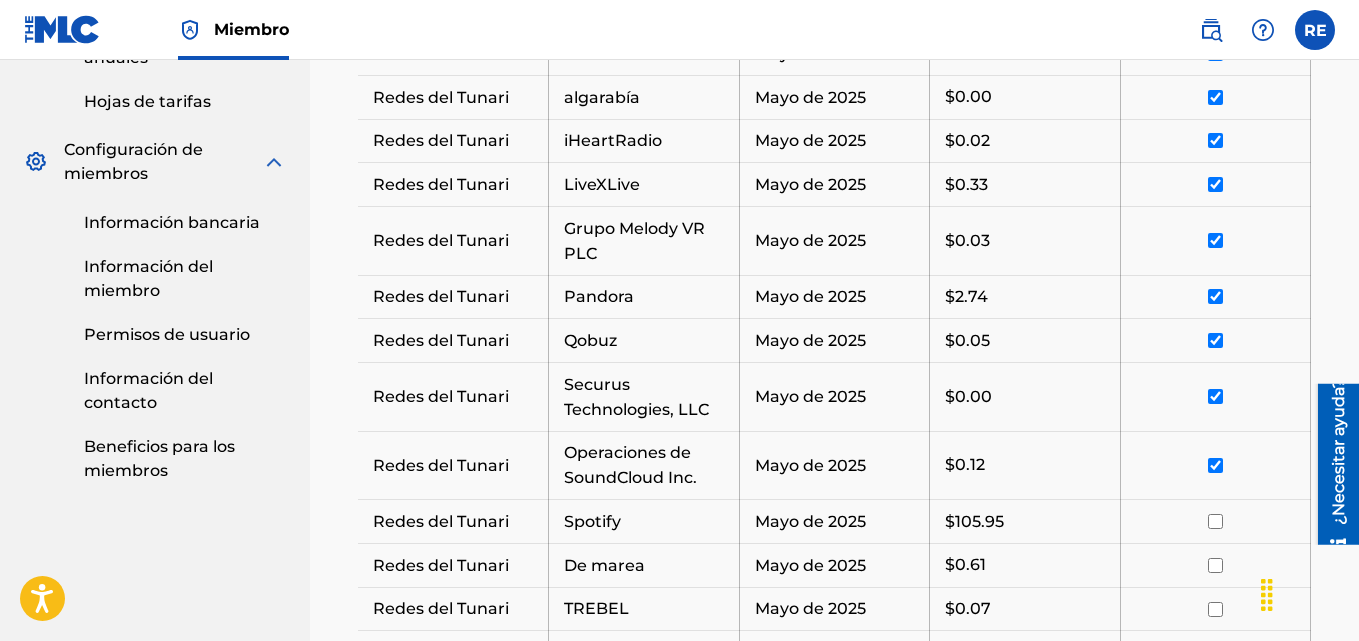 click at bounding box center (1215, 521) 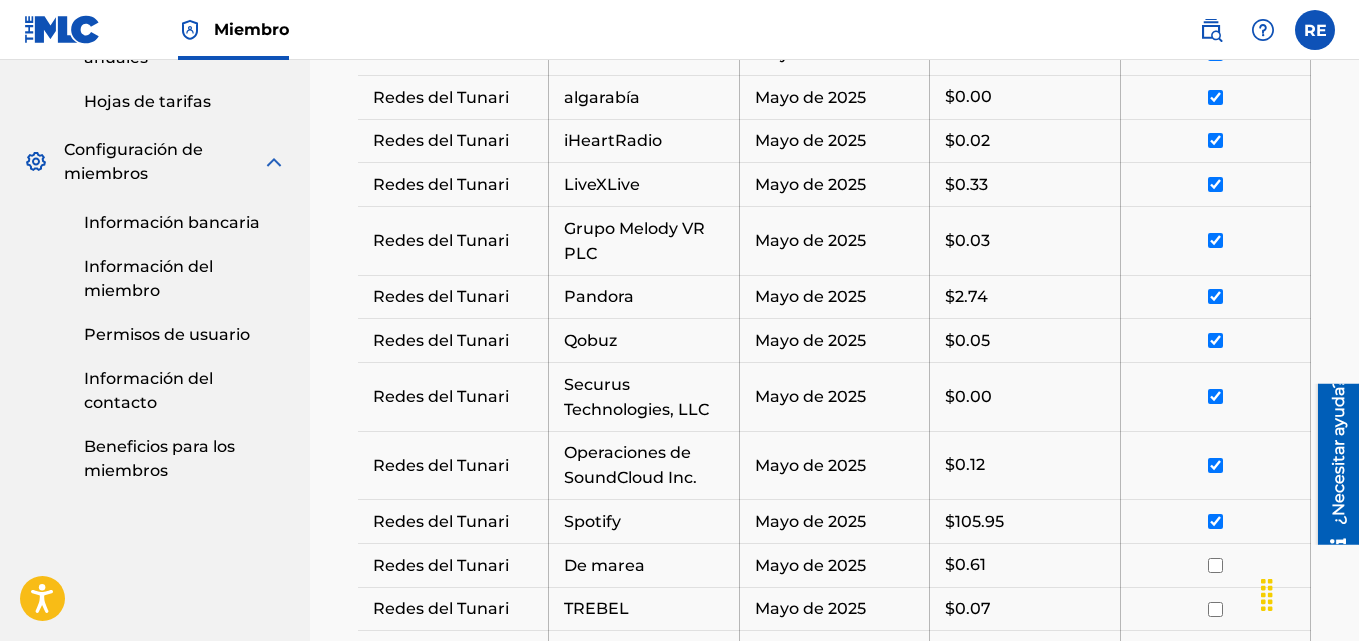 click at bounding box center [1215, 565] 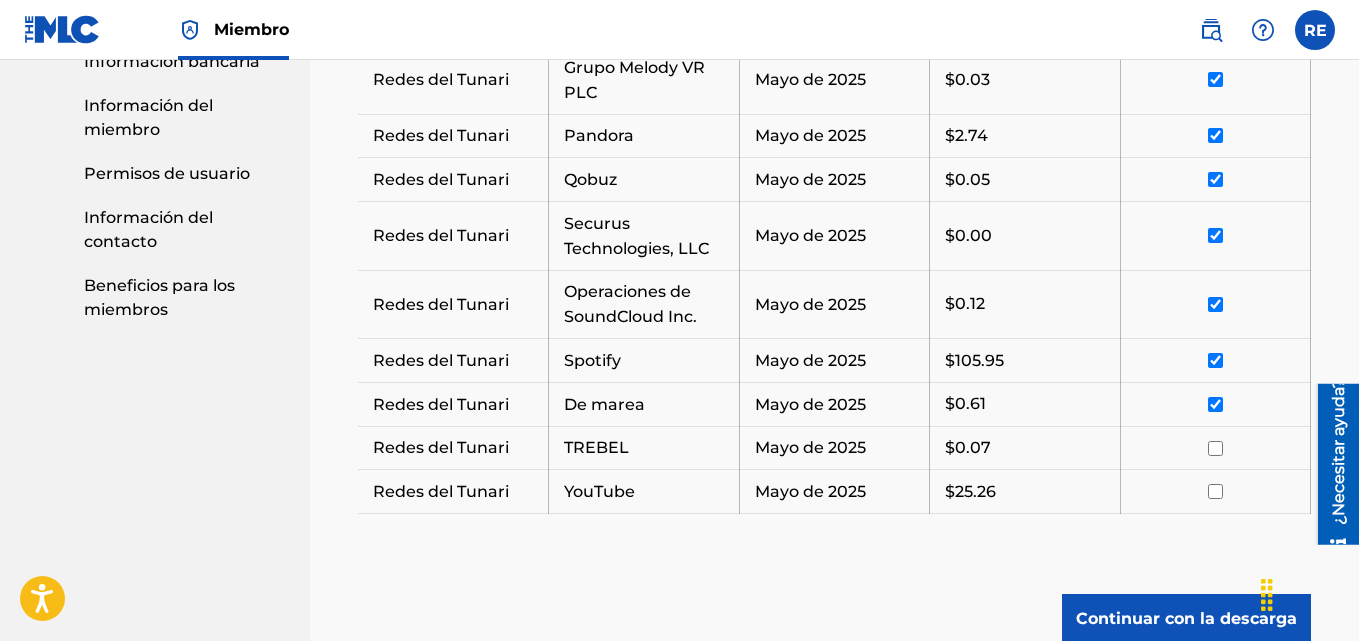 scroll, scrollTop: 1146, scrollLeft: 0, axis: vertical 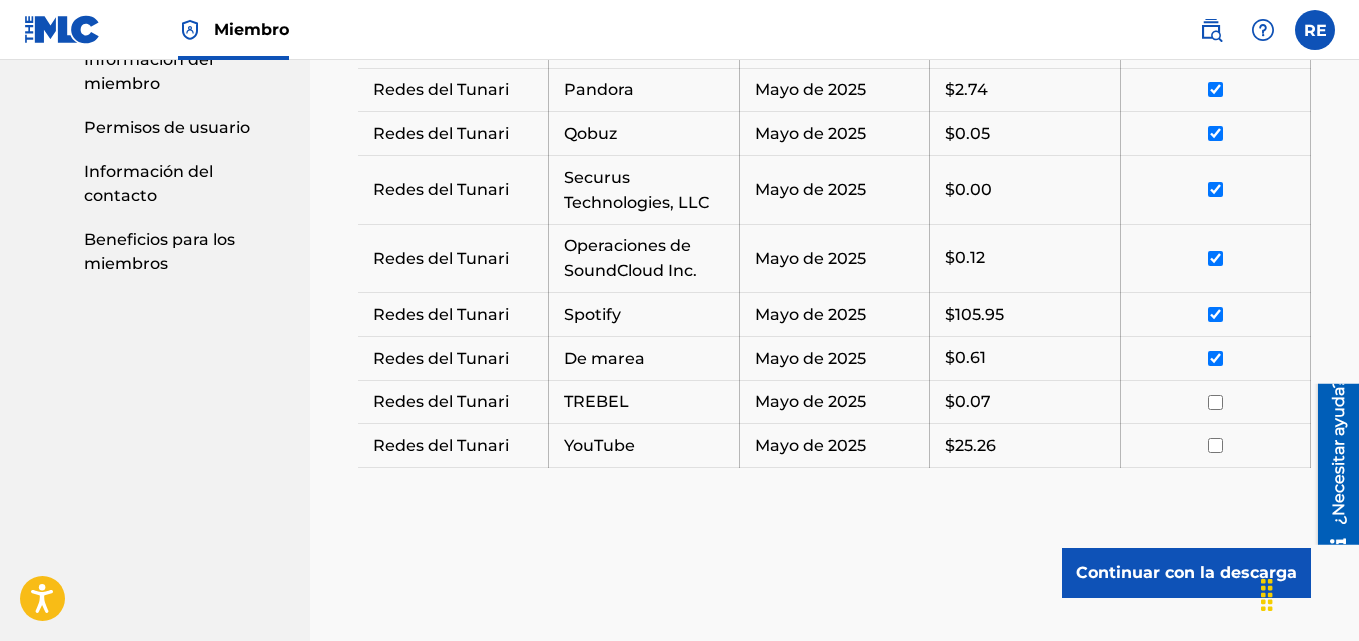drag, startPoint x: 1365, startPoint y: 418, endPoint x: 6, endPoint y: 110, distance: 1393.4651 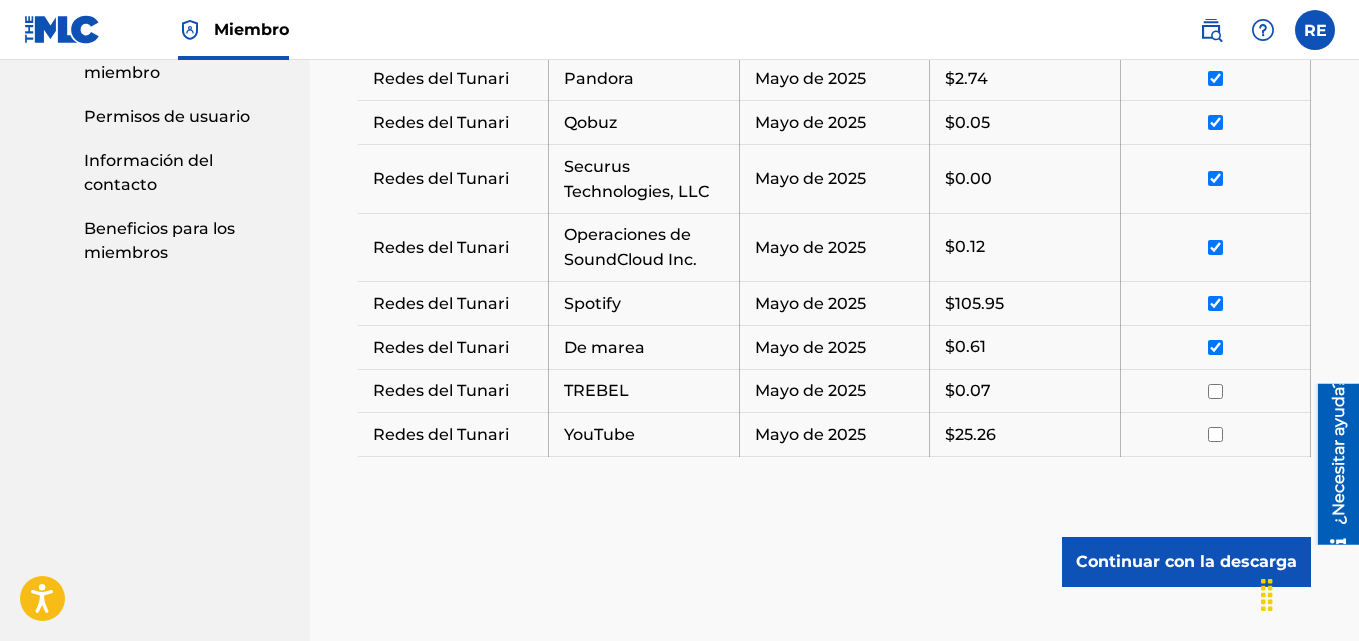 click at bounding box center [1215, 391] 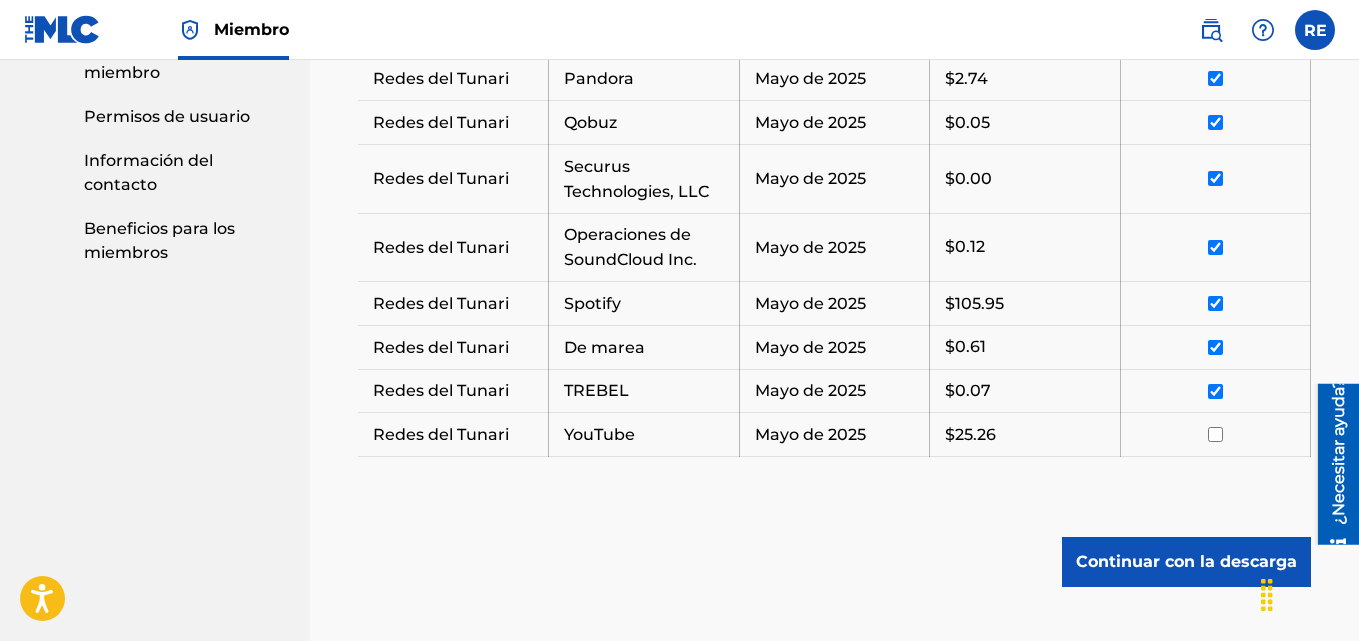drag, startPoint x: 1212, startPoint y: 433, endPoint x: 1233, endPoint y: 441, distance: 22.472204 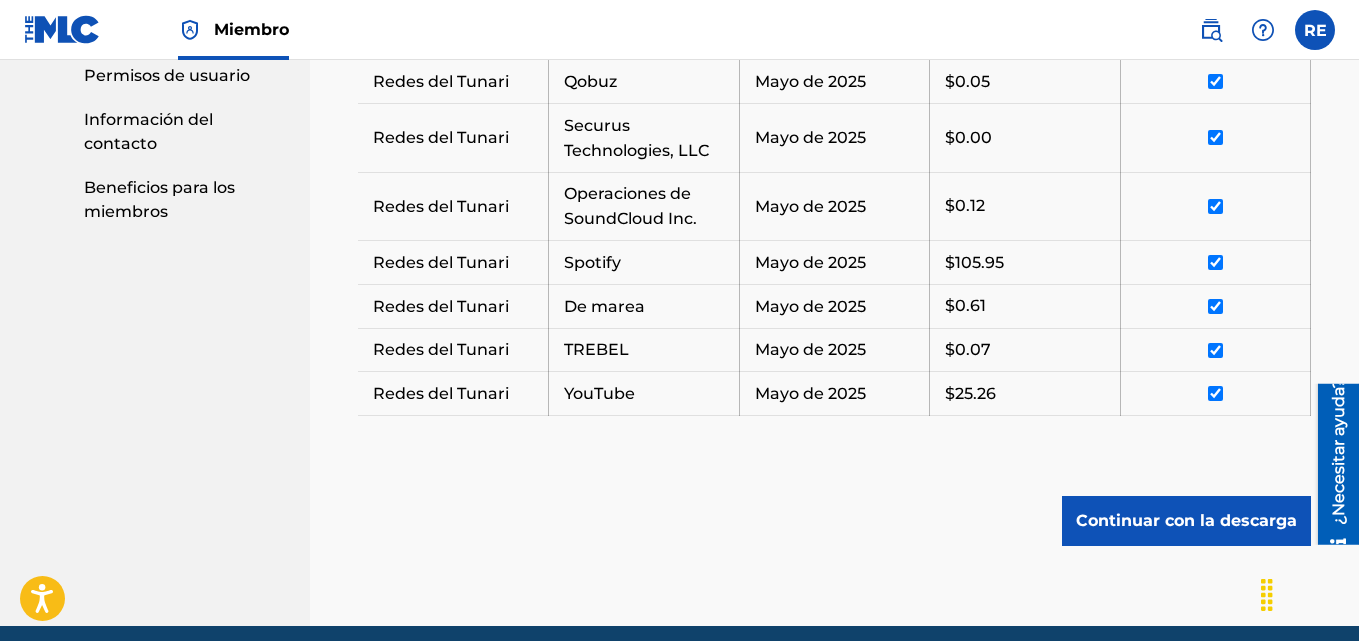scroll, scrollTop: 1268, scrollLeft: 0, axis: vertical 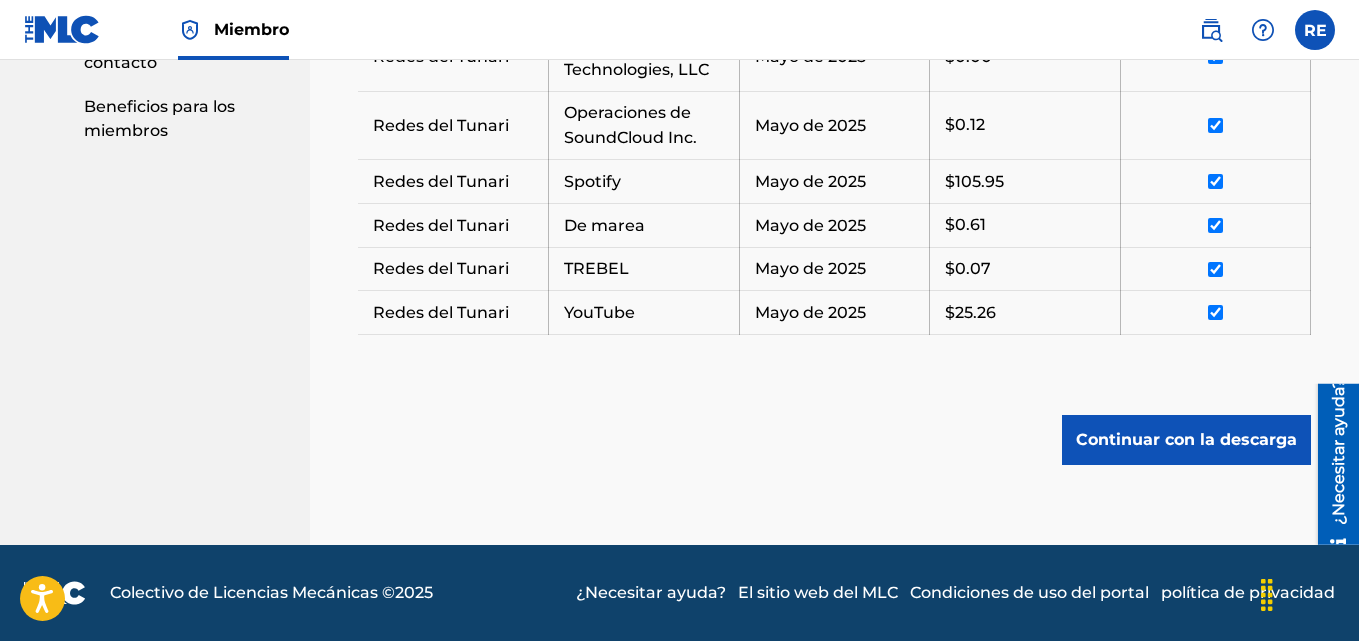 click on "Continuar con la descarga" at bounding box center (1186, 440) 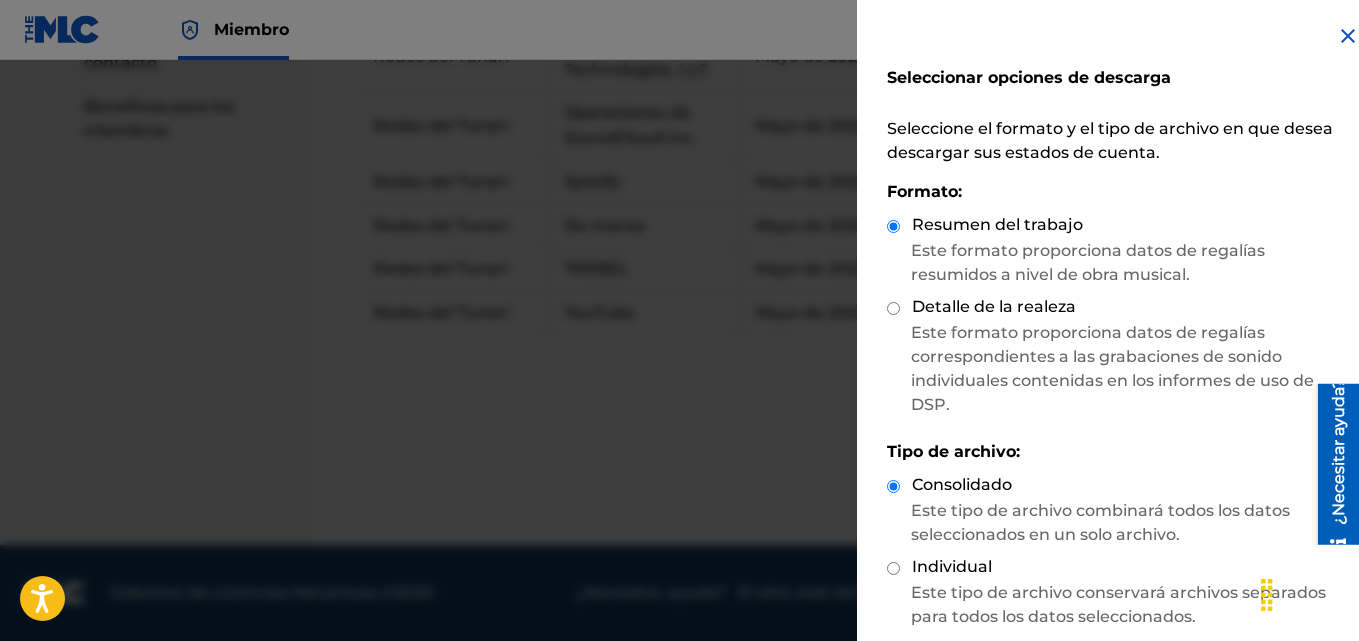 click on "Este formato proporciona datos de regalías correspondientes a las grabaciones de sonido individuales contenidas en los informes de uso de DSP." at bounding box center [1120, 369] 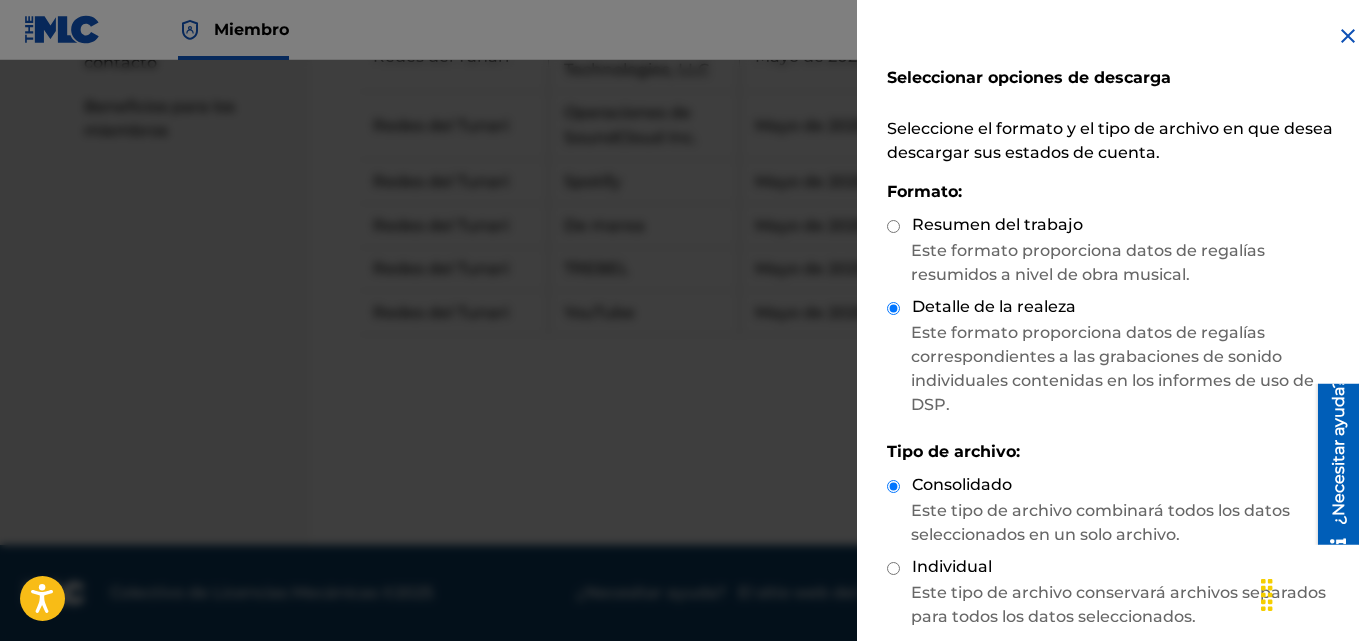 scroll, scrollTop: 162, scrollLeft: 0, axis: vertical 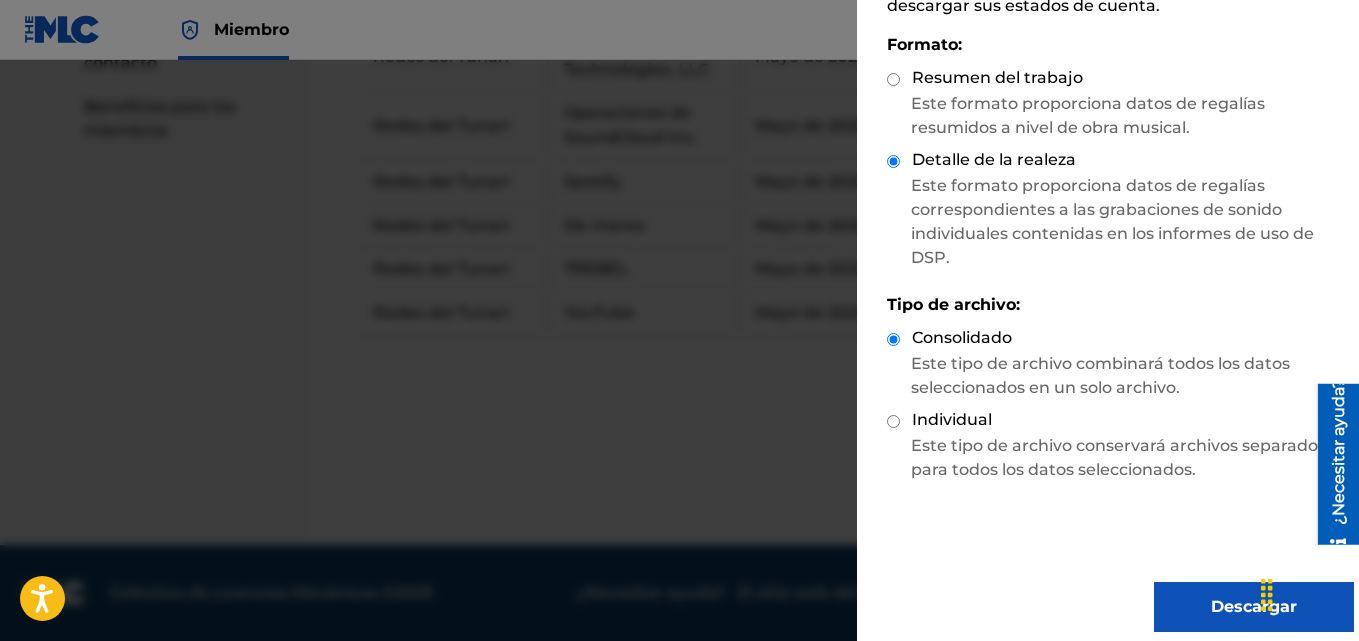 drag, startPoint x: 2653, startPoint y: 674, endPoint x: 1316, endPoint y: 429, distance: 1359.2623 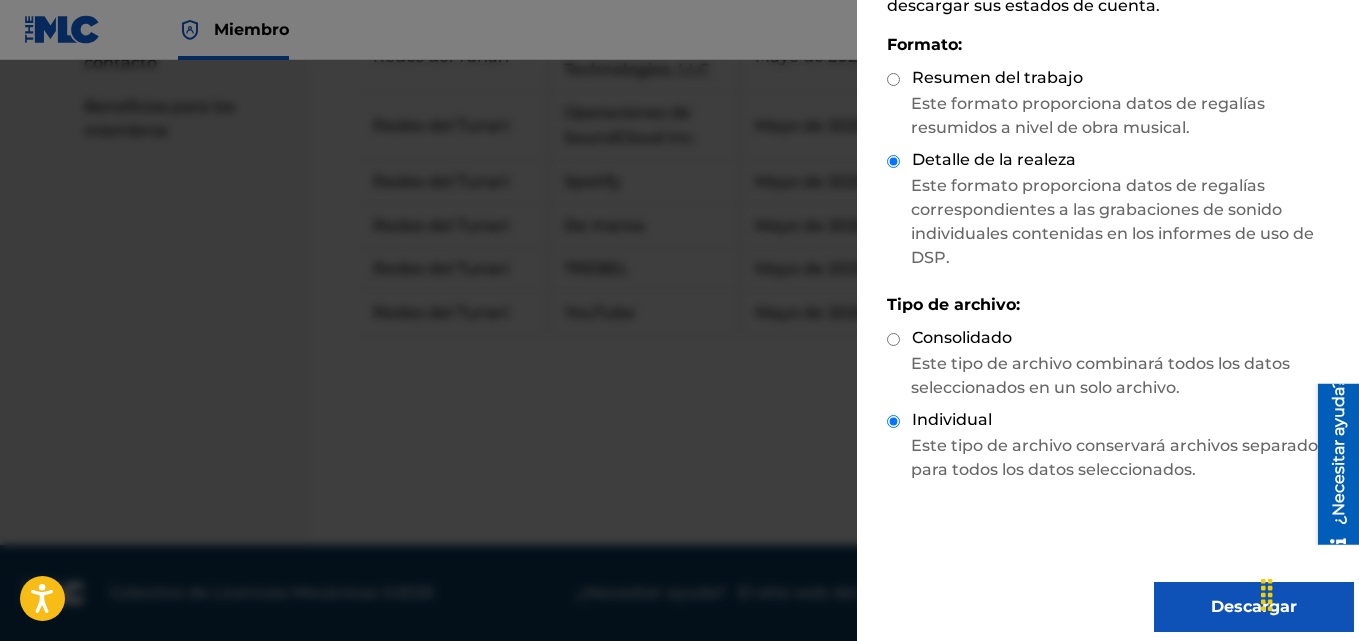 click on "Consolidado" at bounding box center [1120, 339] 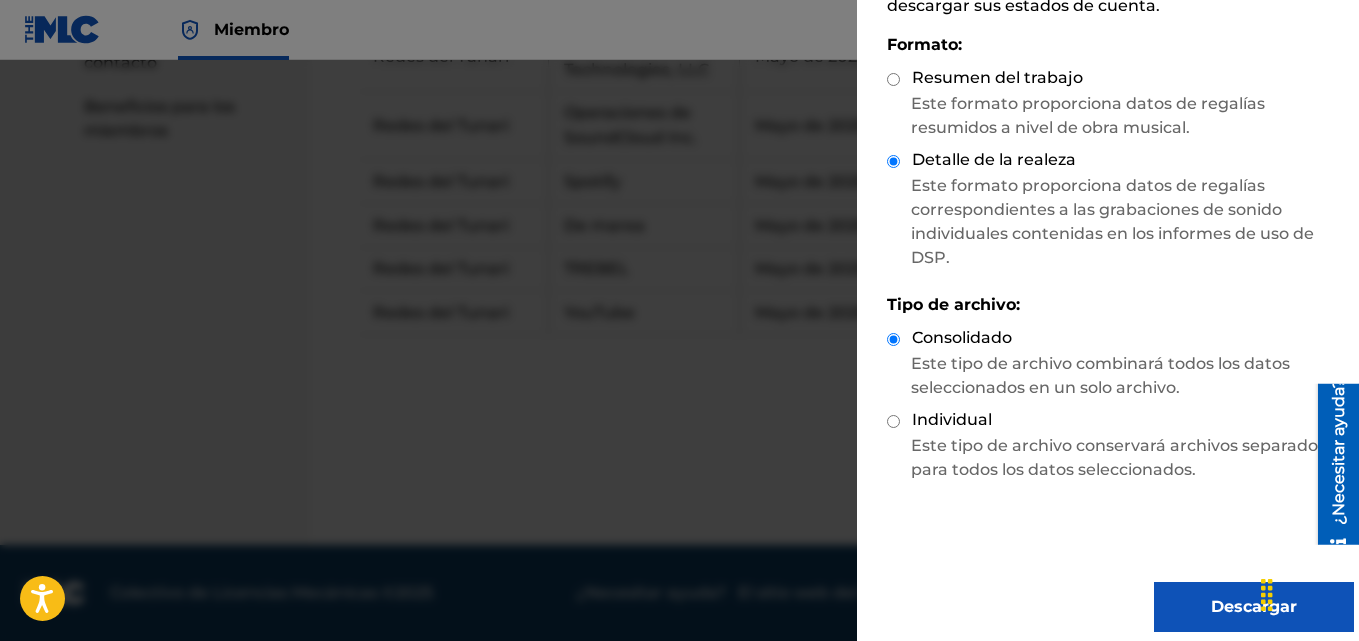 click on "Descargar" at bounding box center [1254, 607] 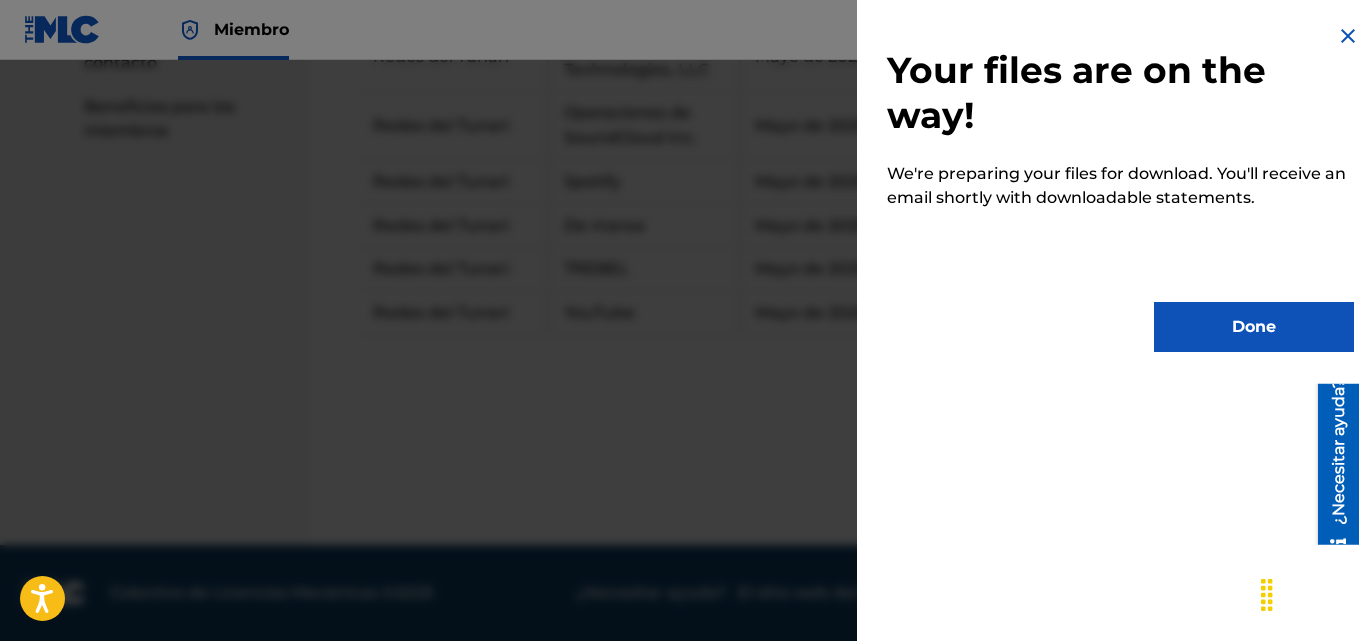 scroll, scrollTop: 0, scrollLeft: 0, axis: both 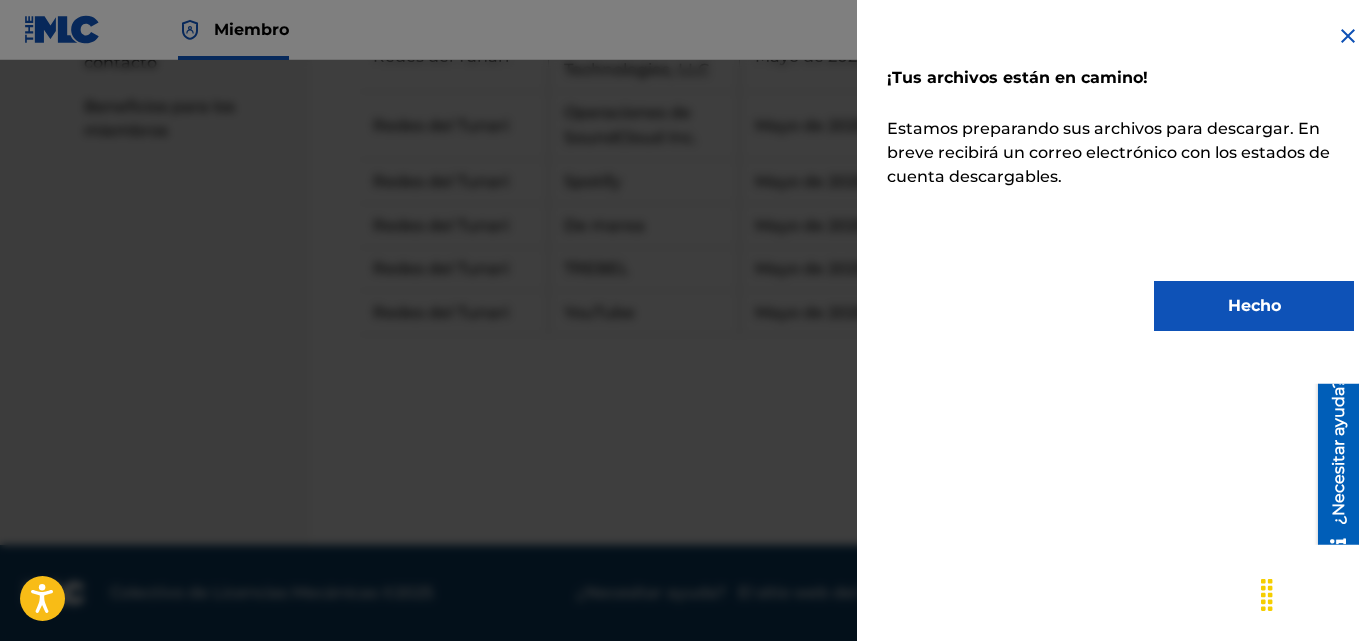 click on "Hecho" at bounding box center (1254, 306) 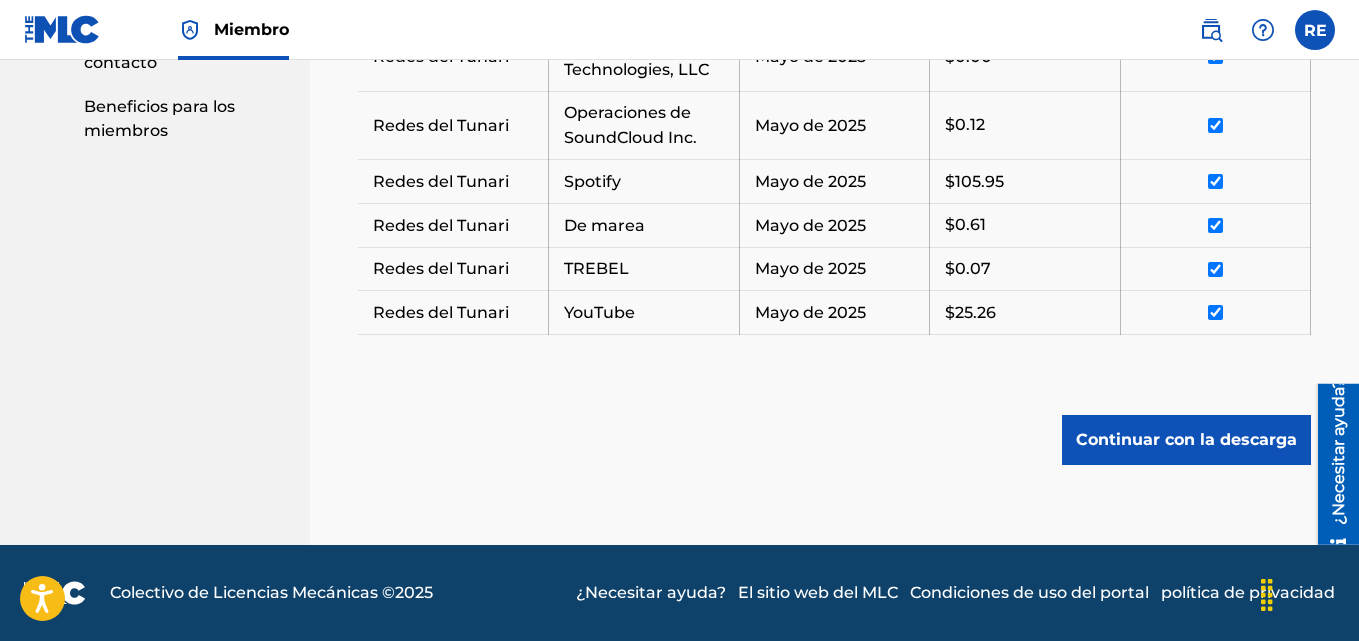 click at bounding box center [1315, 30] 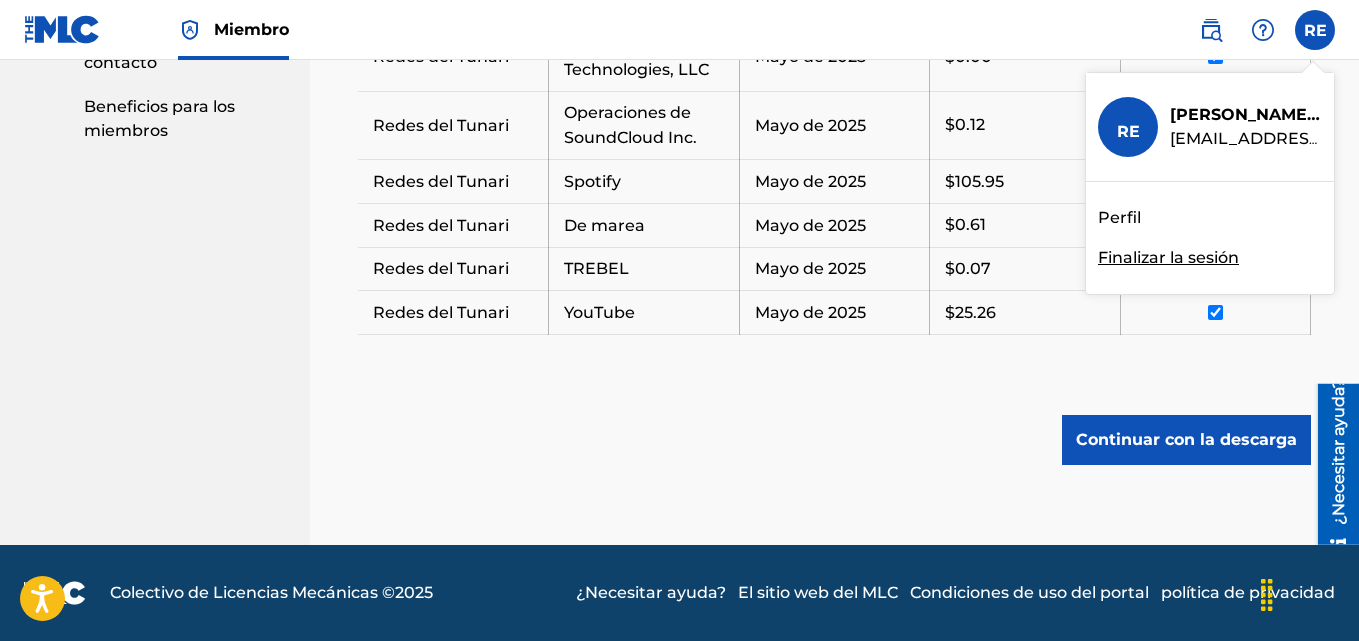 drag, startPoint x: 737, startPoint y: 432, endPoint x: 760, endPoint y: 328, distance: 106.51291 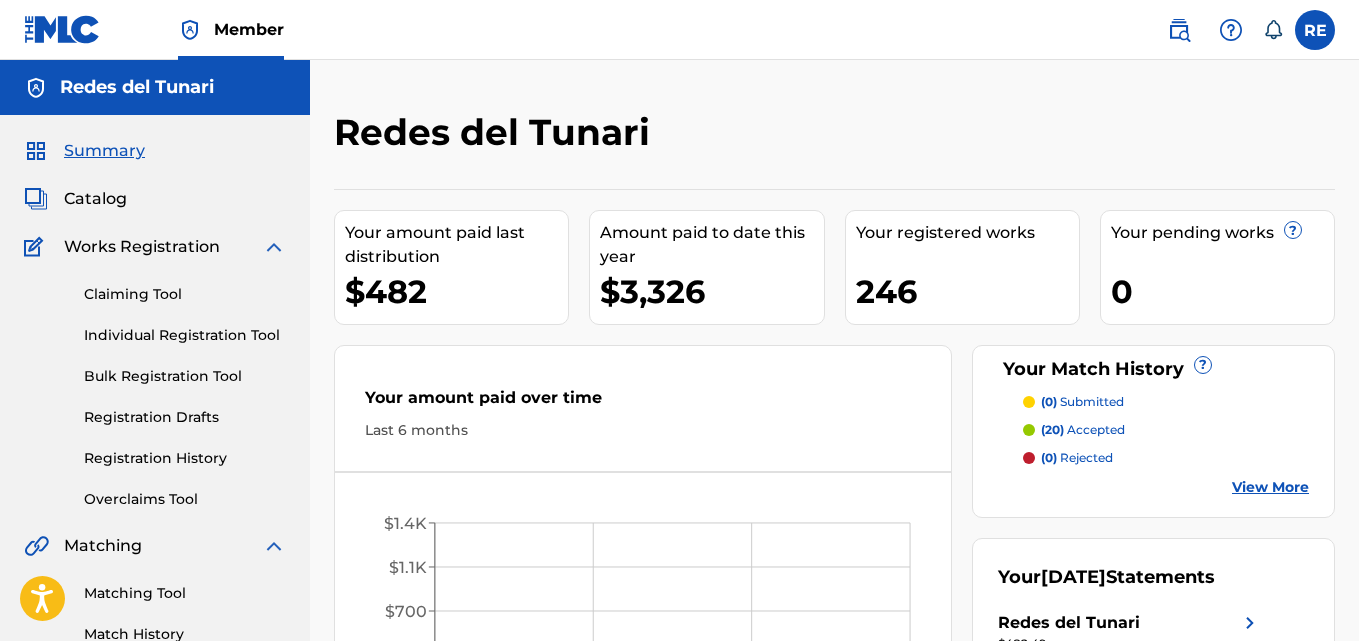 scroll, scrollTop: 0, scrollLeft: 0, axis: both 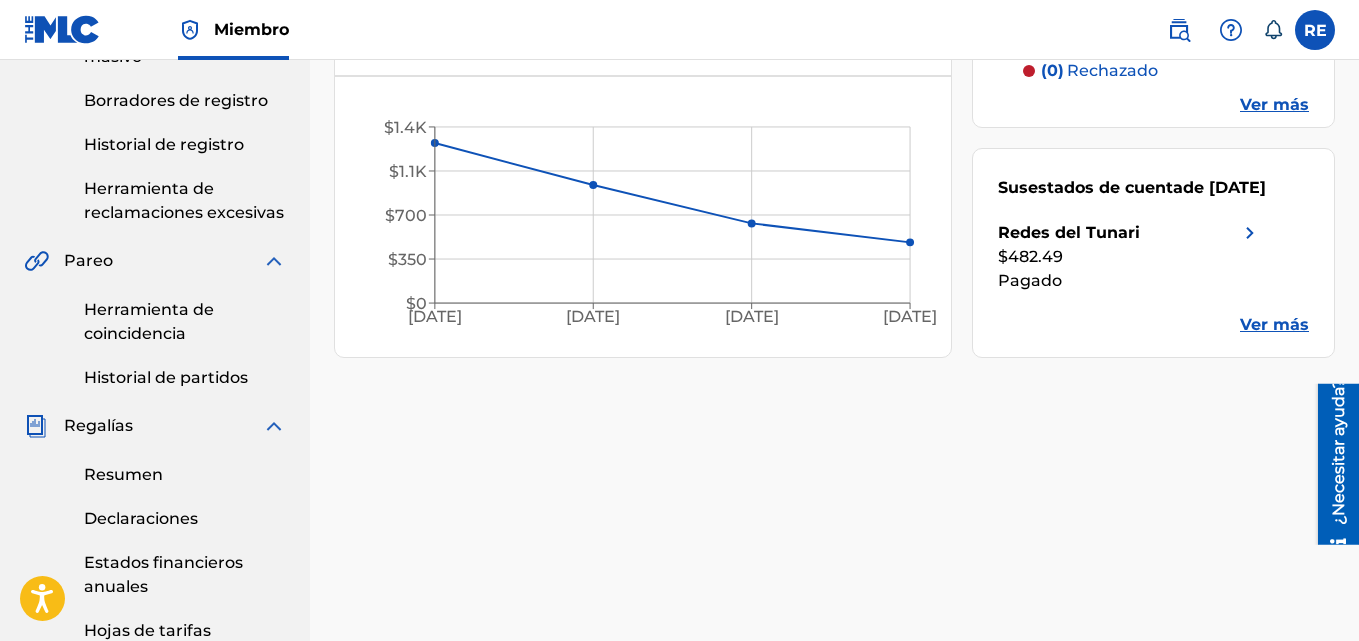 click on "Resumen Declaraciones Estados financieros anuales Hojas de tarifas" at bounding box center (155, 540) 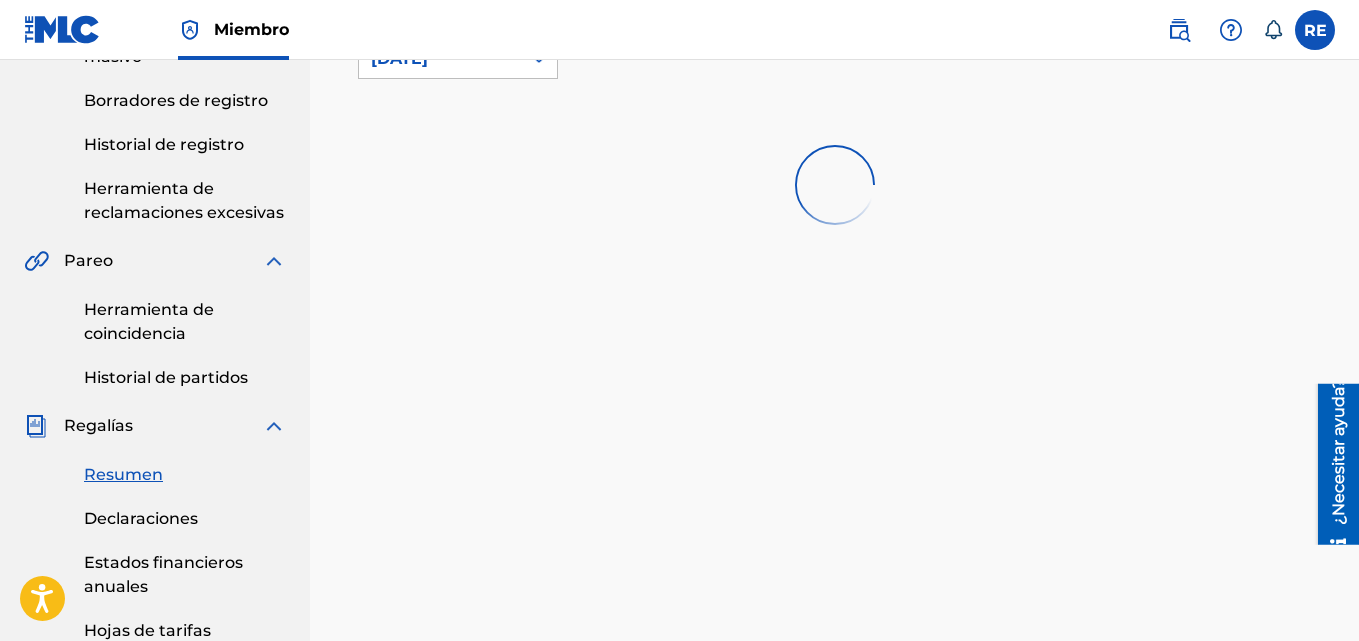 scroll, scrollTop: 0, scrollLeft: 0, axis: both 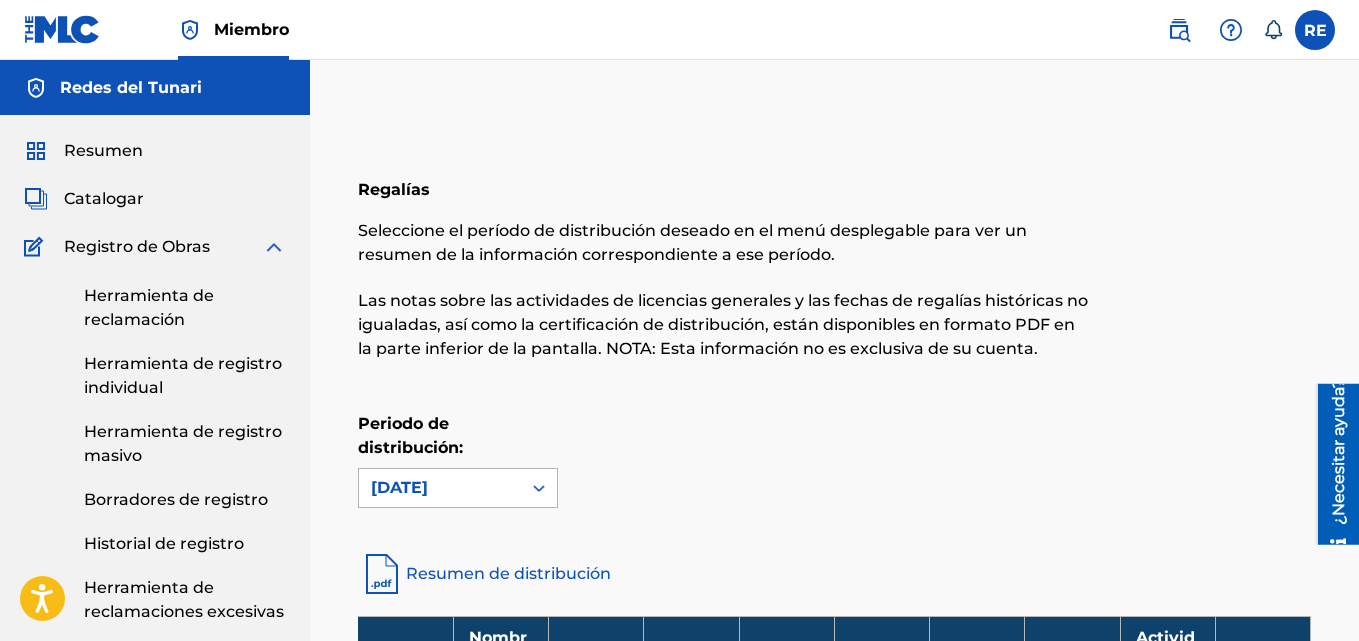 drag, startPoint x: 425, startPoint y: 510, endPoint x: 426, endPoint y: 492, distance: 18.027756 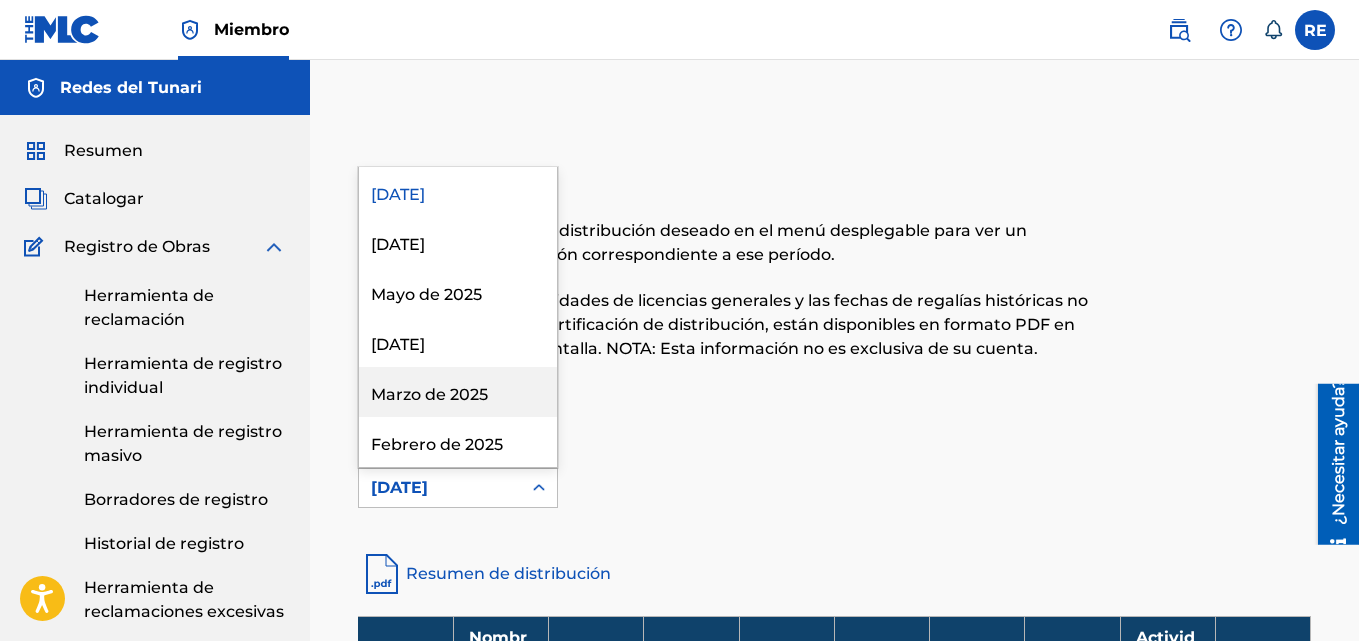 click on "Marzo de 2025" at bounding box center (429, 394) 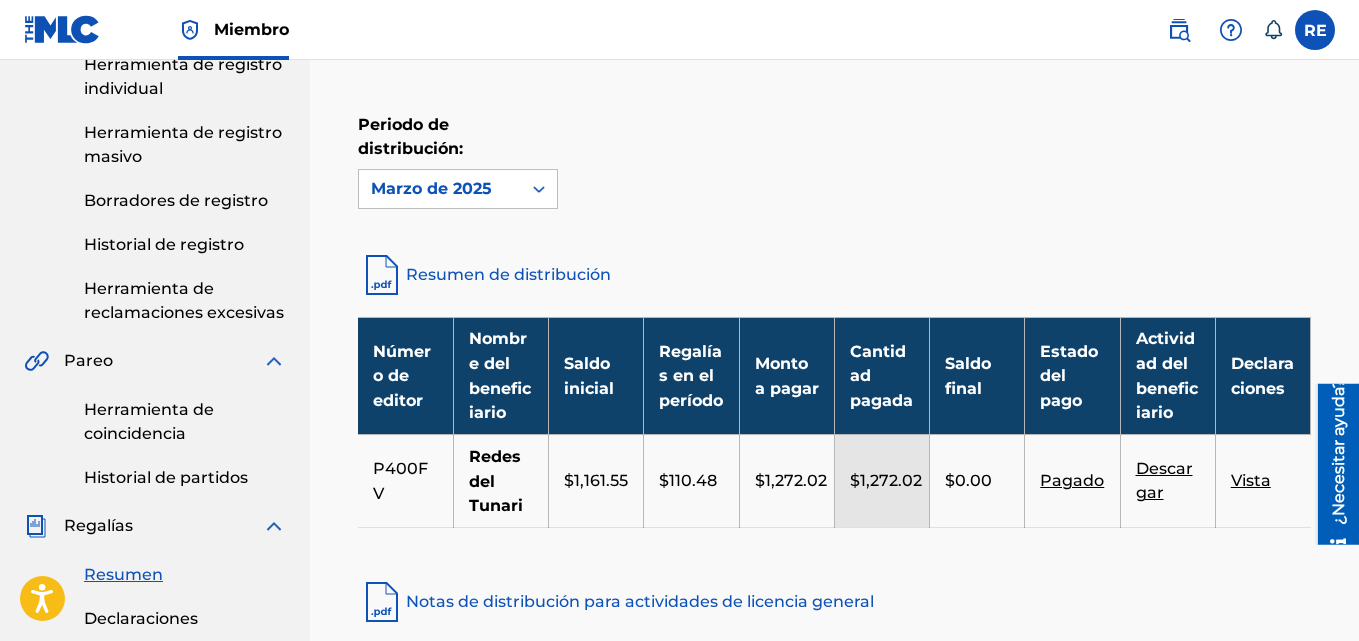 scroll, scrollTop: 300, scrollLeft: 0, axis: vertical 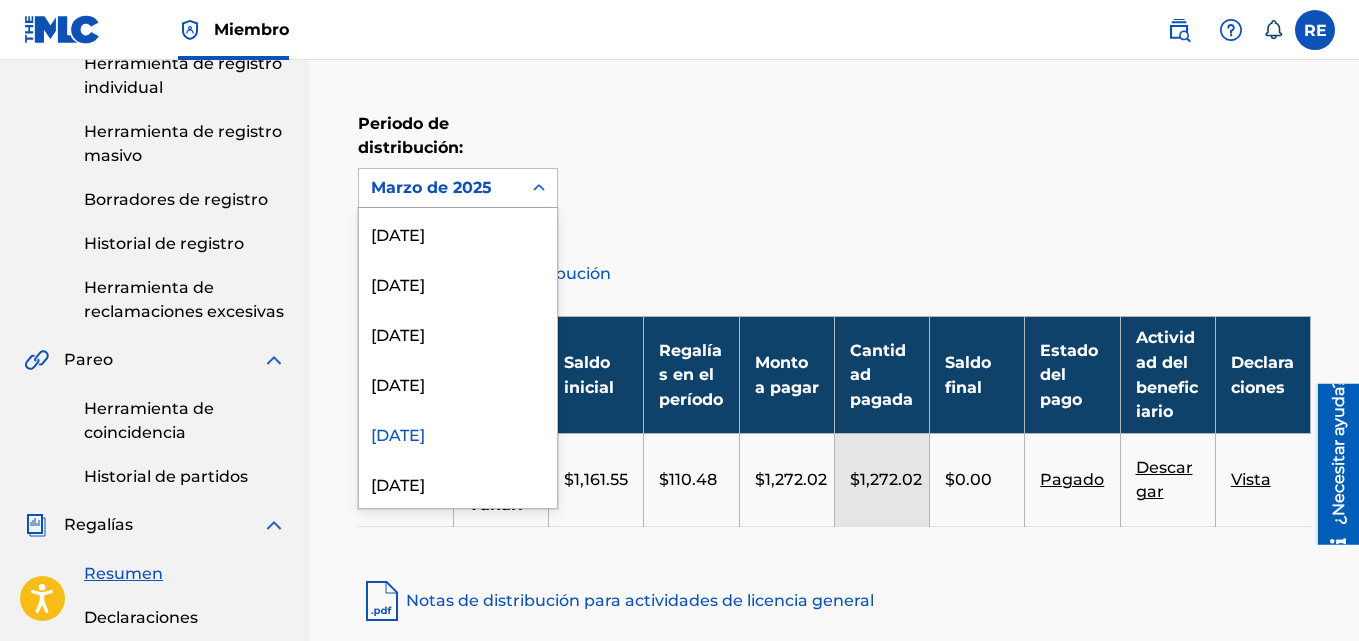 click on "Marzo de 2025" at bounding box center (440, 188) 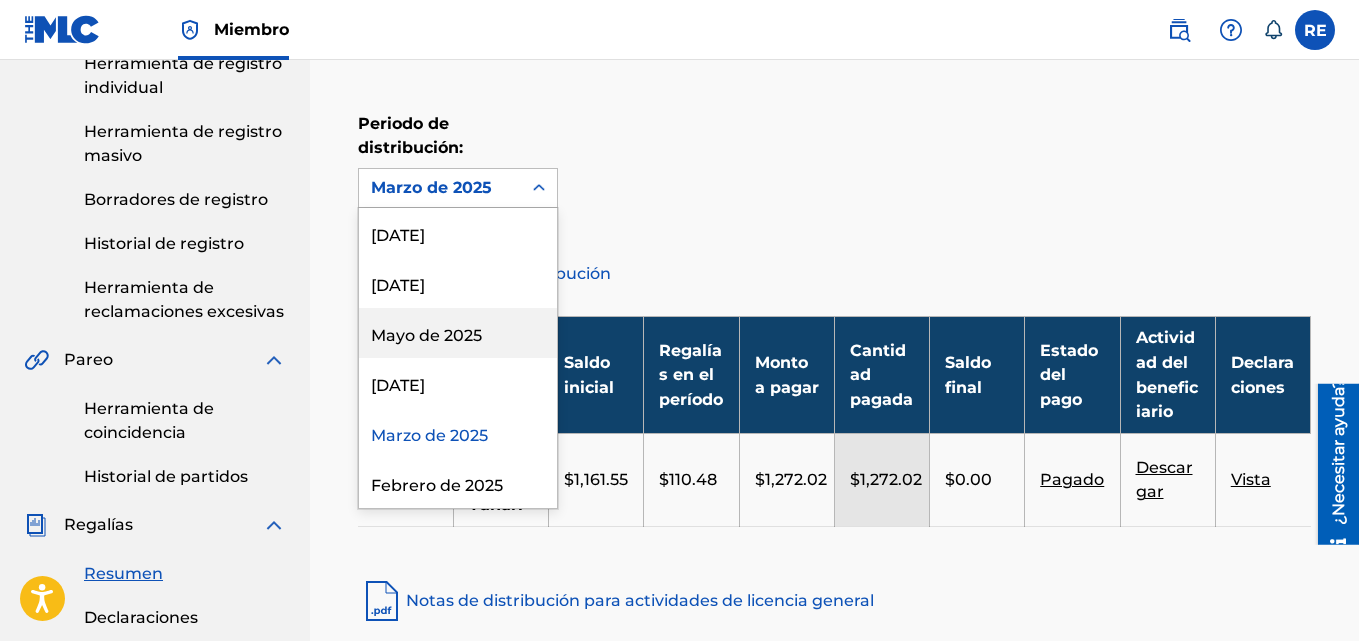 click on "Mayo de 2025" at bounding box center [458, 333] 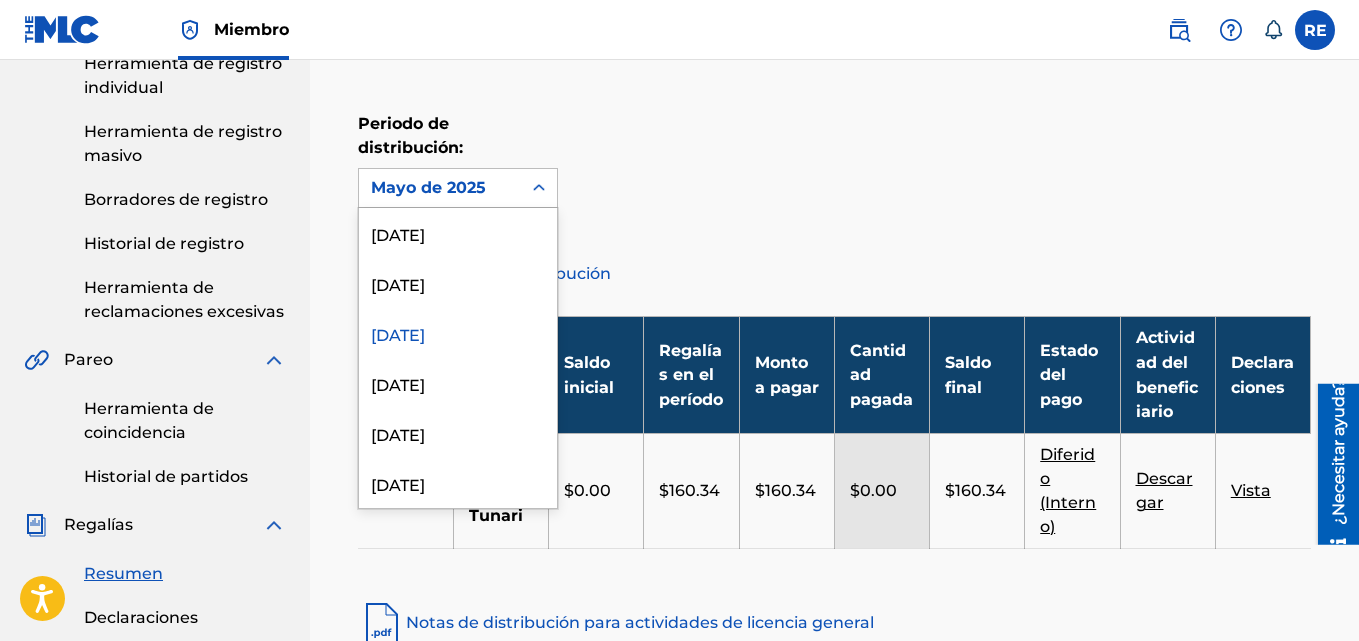 click on "Mayo de 2025" at bounding box center [440, 188] 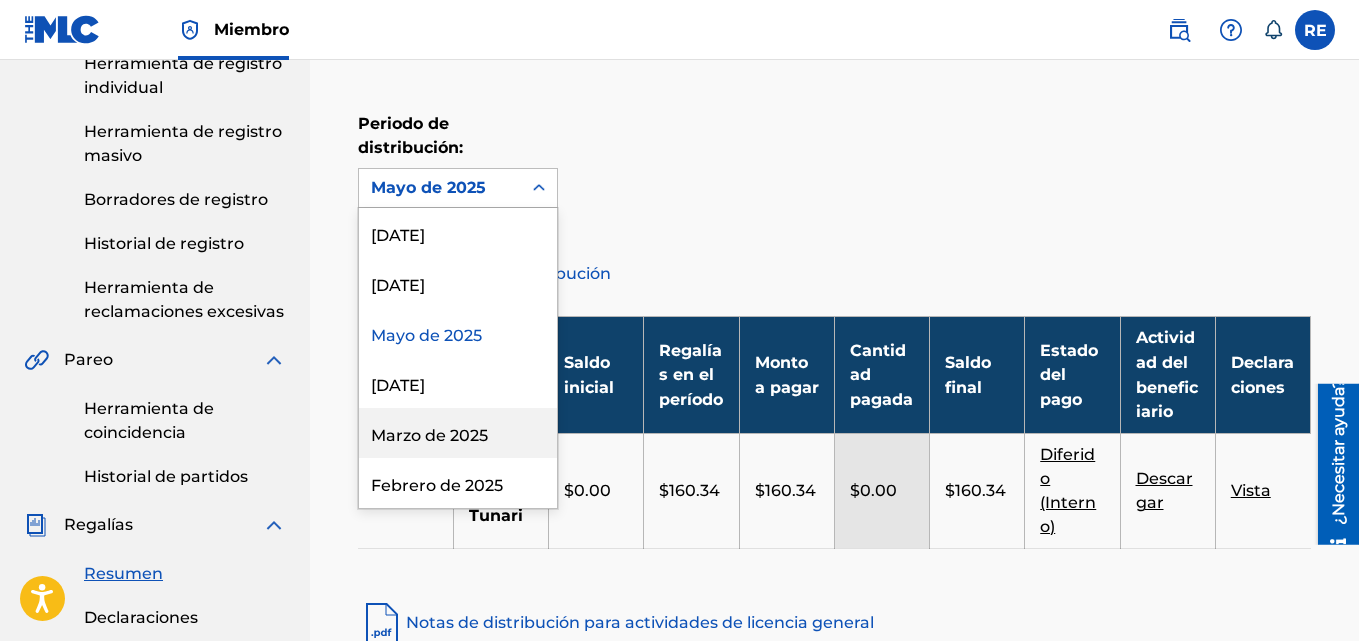 click on "Marzo de 2025" at bounding box center (458, 433) 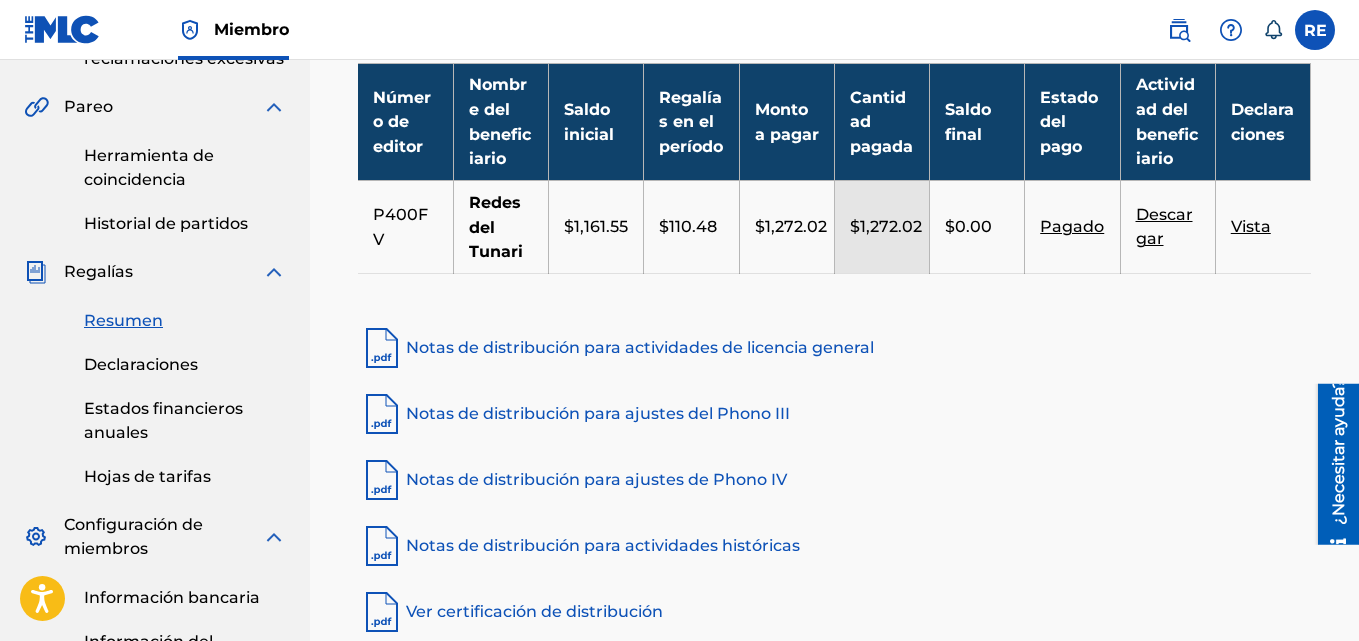scroll, scrollTop: 566, scrollLeft: 0, axis: vertical 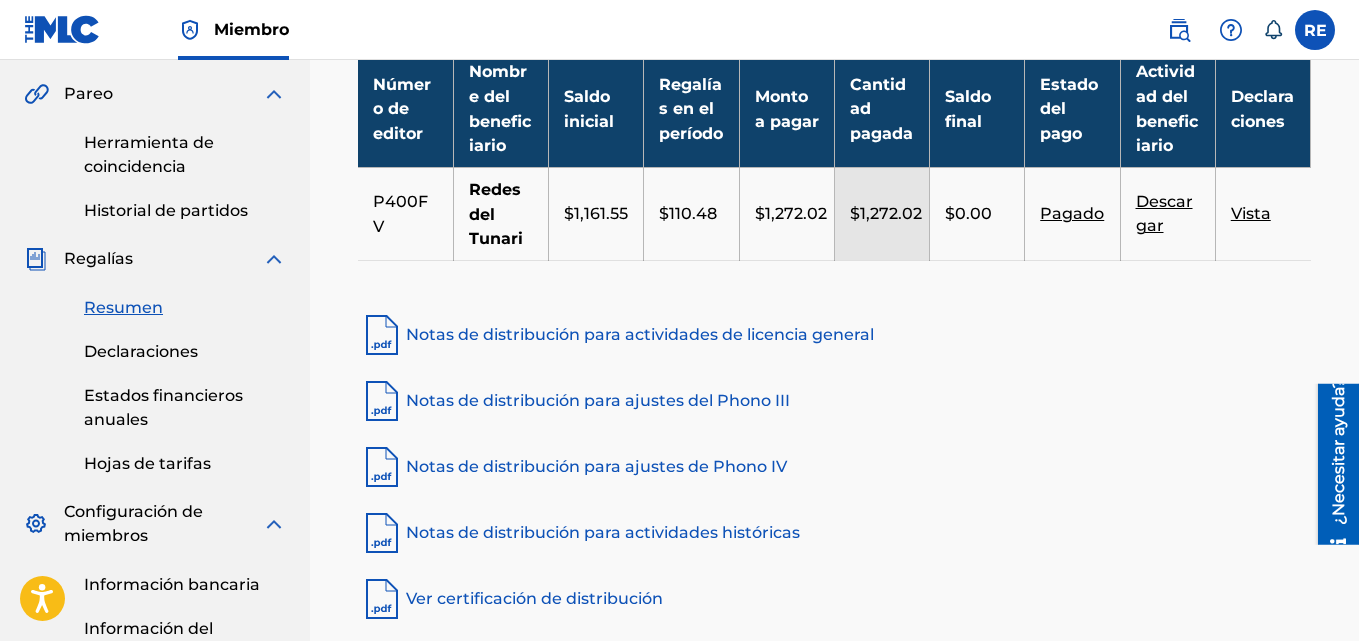 click on "Vista" at bounding box center (1251, 213) 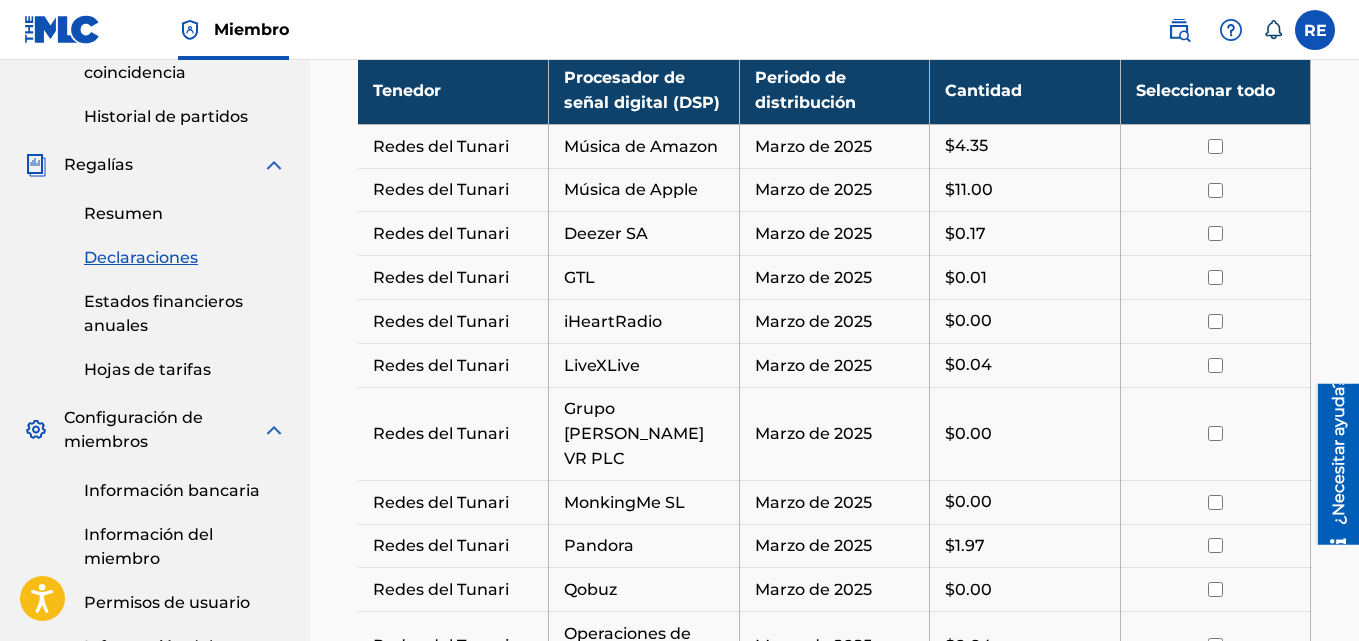 scroll, scrollTop: 665, scrollLeft: 0, axis: vertical 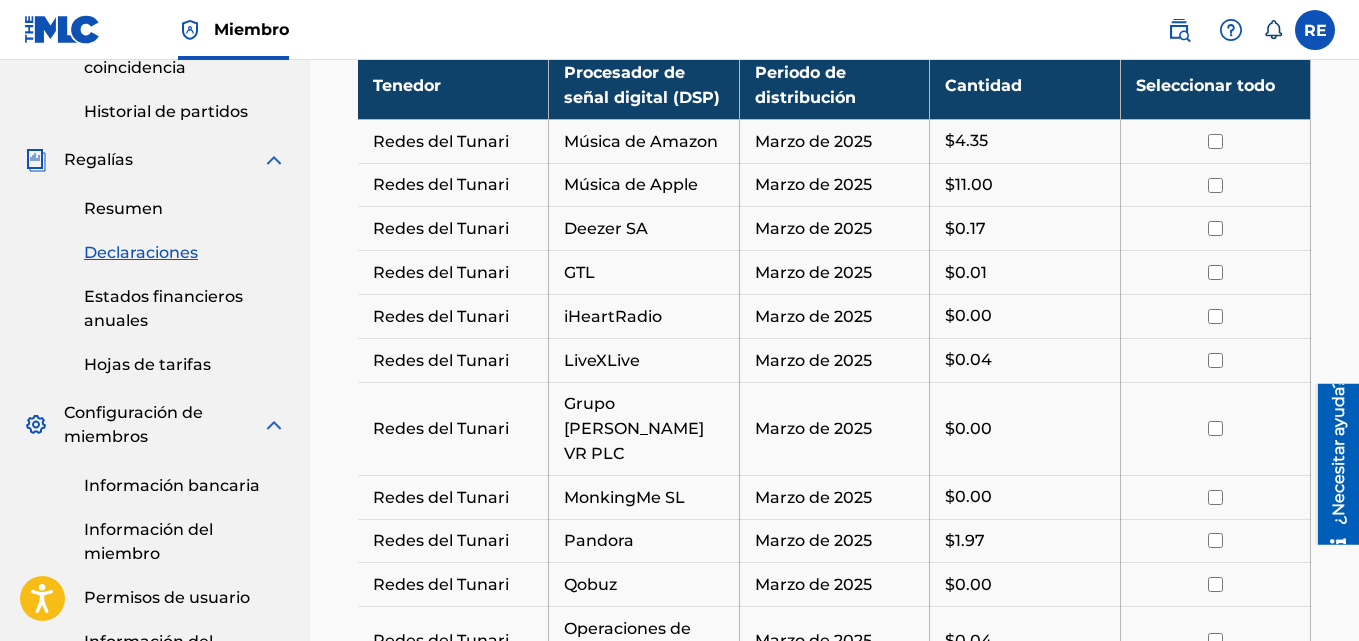 click at bounding box center [1215, 141] 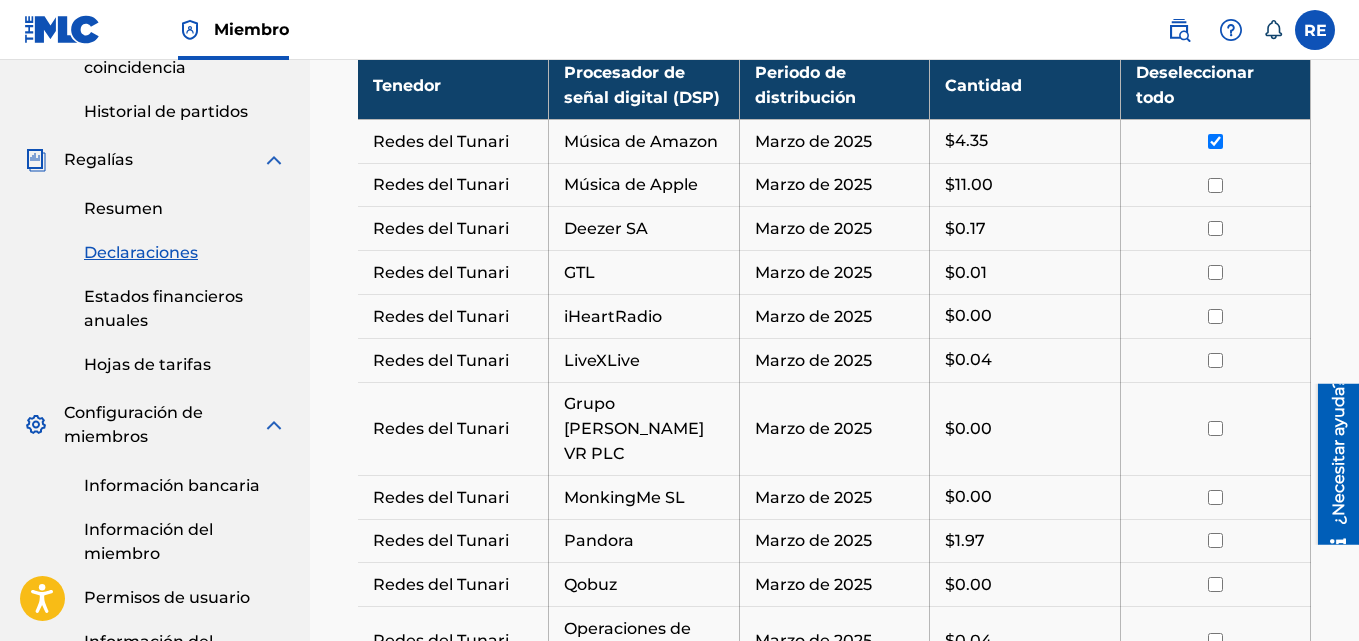 click at bounding box center (1216, 185) 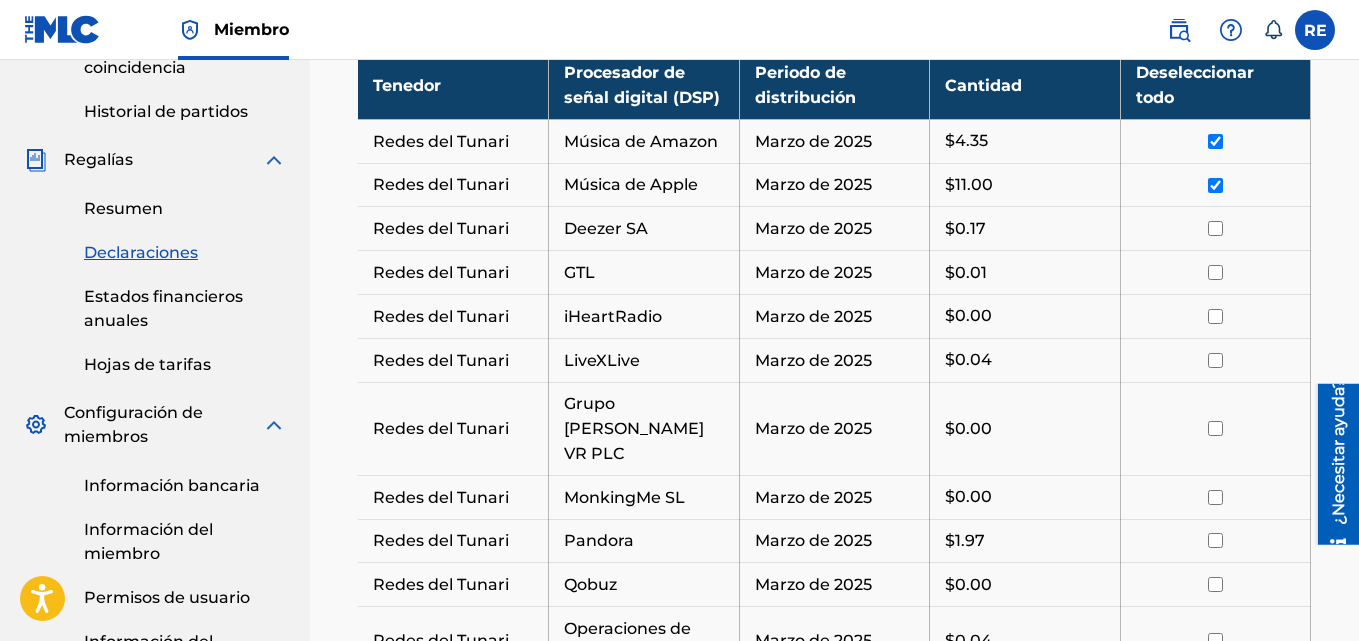 click at bounding box center (1215, 229) 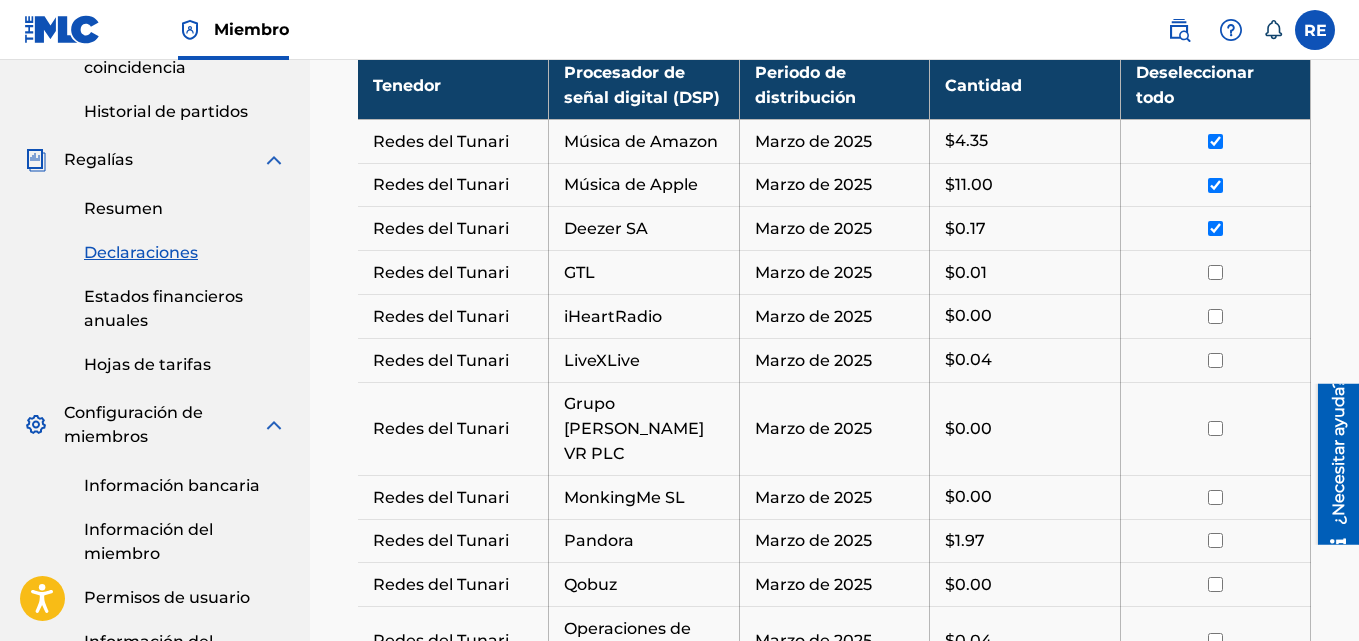 click at bounding box center [1215, 272] 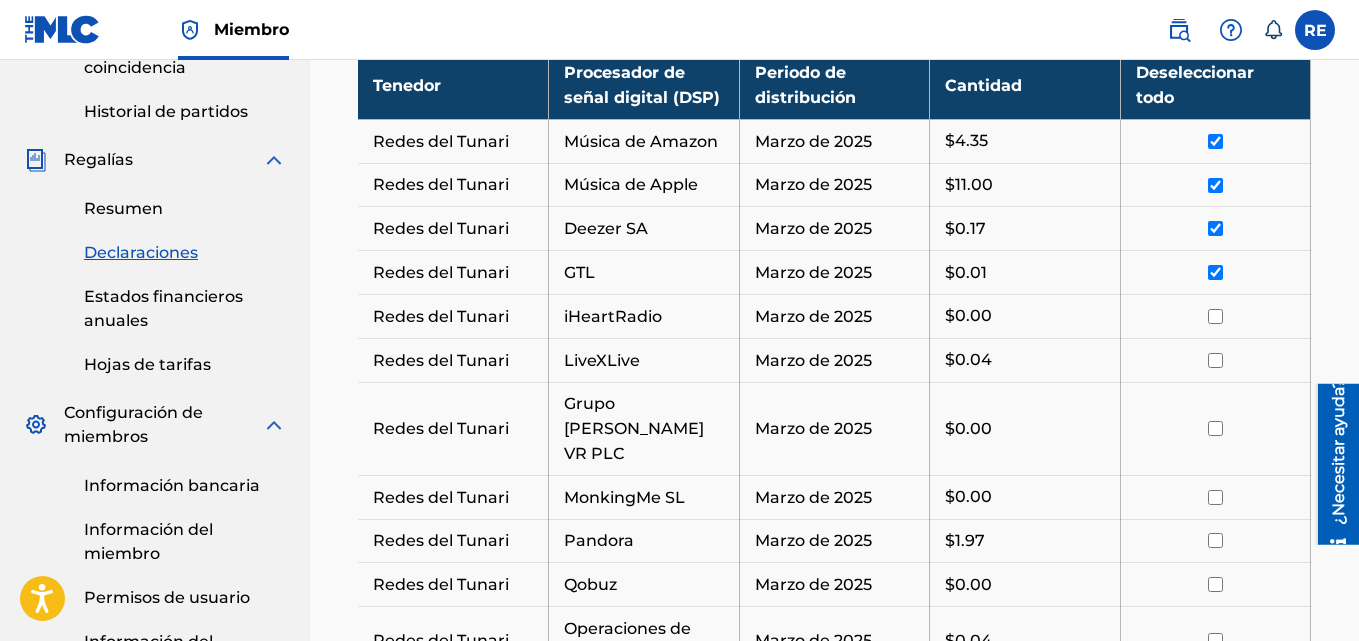 click at bounding box center (1215, 316) 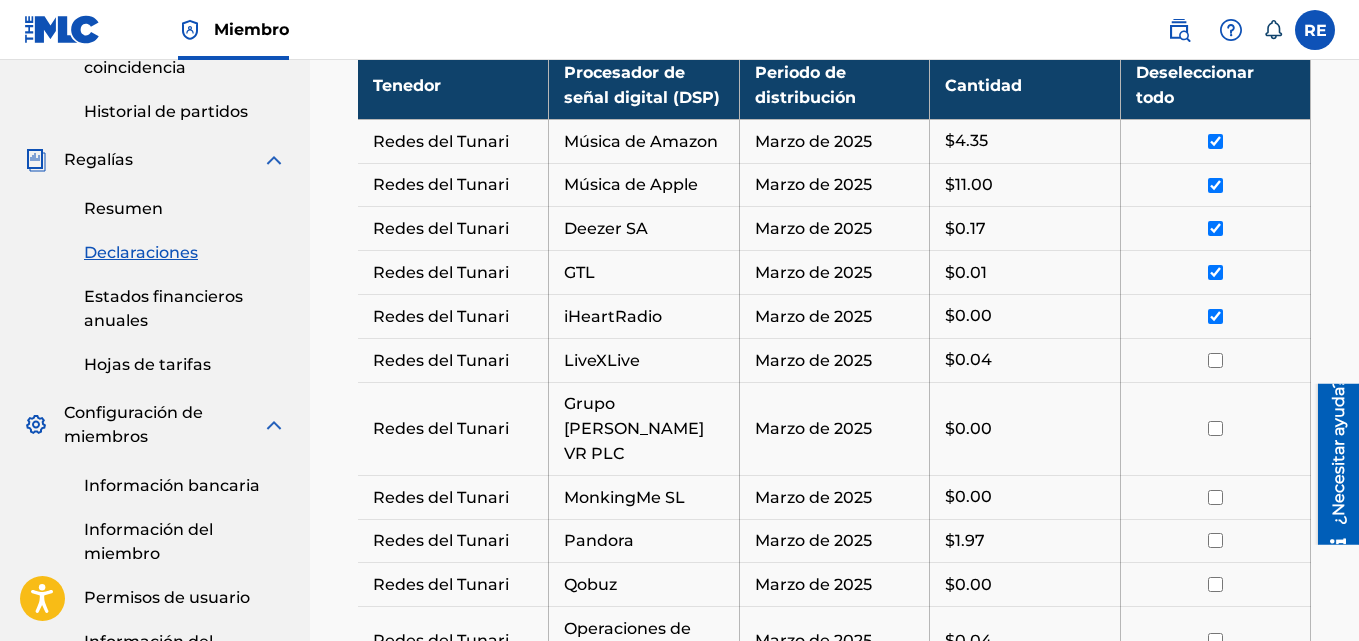 drag, startPoint x: 1219, startPoint y: 338, endPoint x: 1223, endPoint y: 361, distance: 23.345236 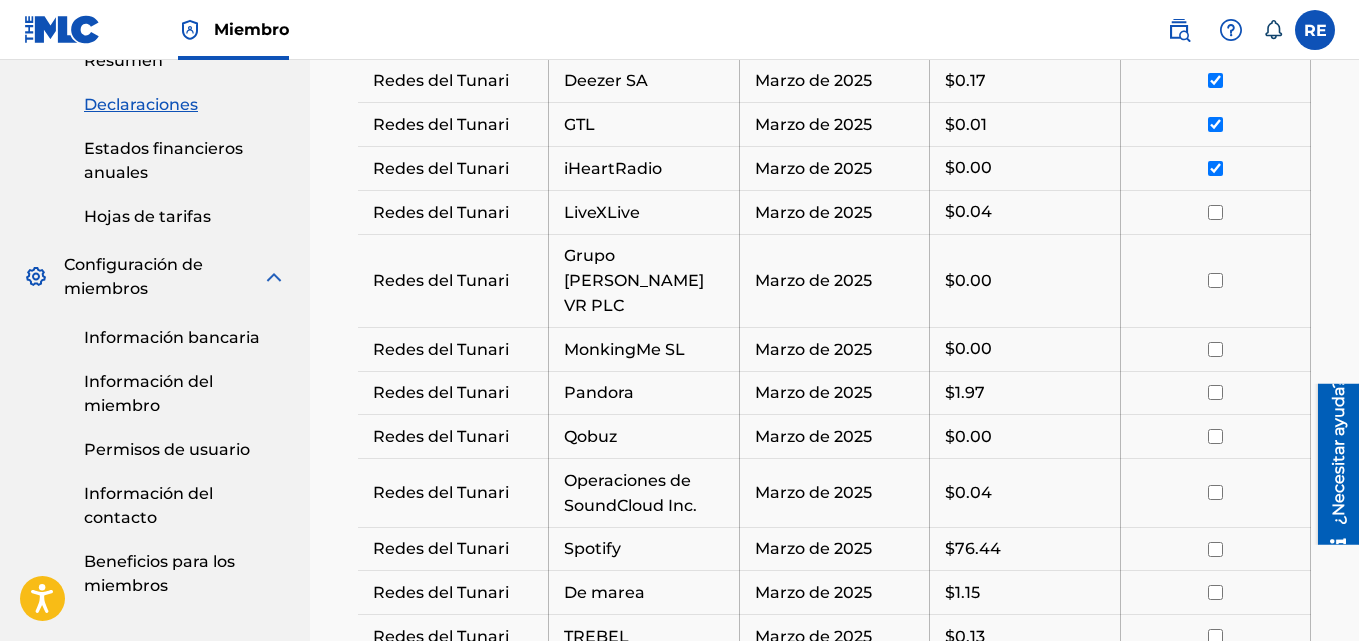 scroll, scrollTop: 901, scrollLeft: 0, axis: vertical 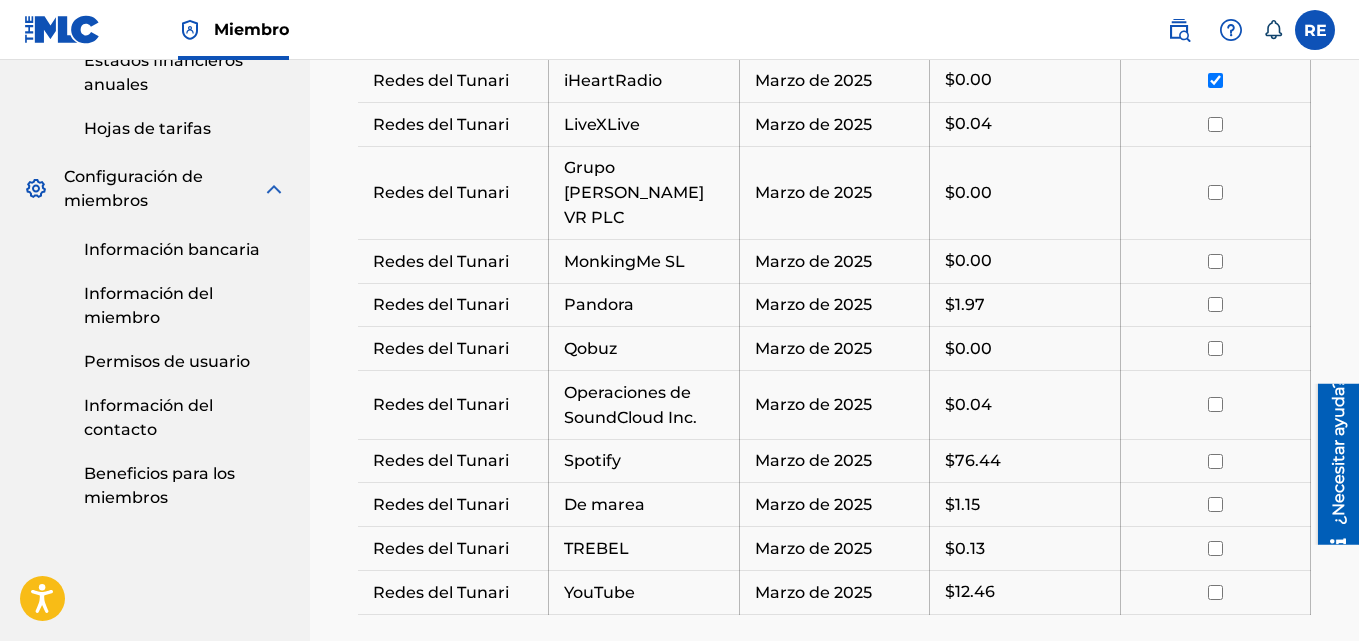 drag, startPoint x: 1365, startPoint y: 327, endPoint x: 54, endPoint y: 10, distance: 1348.7809 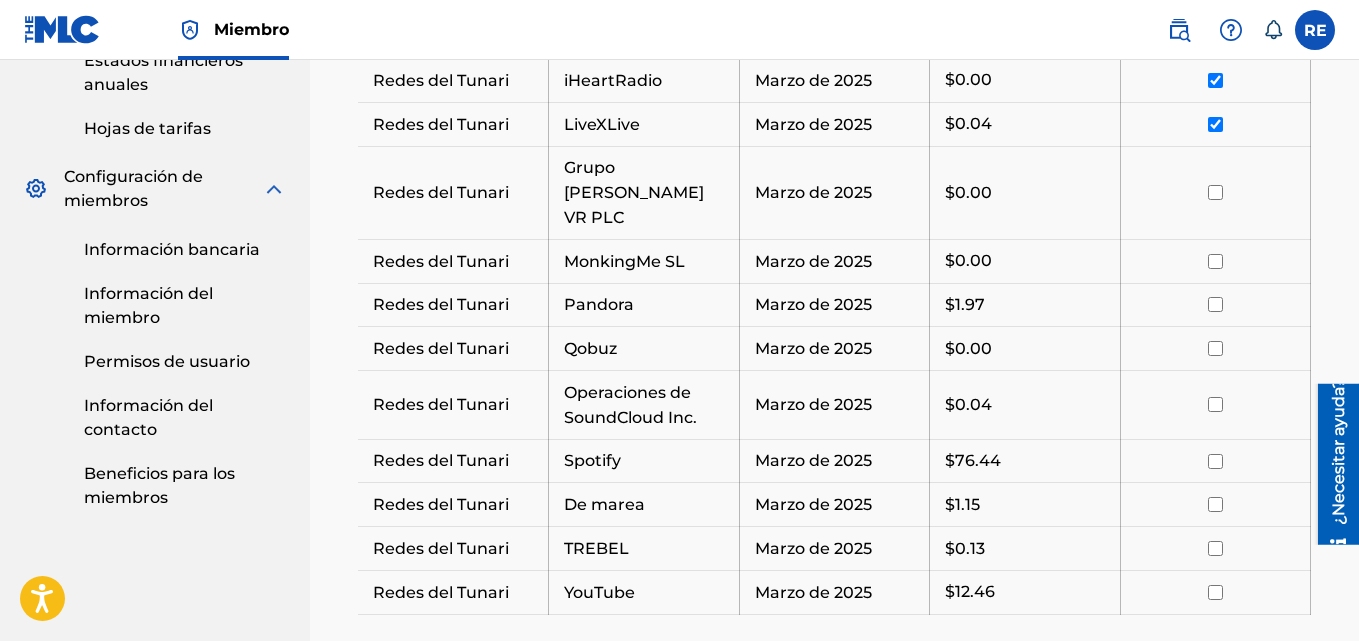 drag, startPoint x: 1216, startPoint y: 169, endPoint x: 1218, endPoint y: 189, distance: 20.09975 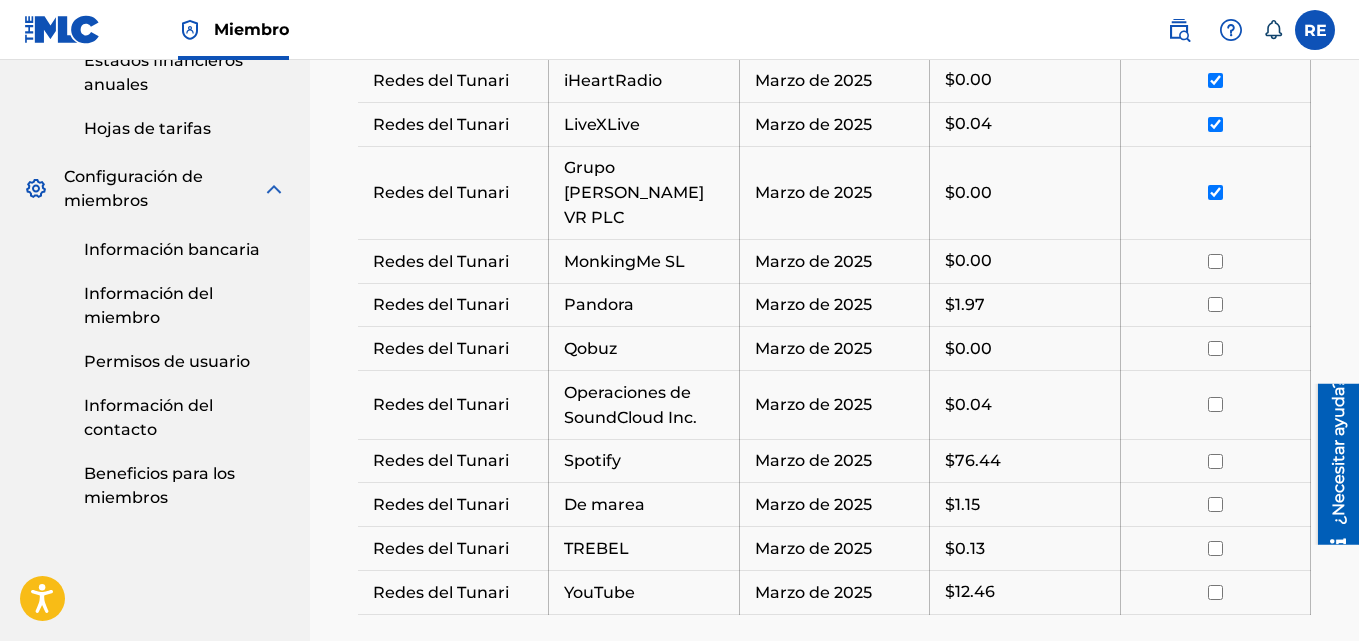 click at bounding box center (1215, 261) 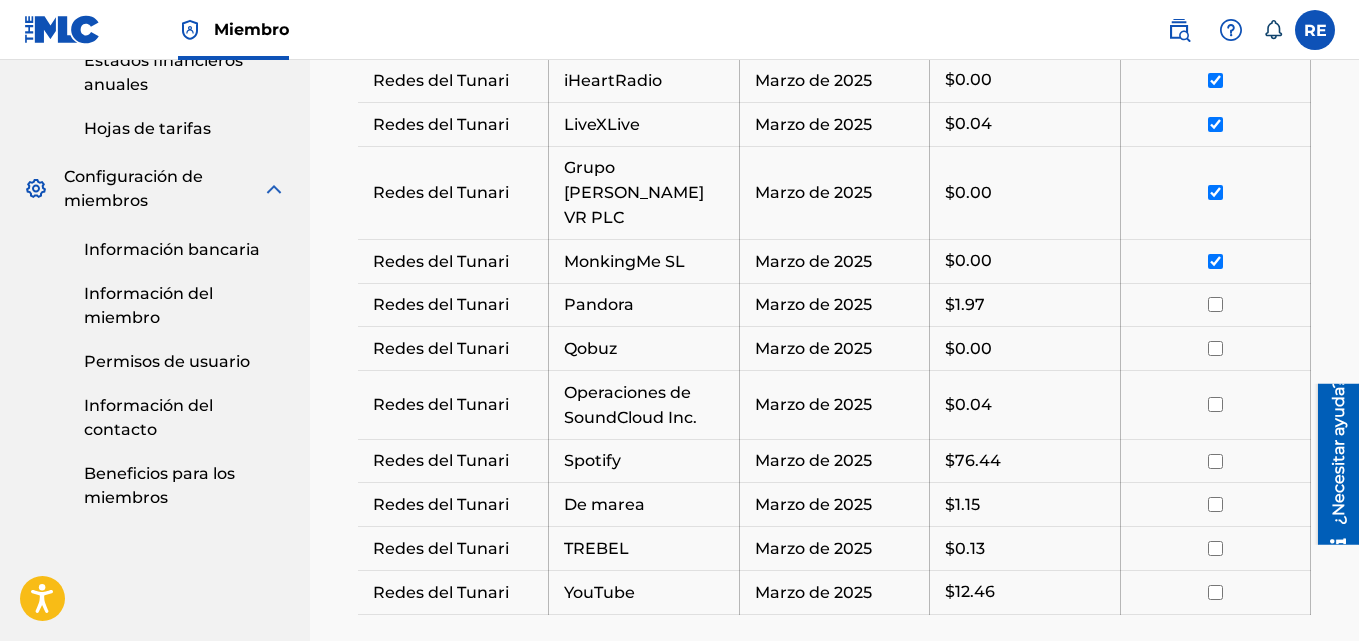 click at bounding box center [1215, 304] 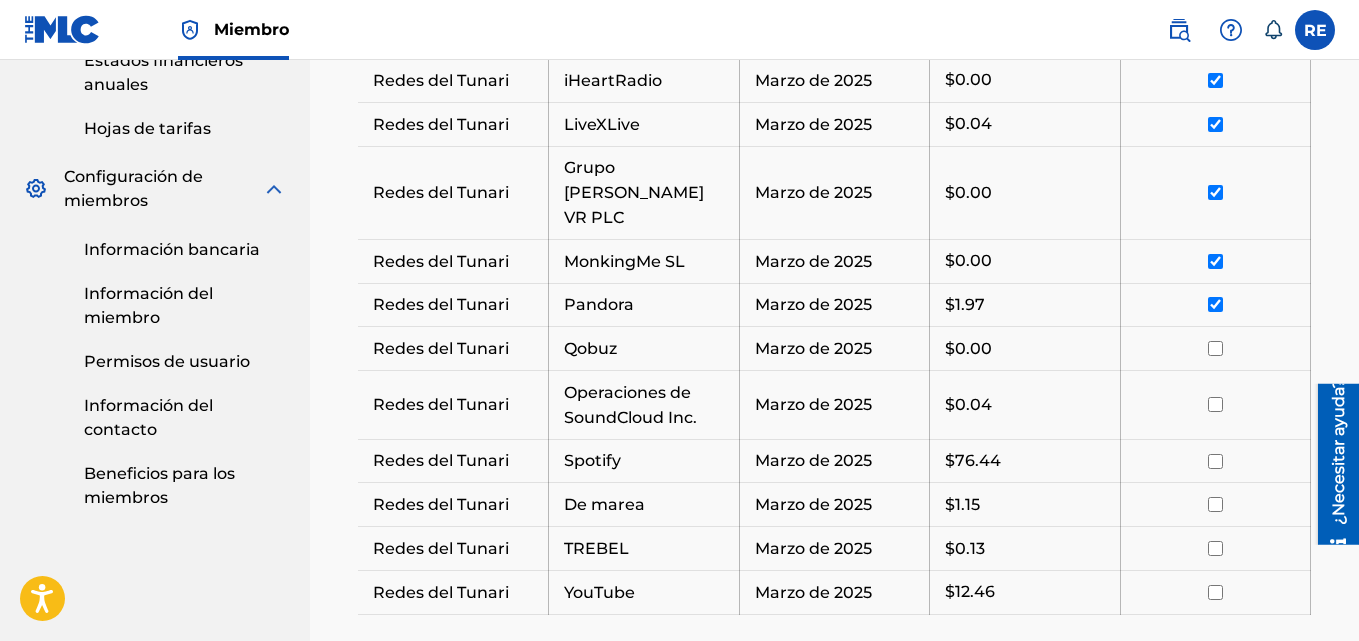 click at bounding box center [1215, 348] 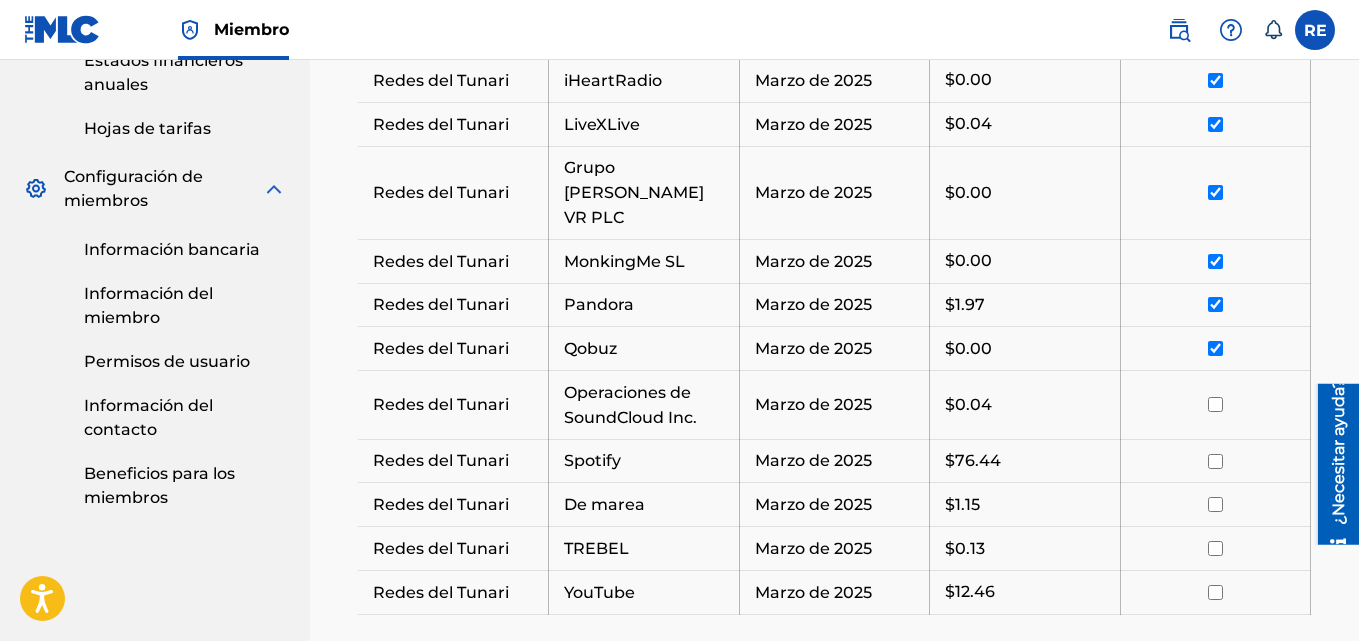 click at bounding box center (1215, 404) 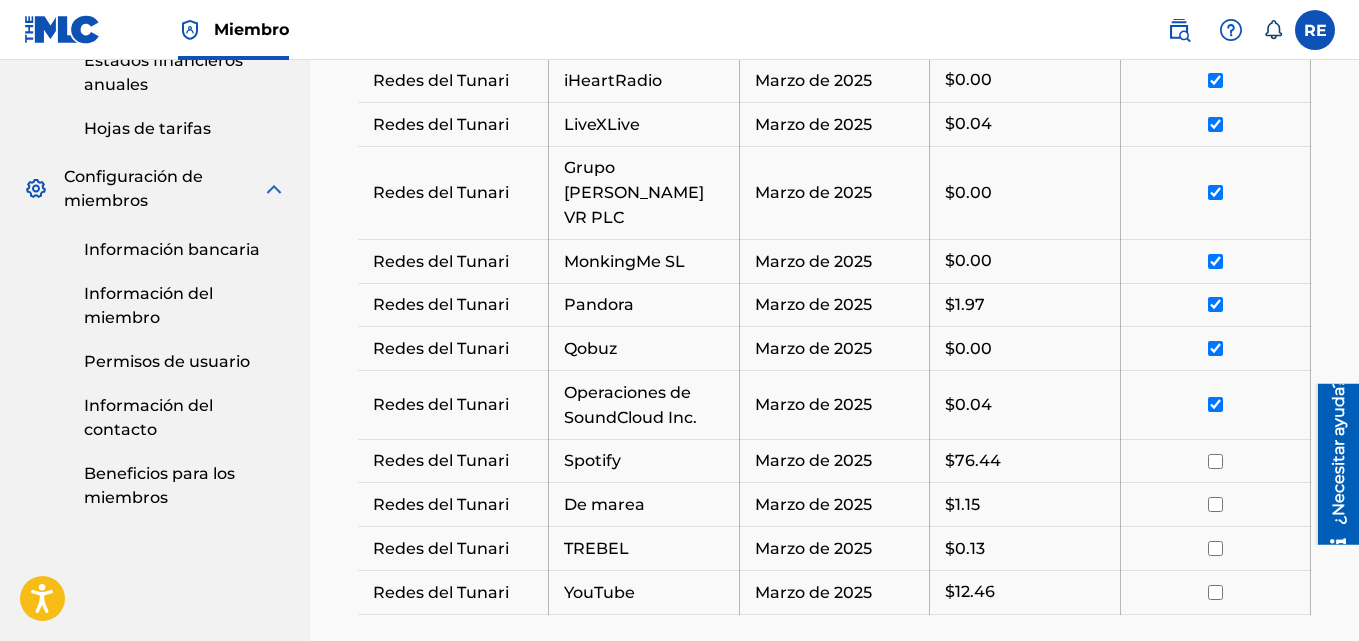 drag, startPoint x: 1213, startPoint y: 432, endPoint x: 1215, endPoint y: 456, distance: 24.083189 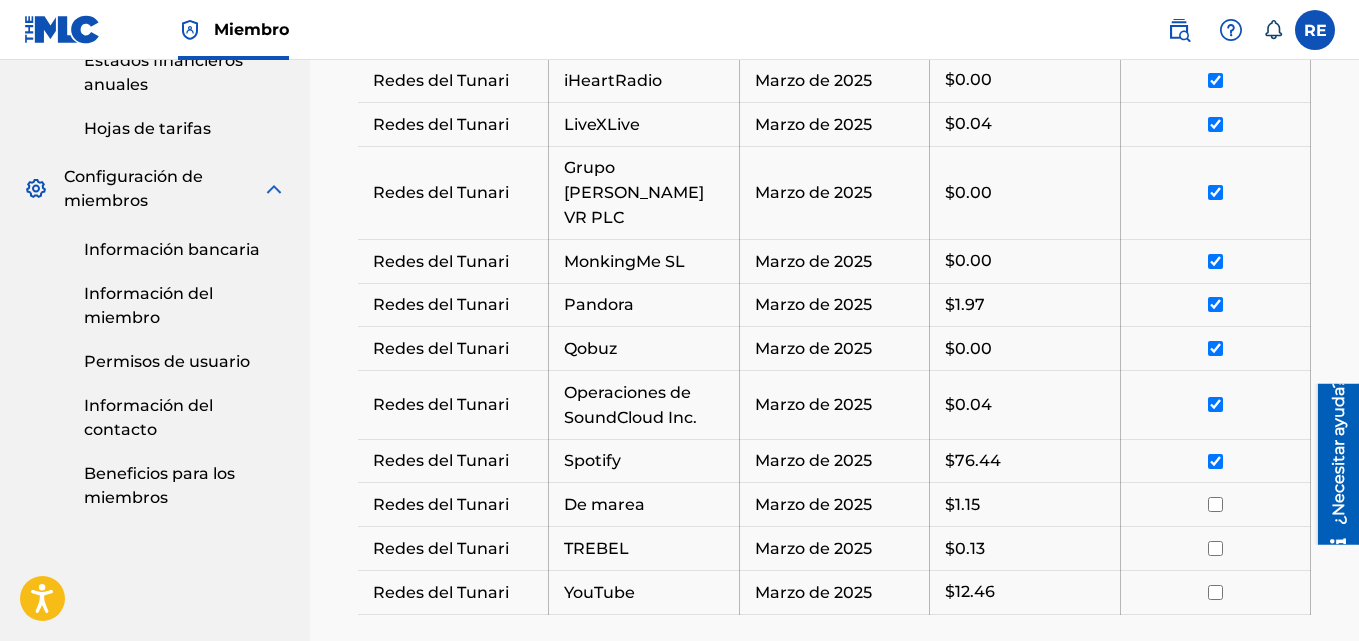 click at bounding box center (1215, 504) 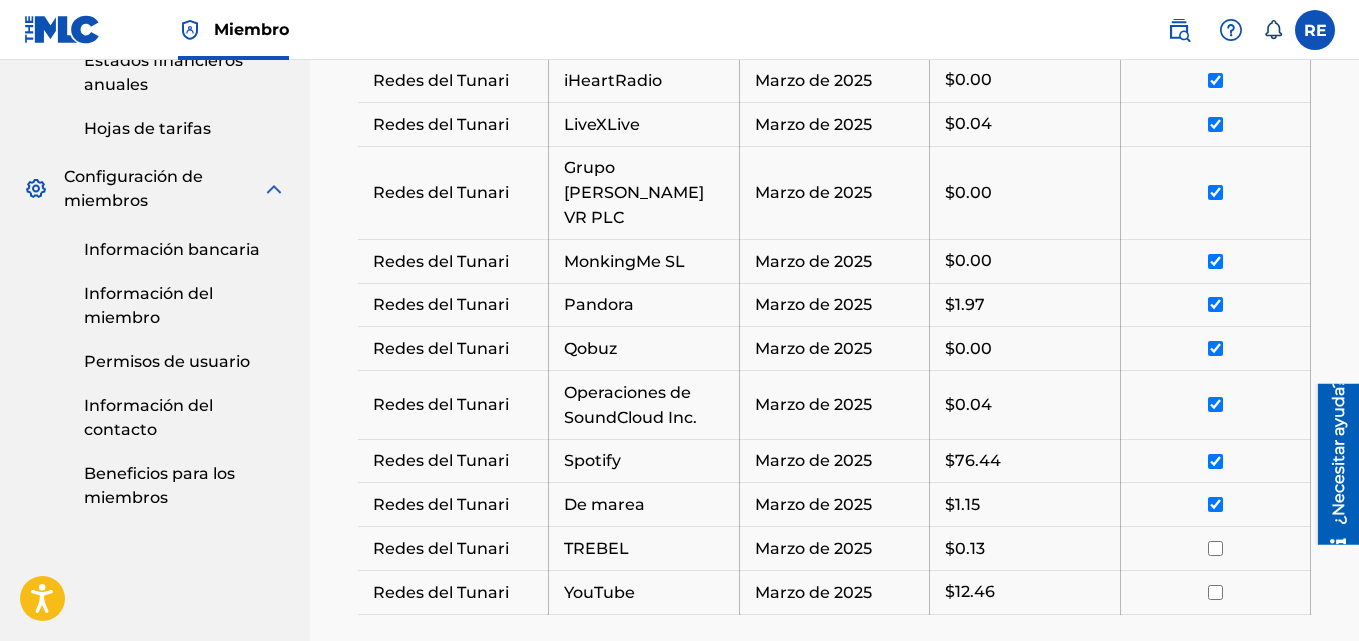 click at bounding box center (1215, 548) 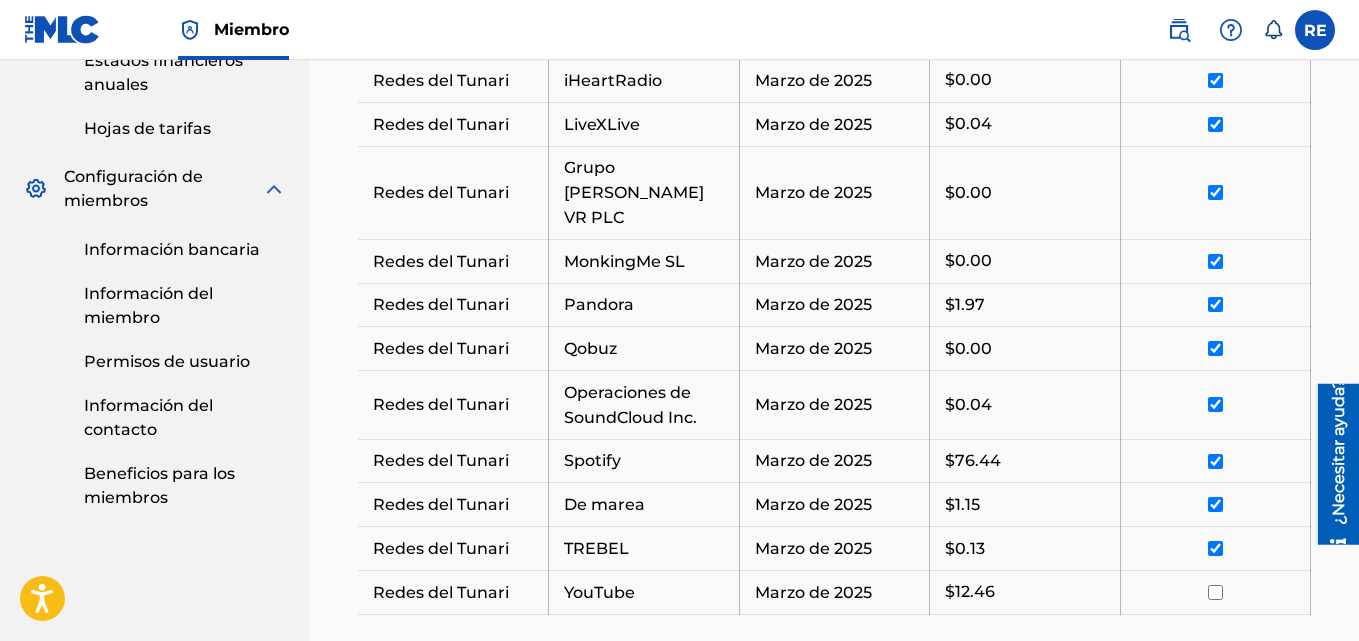 click at bounding box center [1215, 592] 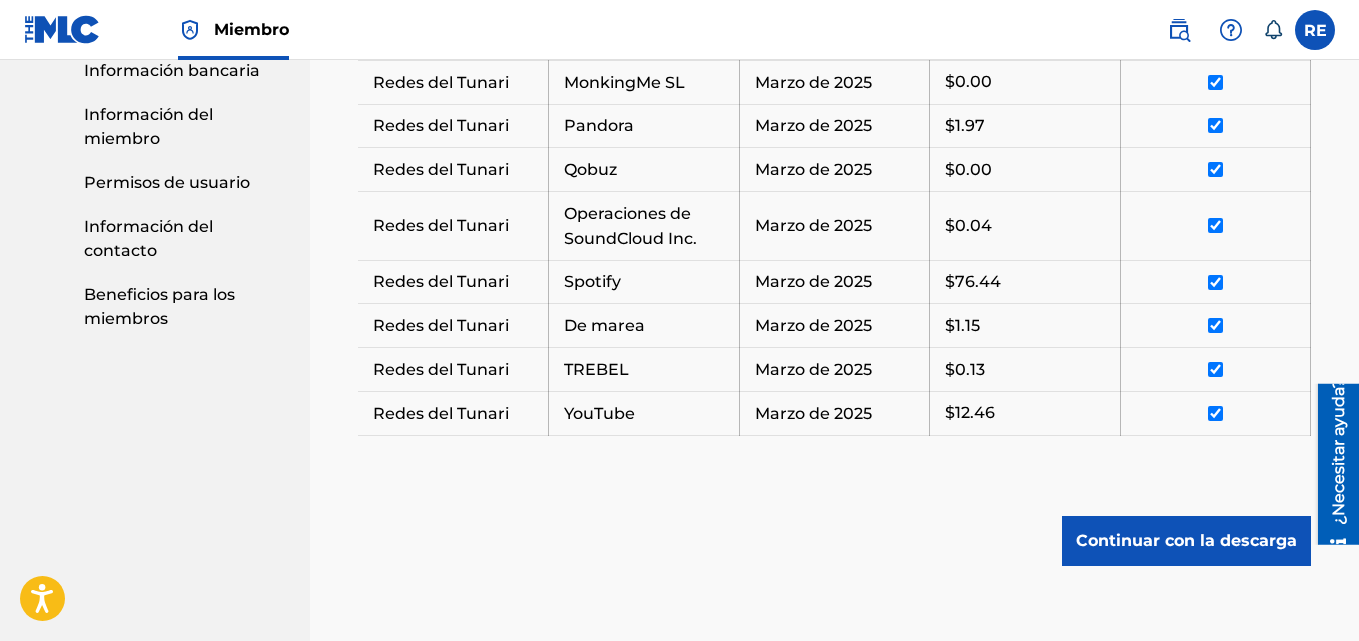 scroll, scrollTop: 1105, scrollLeft: 0, axis: vertical 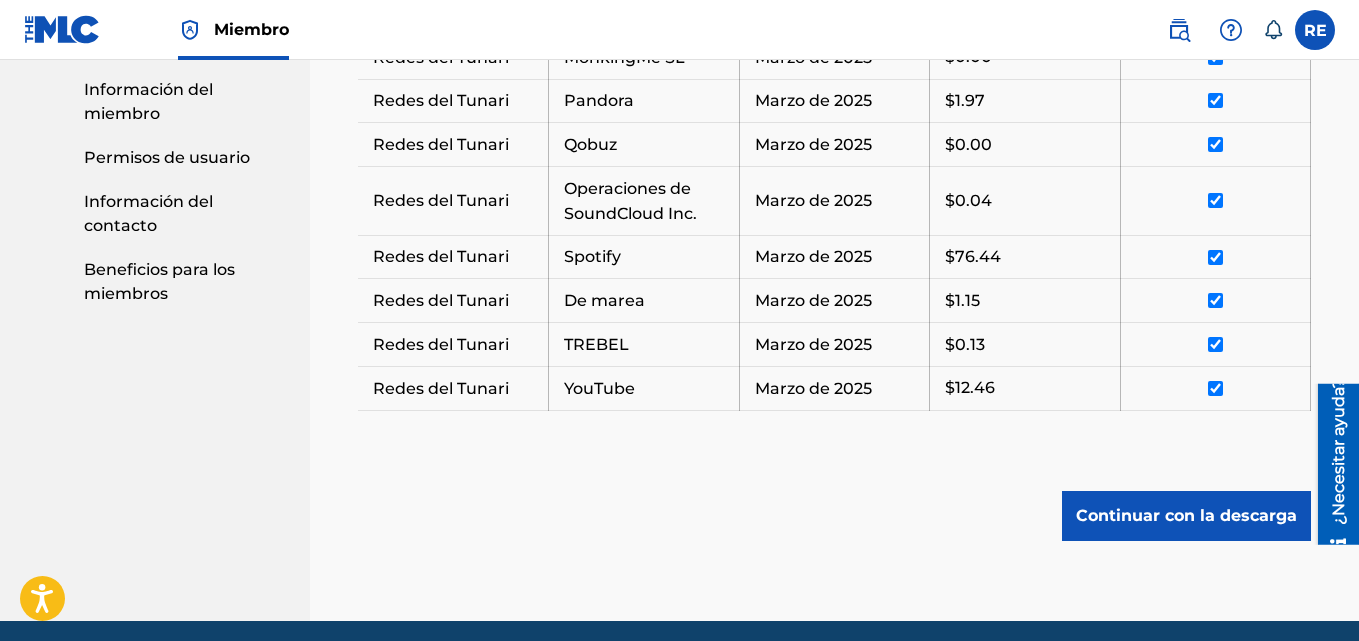 drag, startPoint x: 1365, startPoint y: 422, endPoint x: 38, endPoint y: 119, distance: 1361.1532 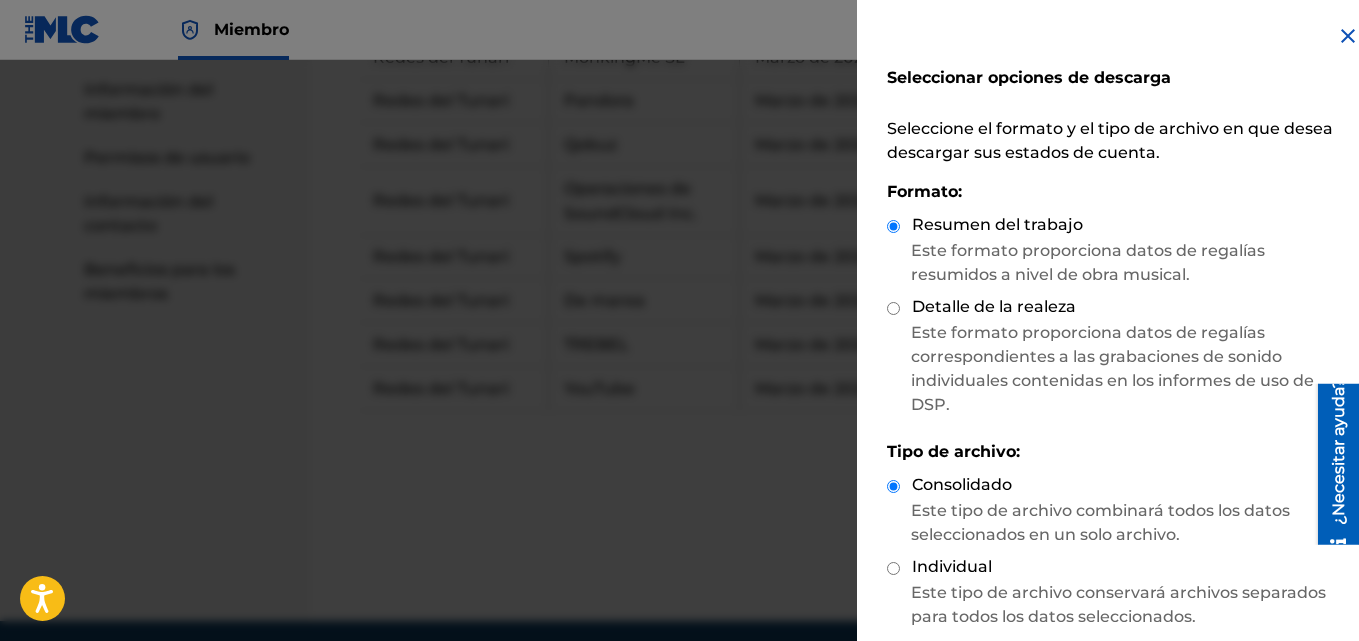 click on "Detalle de la realeza" at bounding box center (1120, 308) 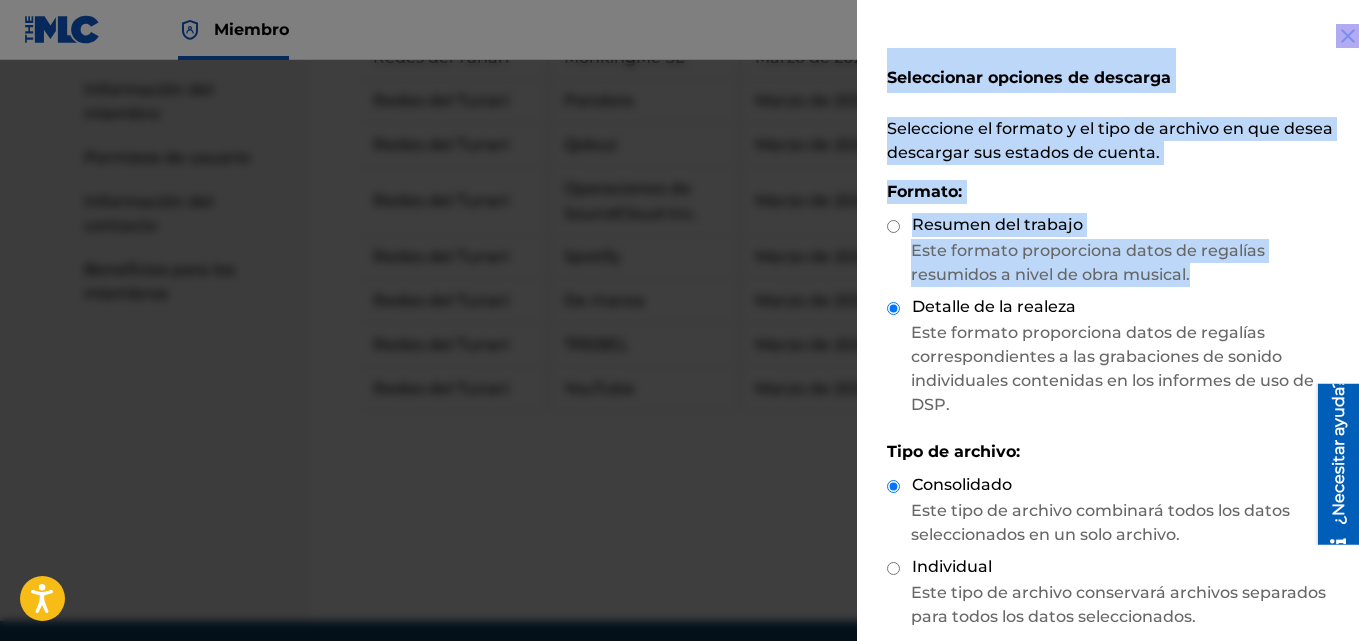 drag, startPoint x: 1344, startPoint y: 279, endPoint x: 1365, endPoint y: 422, distance: 144.53374 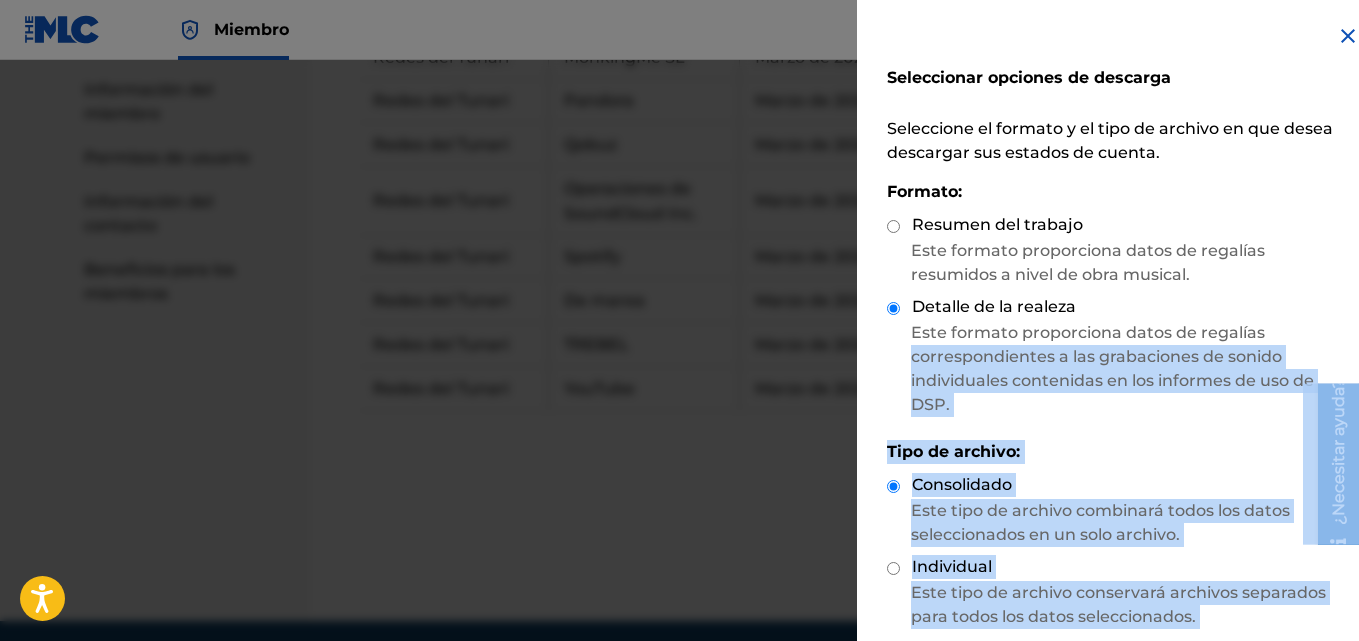 drag, startPoint x: 2656, startPoint y: 717, endPoint x: 1346, endPoint y: 420, distance: 1343.2457 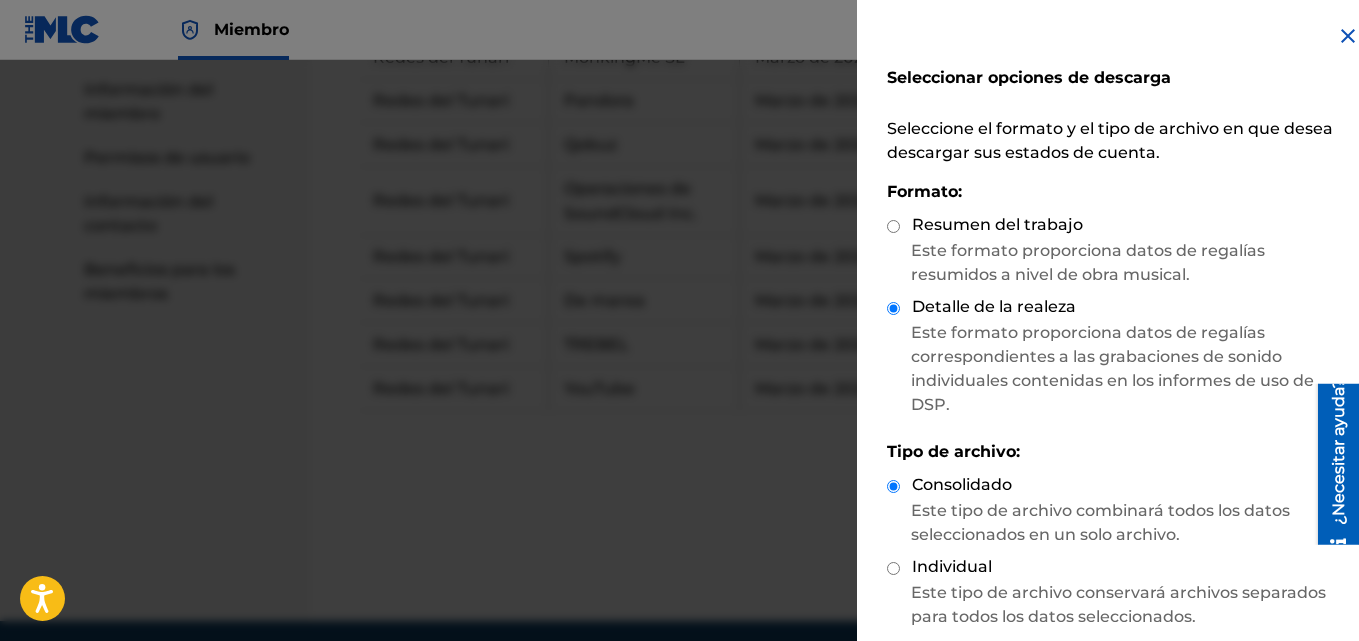 click on "Este formato proporciona datos de regalías resumidos a nivel de obra musical." at bounding box center [1120, 263] 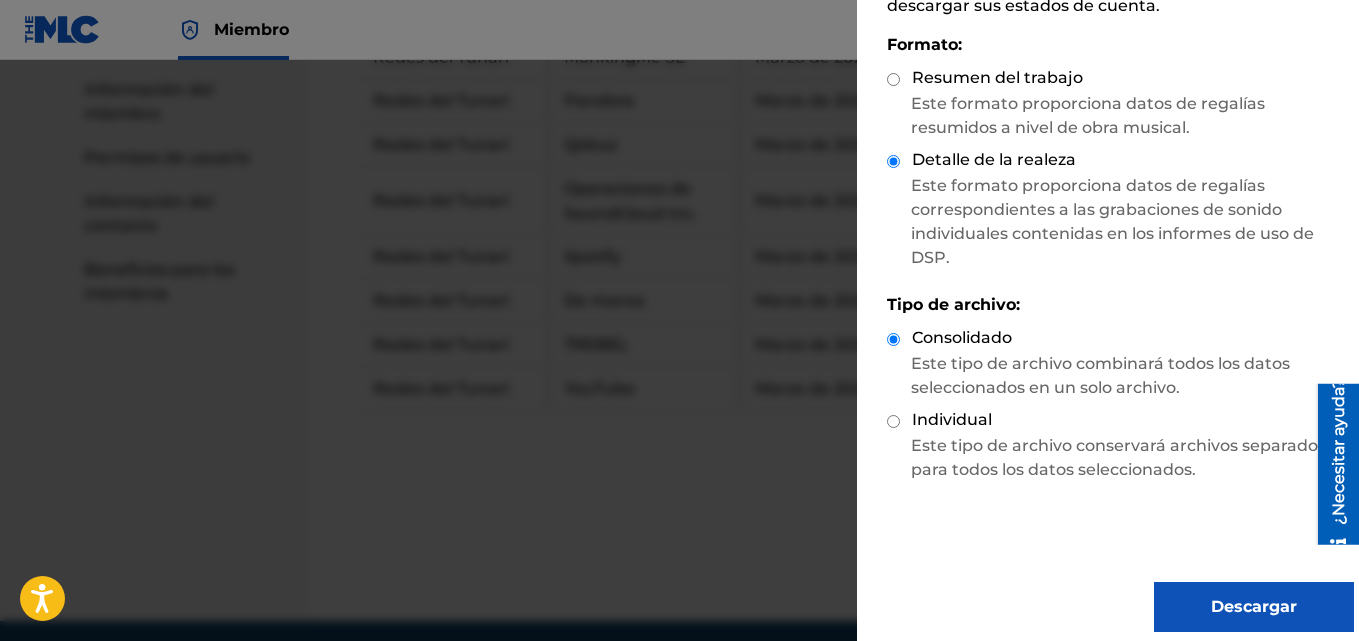 scroll, scrollTop: 162, scrollLeft: 0, axis: vertical 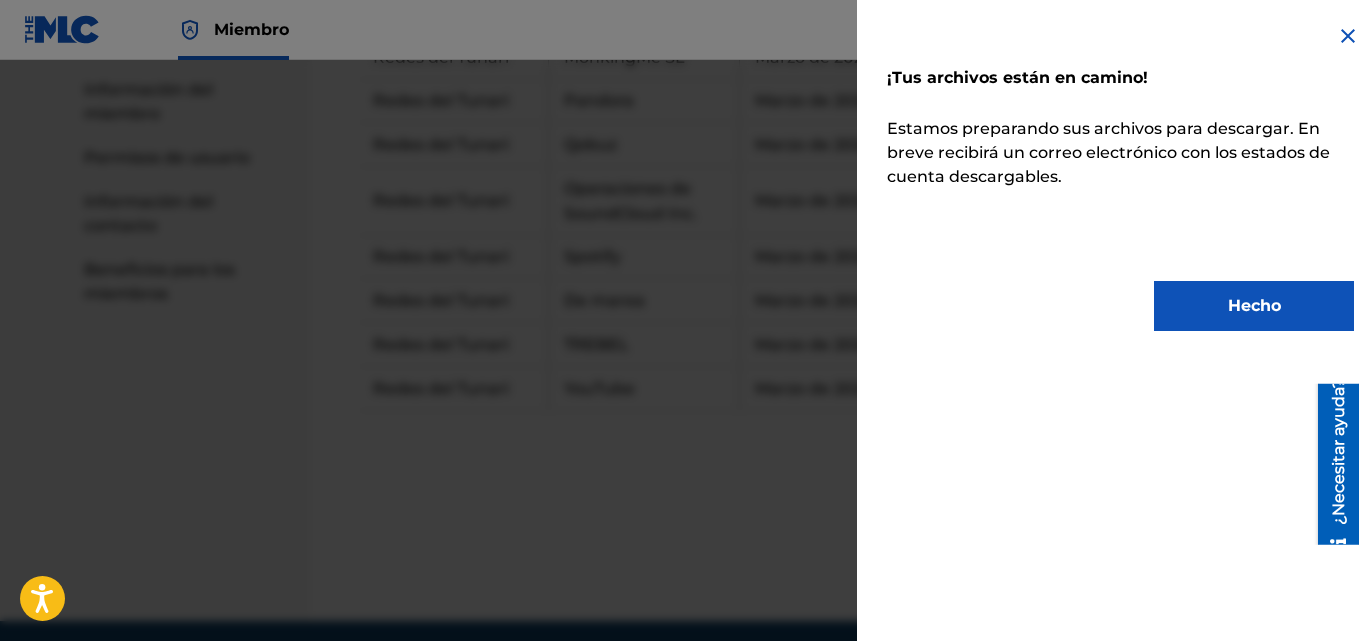 click on "Hecho" at bounding box center [1254, 305] 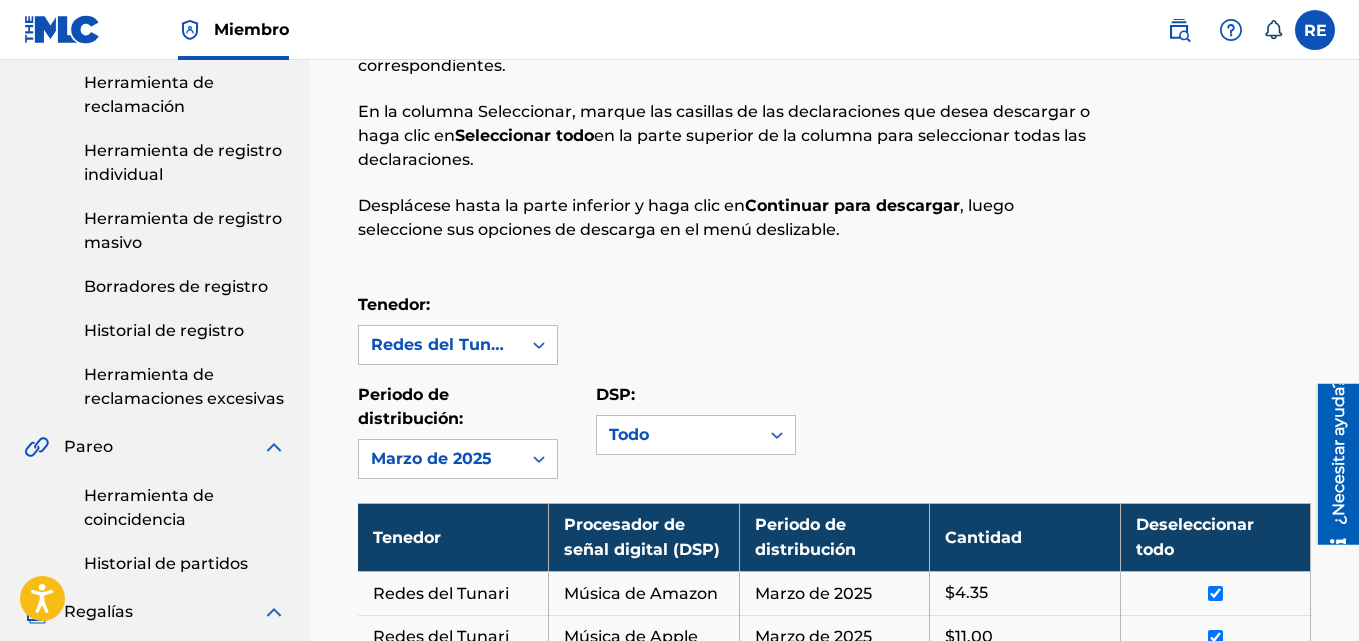 scroll, scrollTop: 202, scrollLeft: 0, axis: vertical 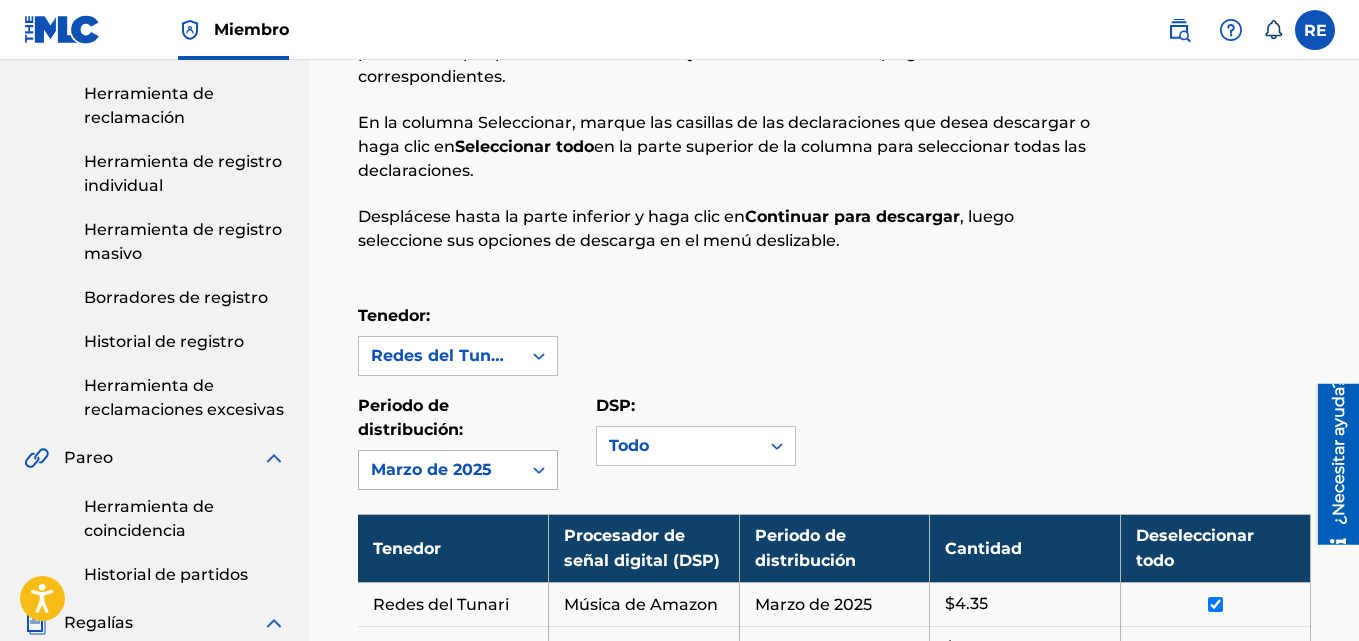click on "Marzo de 2025" at bounding box center [431, 469] 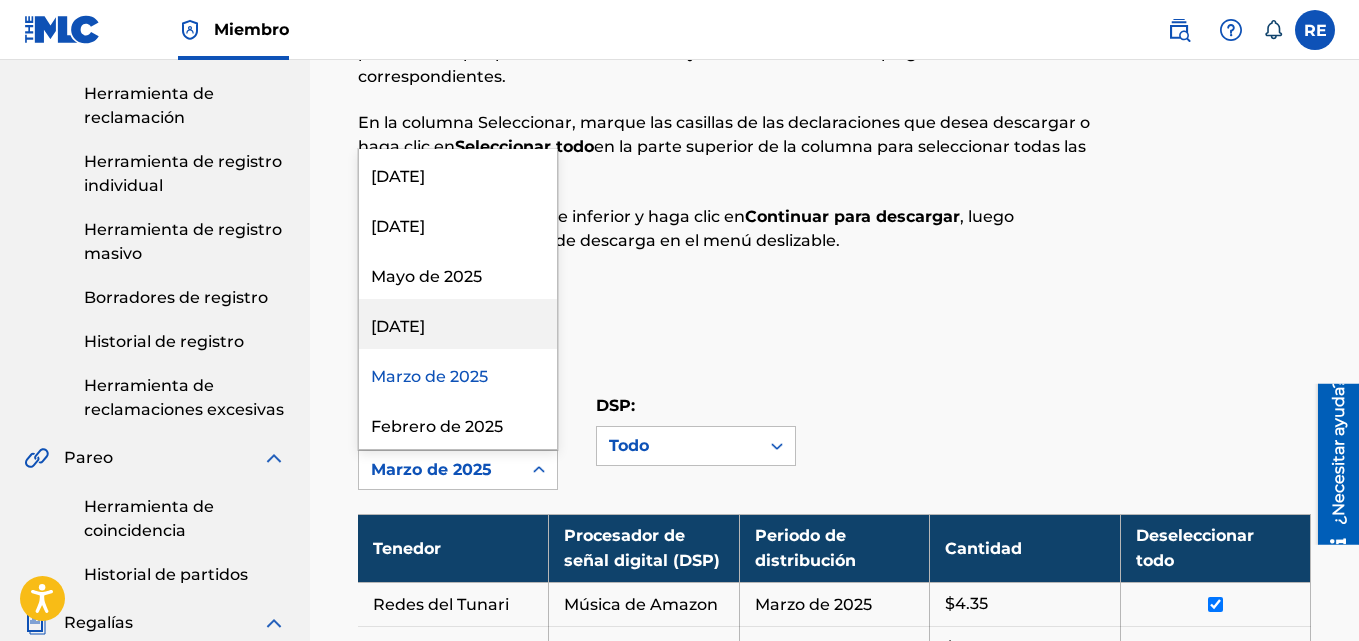 click on "Abril de 2025" at bounding box center [458, 324] 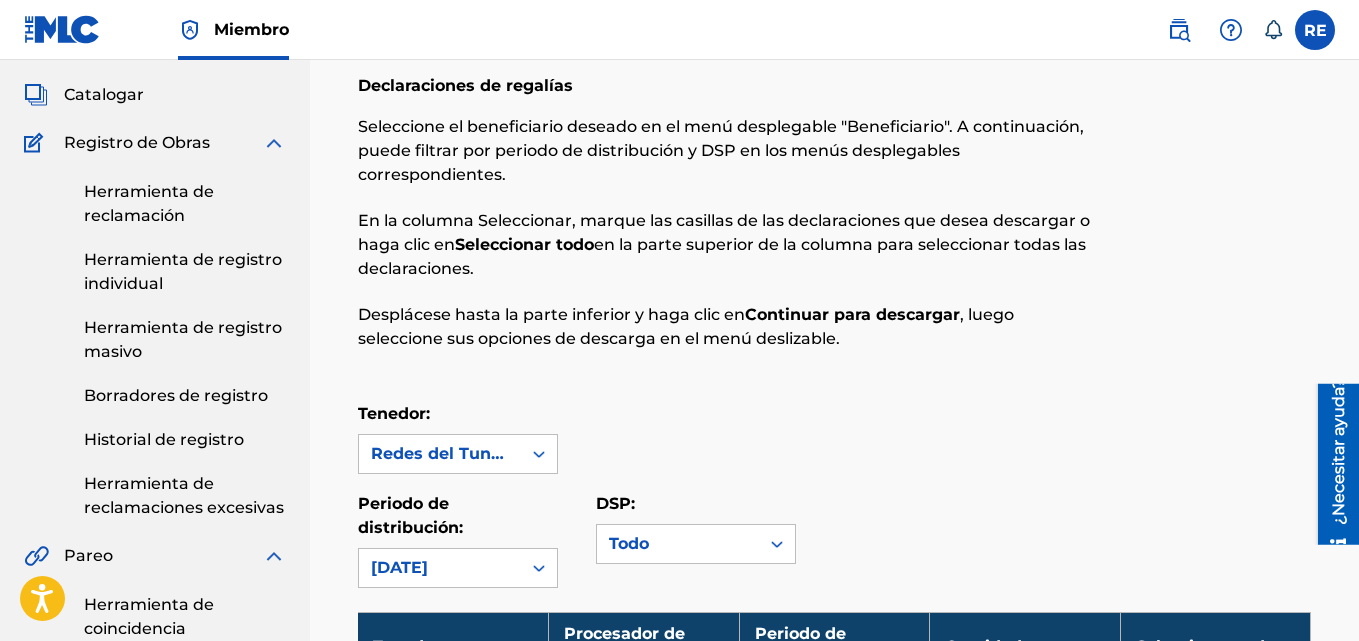scroll, scrollTop: 91, scrollLeft: 0, axis: vertical 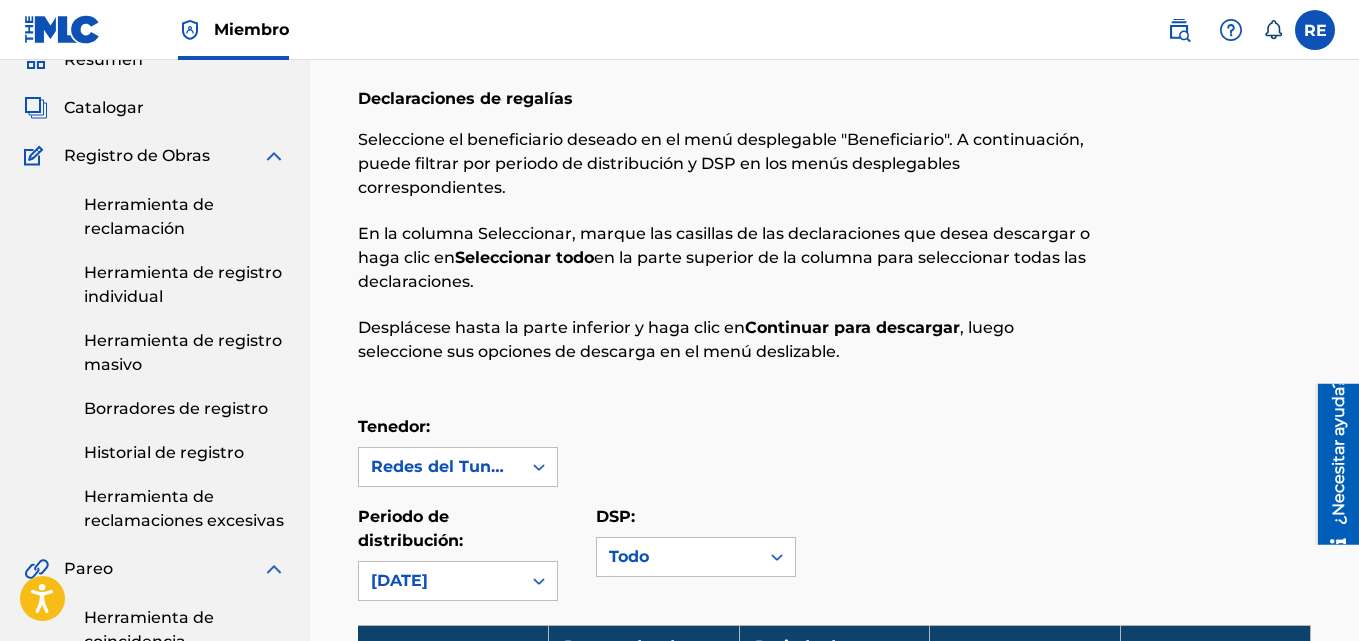 click on "Herramienta de reclamación" at bounding box center (185, 217) 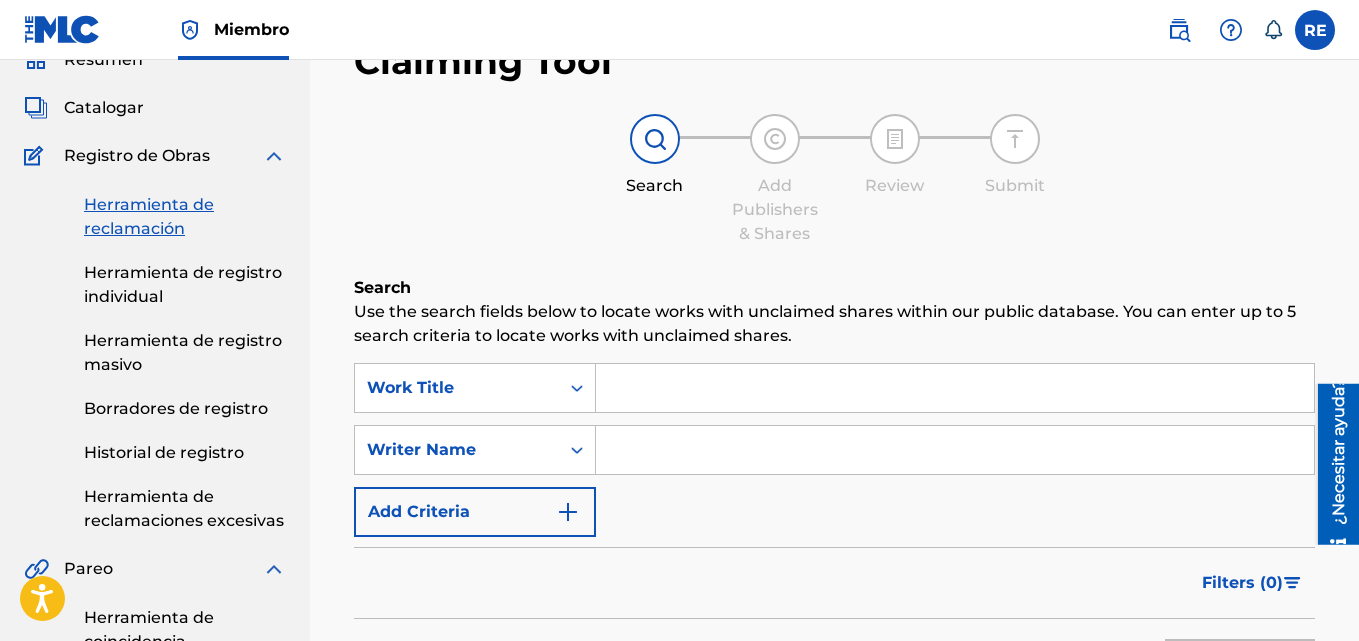 scroll, scrollTop: 0, scrollLeft: 0, axis: both 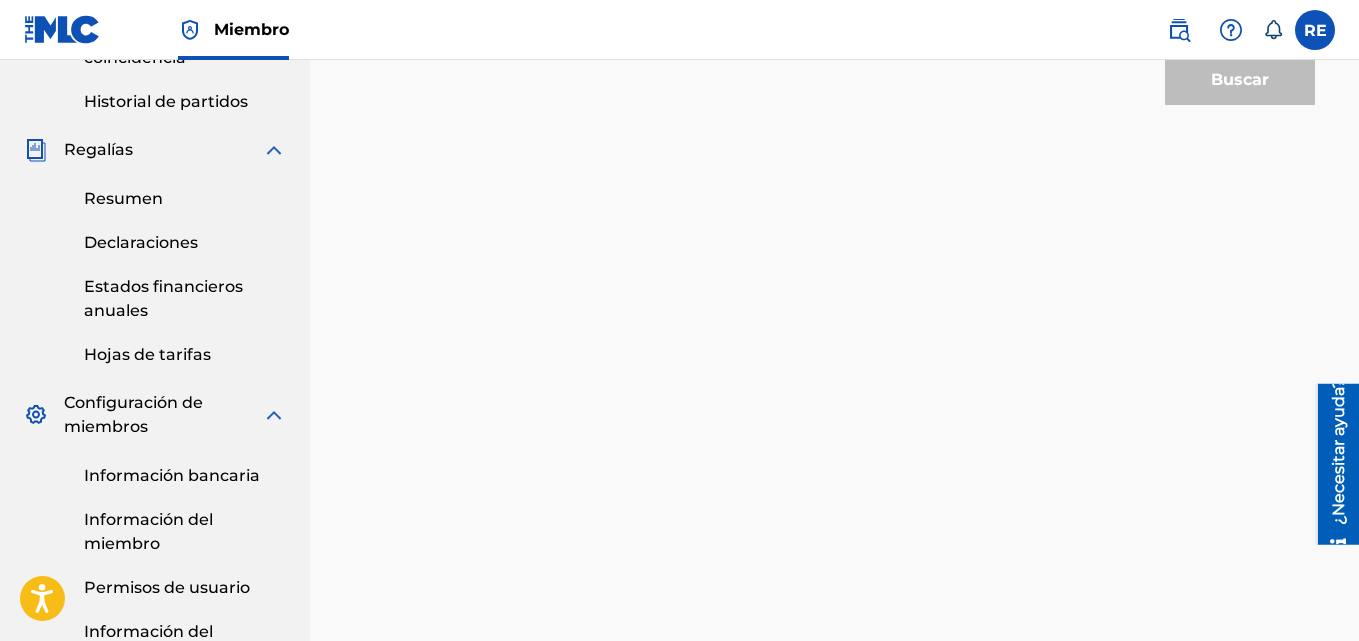 click on "Resumen" at bounding box center [123, 198] 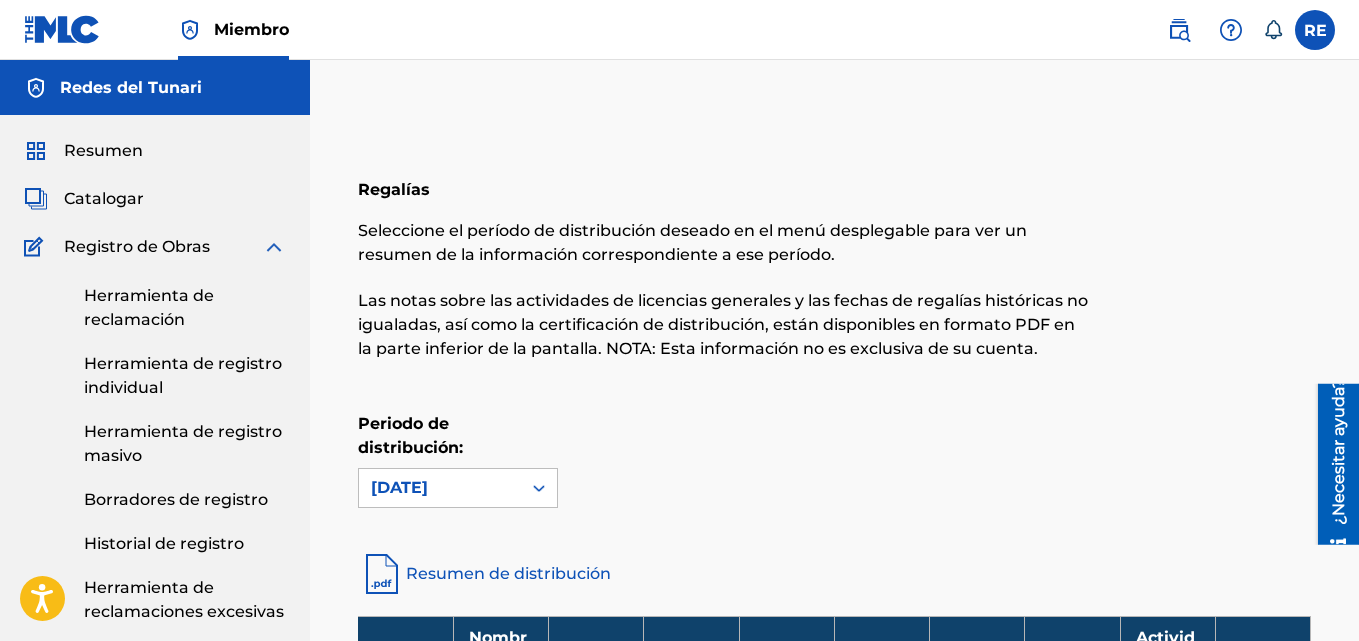 drag, startPoint x: 1358, startPoint y: 70, endPoint x: 1346, endPoint y: 249, distance: 179.40178 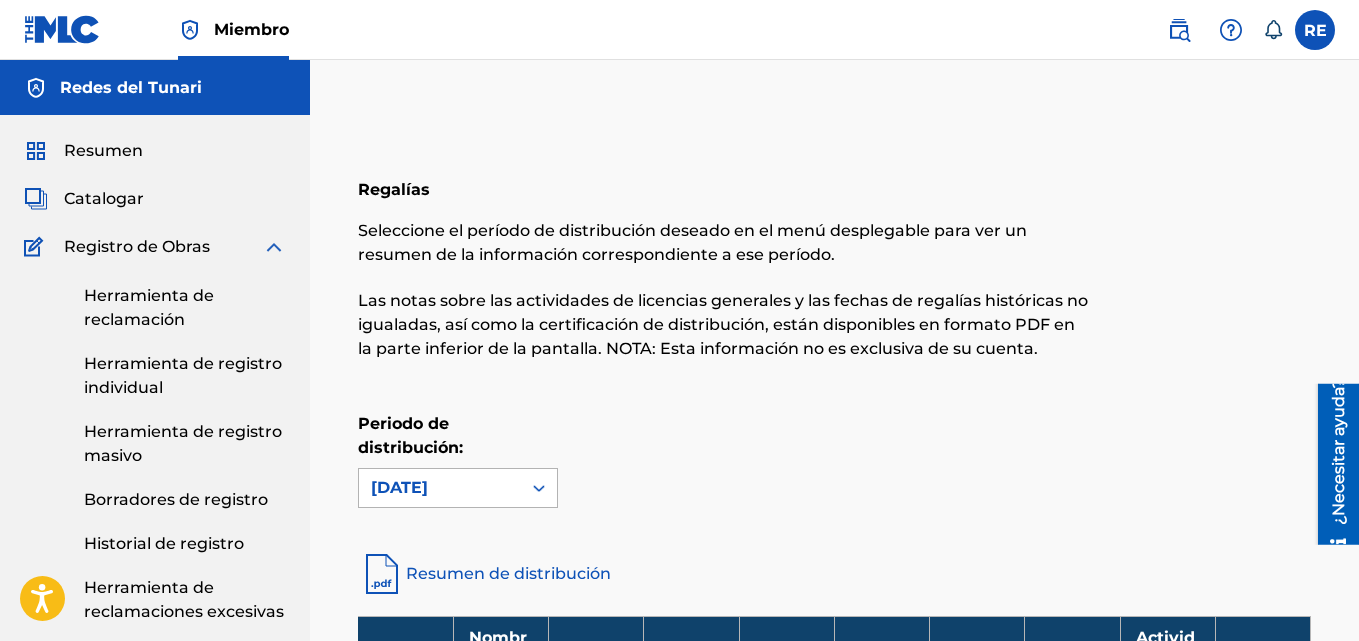 click on "[PERSON_NAME] de 2025" at bounding box center (440, 488) 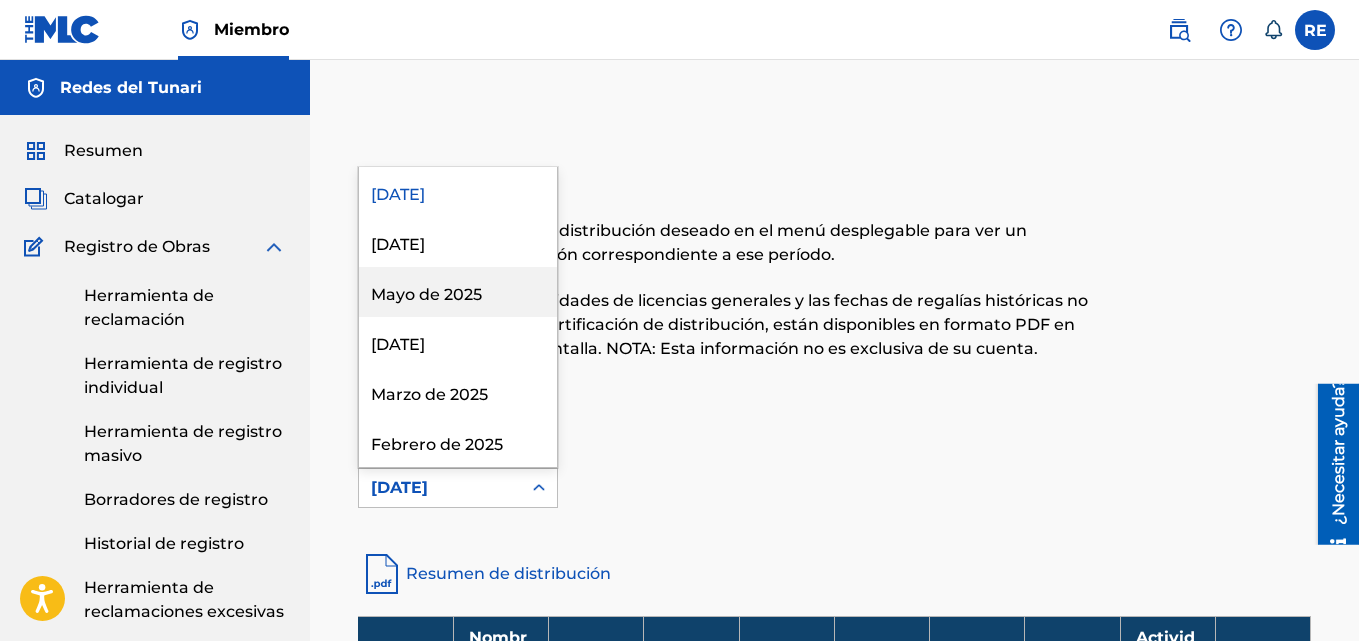 click on "Mayo de 2025" at bounding box center (458, 292) 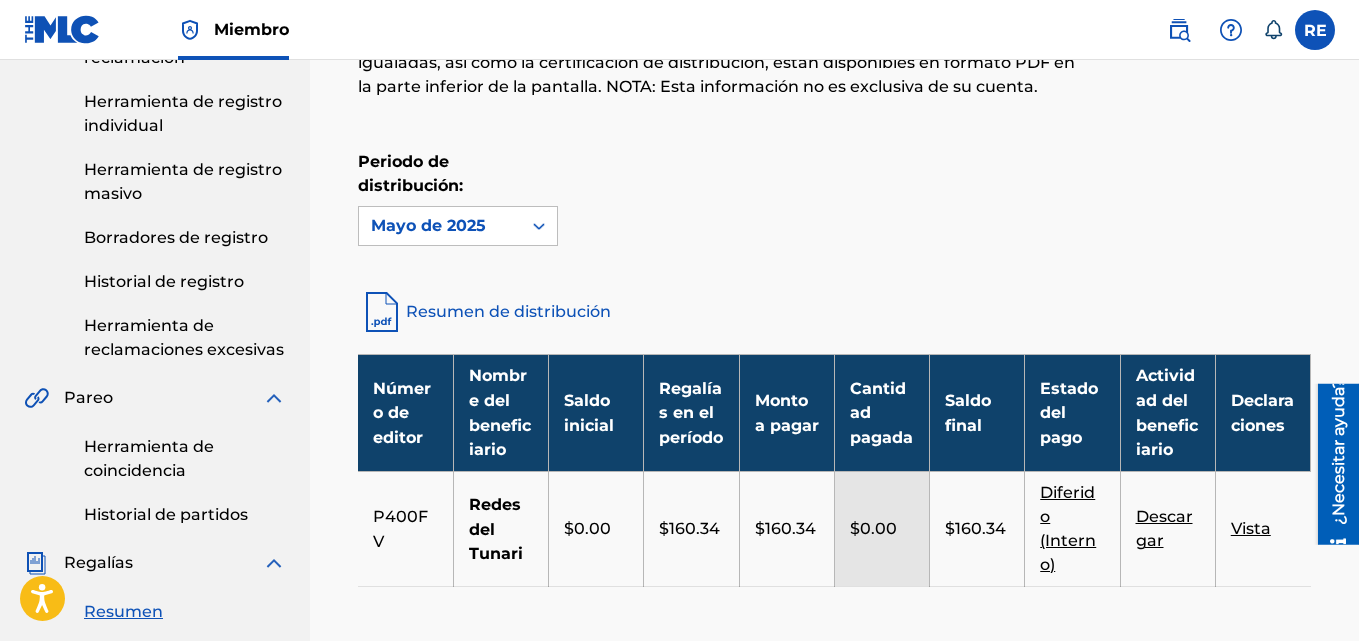 scroll, scrollTop: 258, scrollLeft: 0, axis: vertical 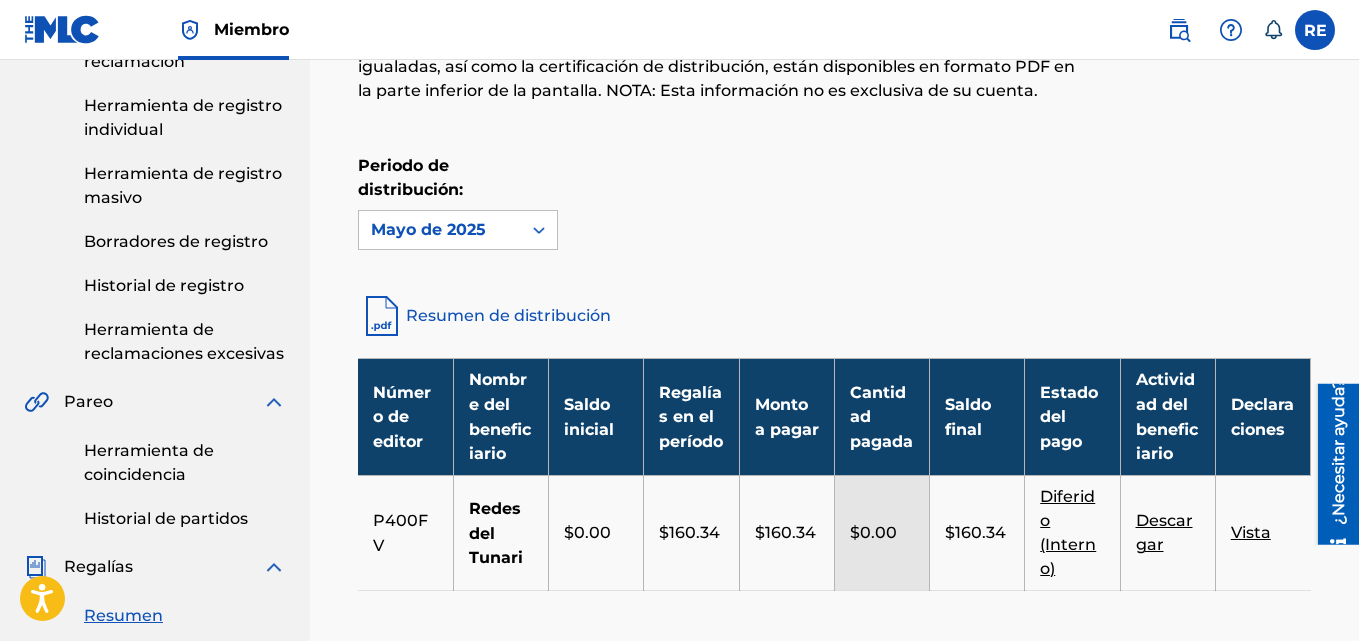 click on "Periodo de distribución: Mayo de 2025" at bounding box center [458, 202] 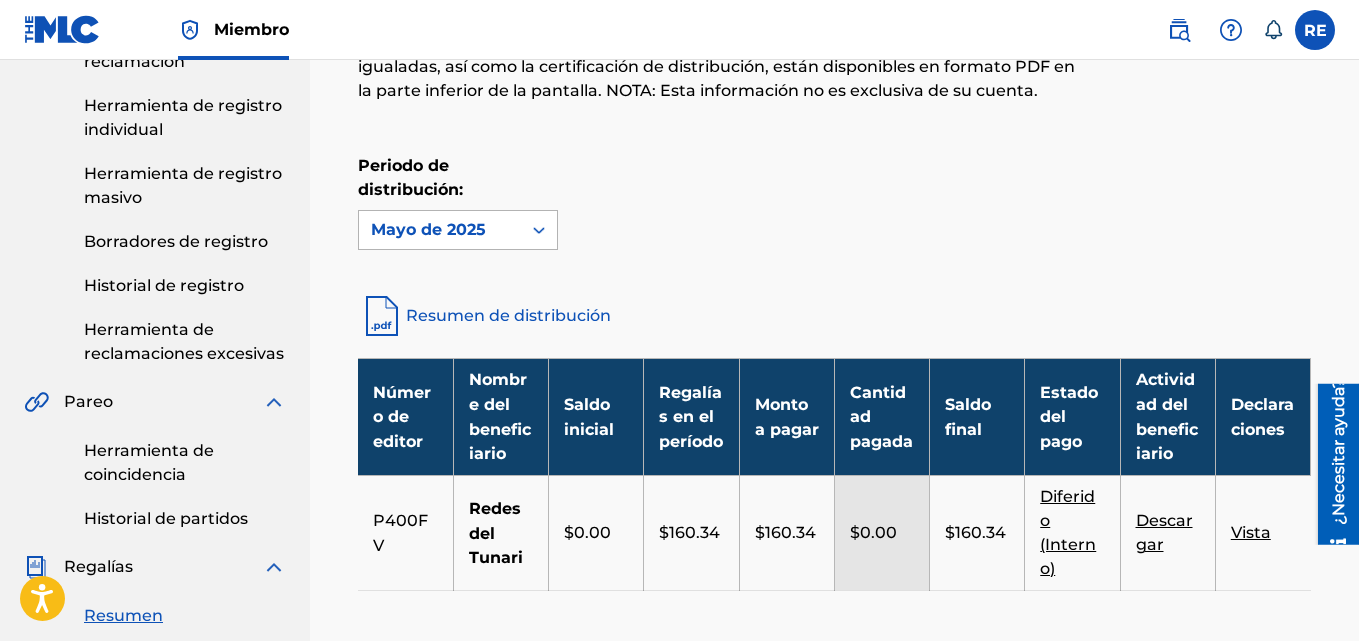 click on "Mayo de 2025" at bounding box center [440, 230] 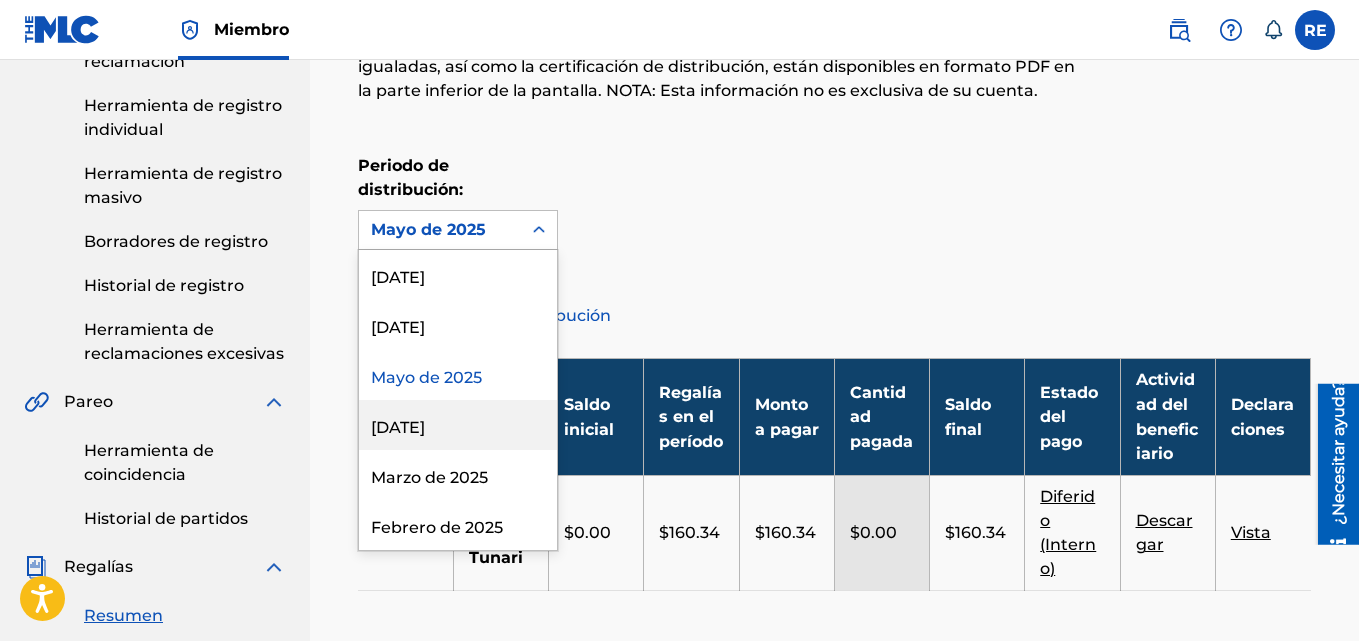 click on "Abril de 2025" at bounding box center (398, 427) 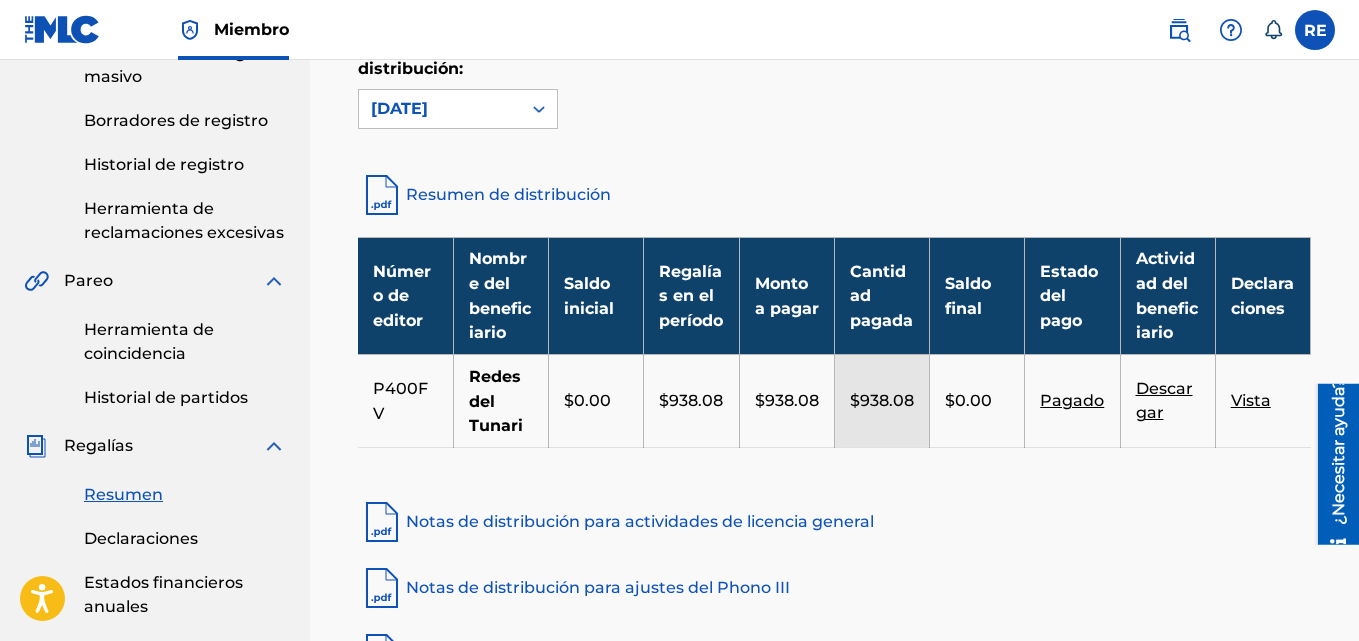 scroll, scrollTop: 389, scrollLeft: 0, axis: vertical 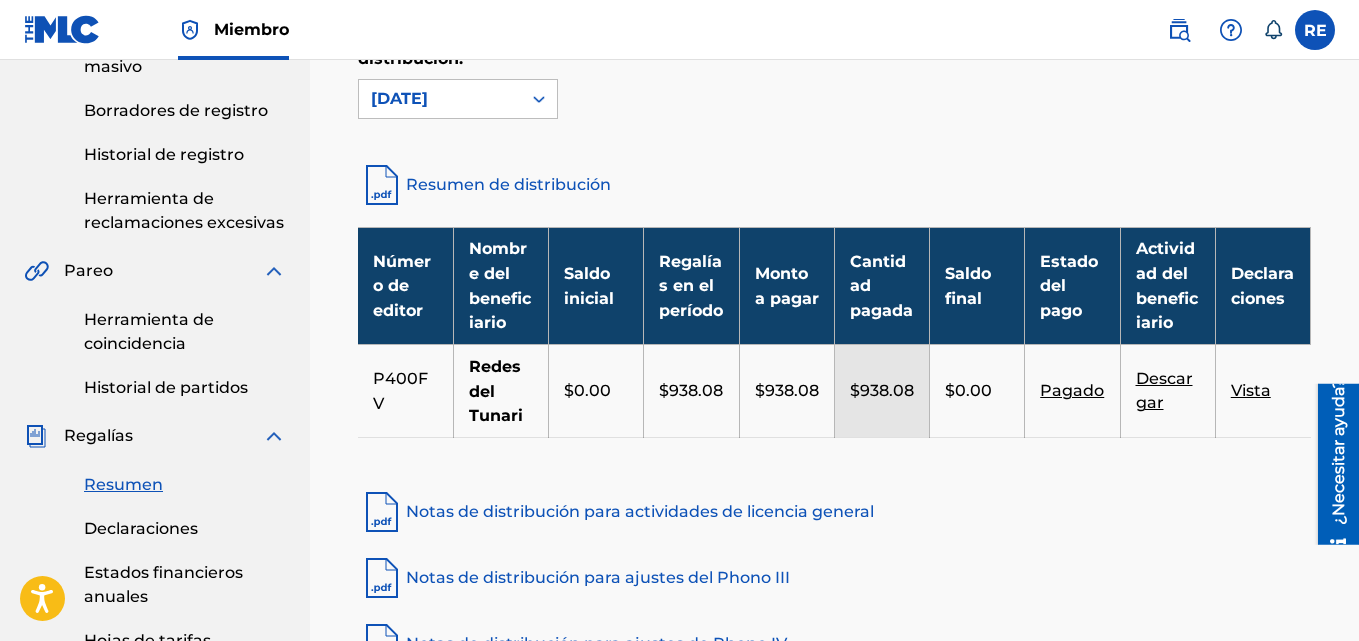 drag, startPoint x: 1357, startPoint y: 331, endPoint x: 1364, endPoint y: 202, distance: 129.18979 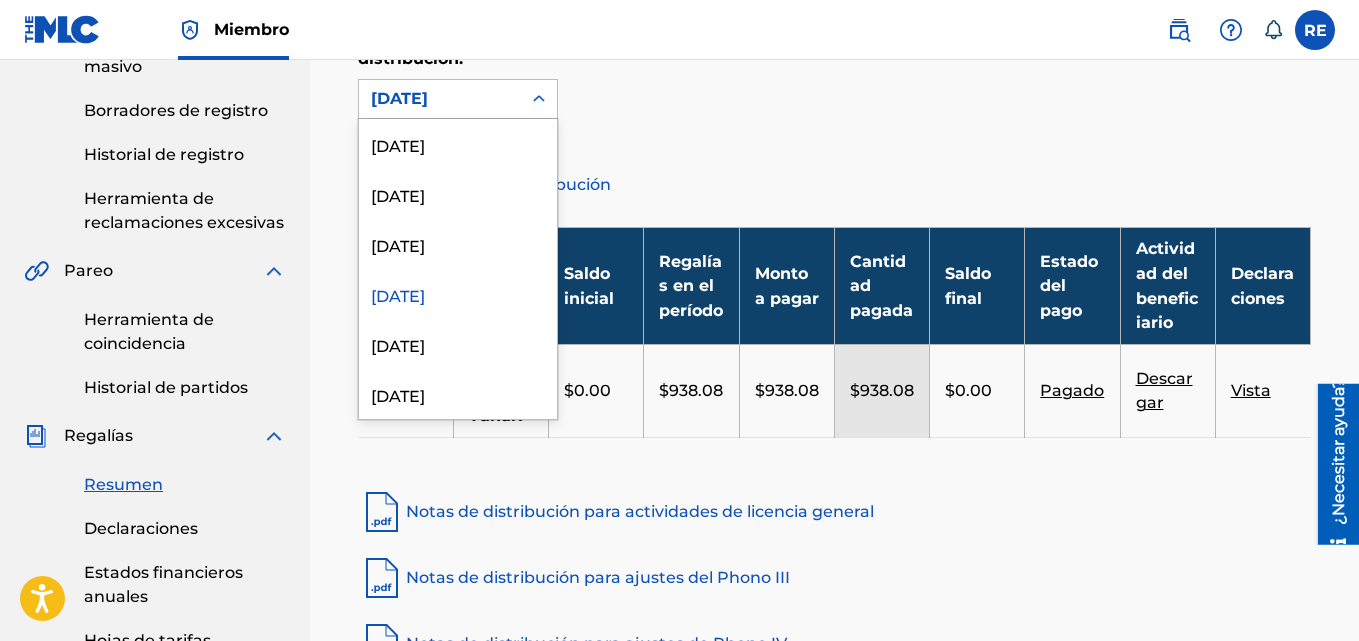 click on "Abril de 2025" at bounding box center (399, 98) 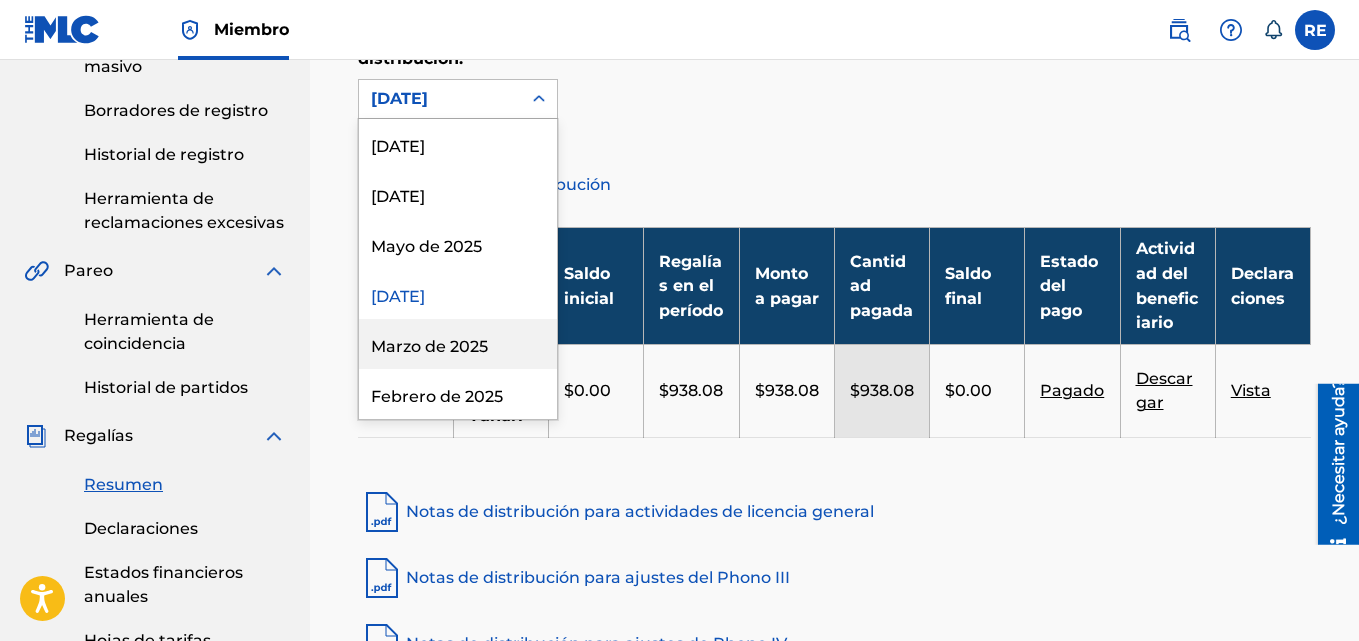 click on "Marzo de 2025" at bounding box center [429, 346] 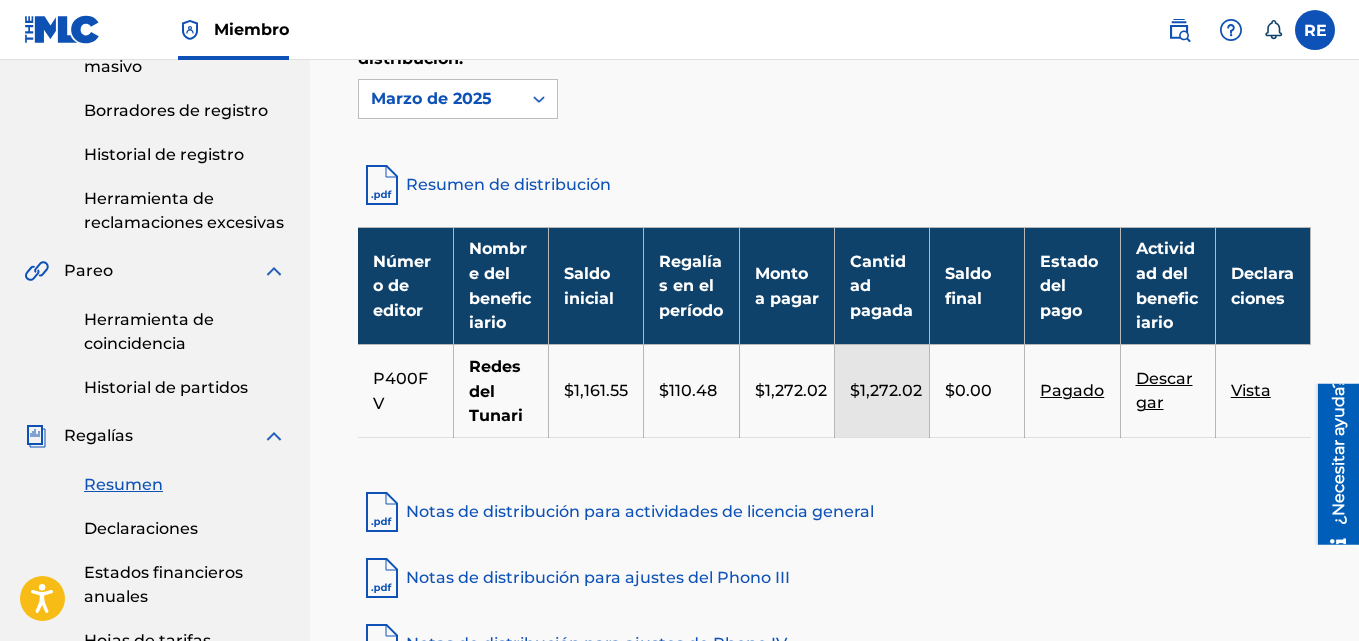 click on "Vista" at bounding box center [1251, 390] 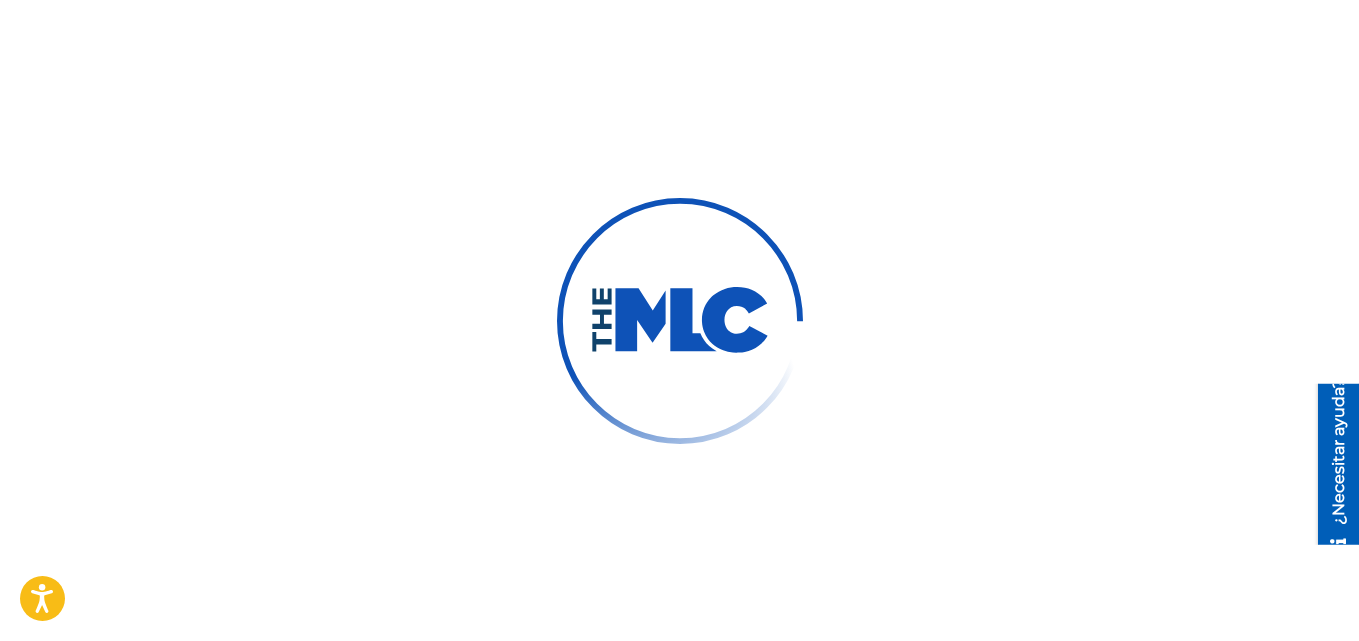 scroll, scrollTop: 0, scrollLeft: 0, axis: both 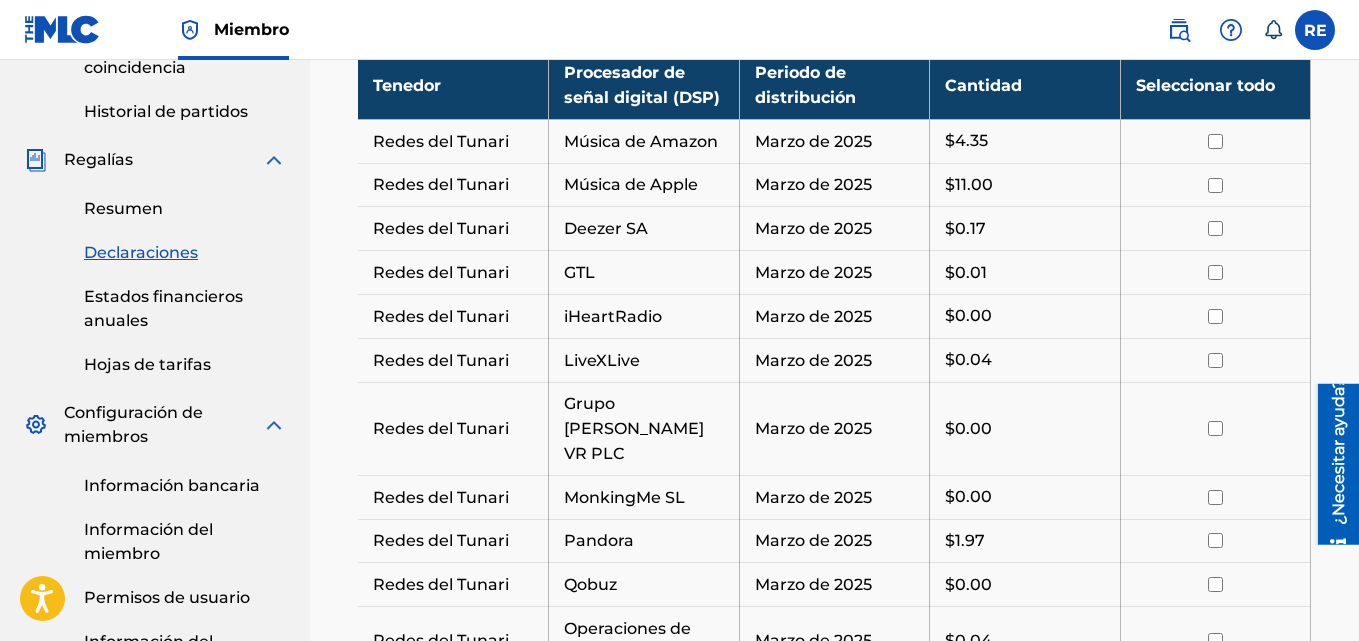 click at bounding box center [1215, 141] 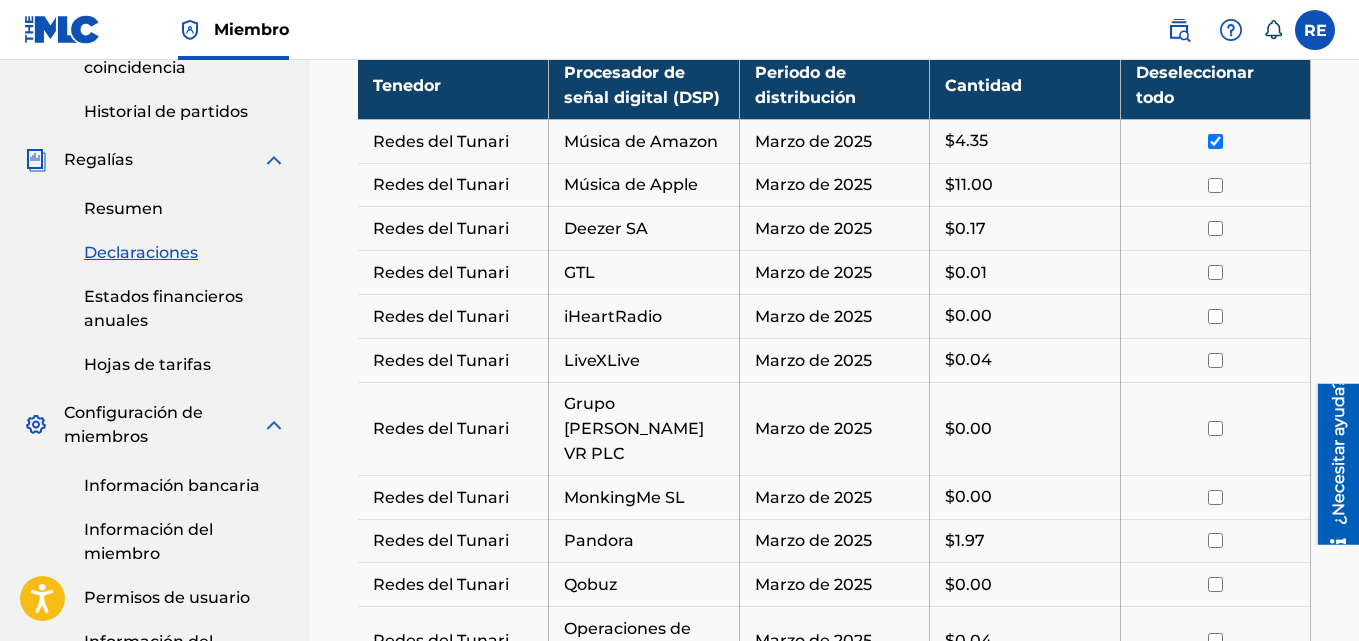 click at bounding box center [1215, 185] 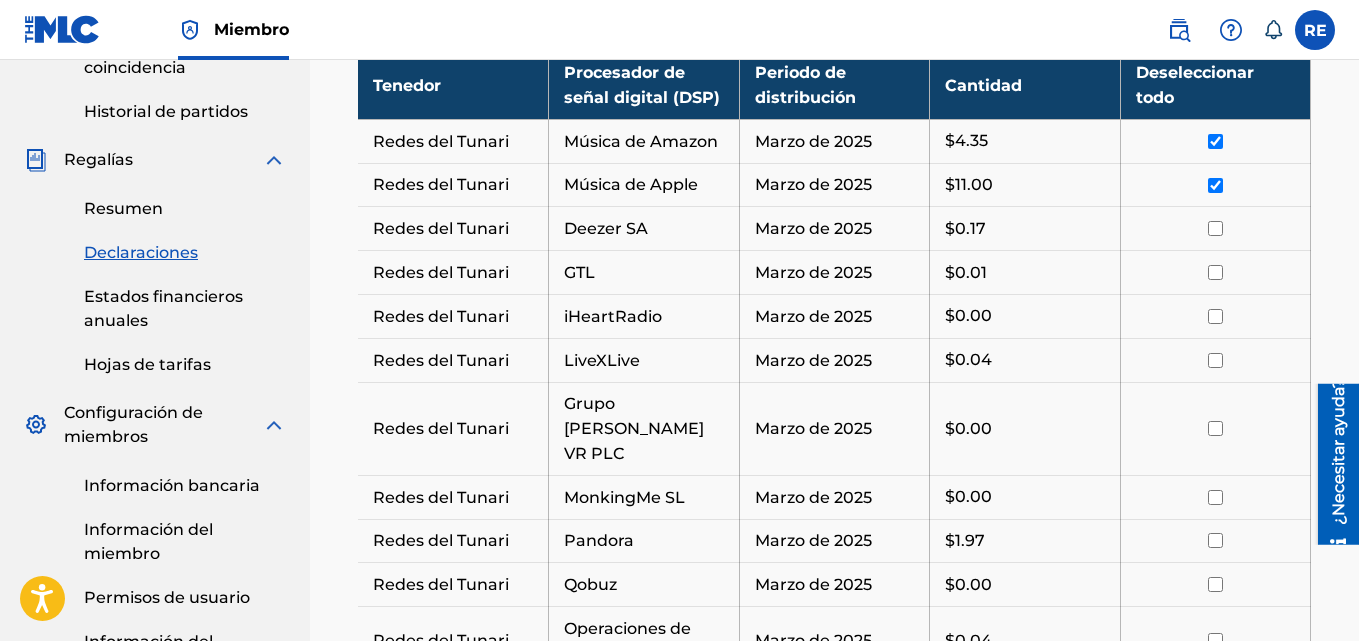 click at bounding box center [1215, 228] 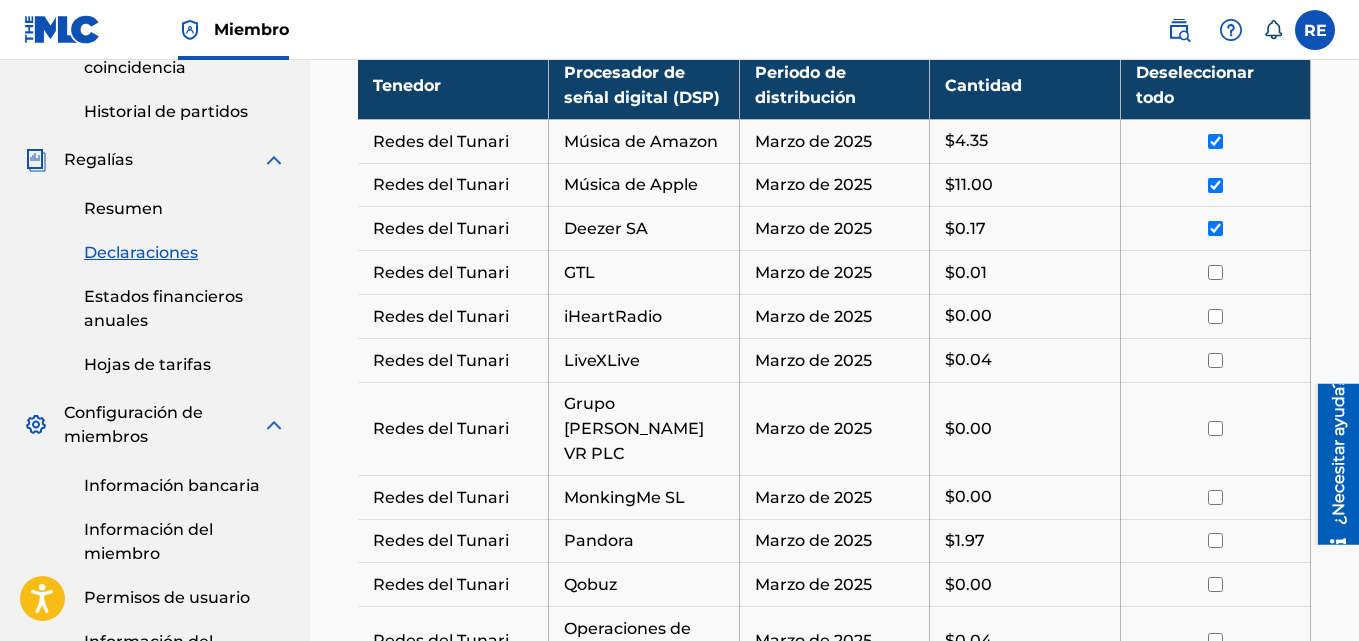 click at bounding box center (1215, 272) 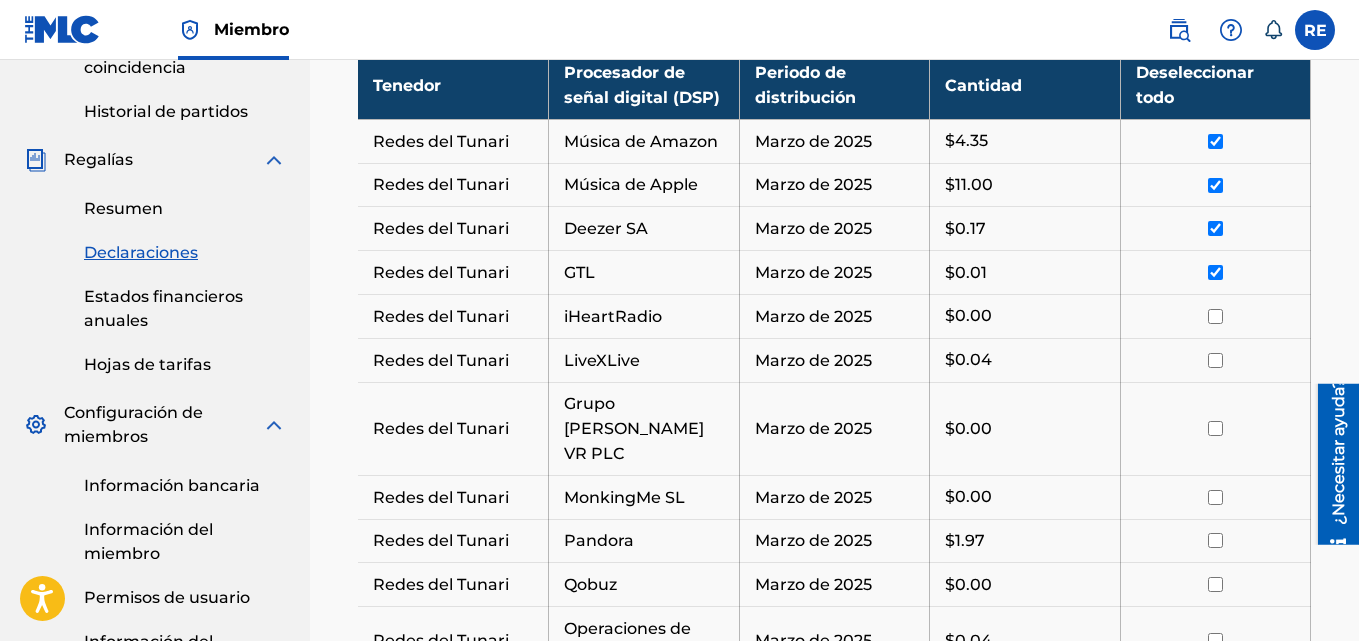 click at bounding box center (1215, 316) 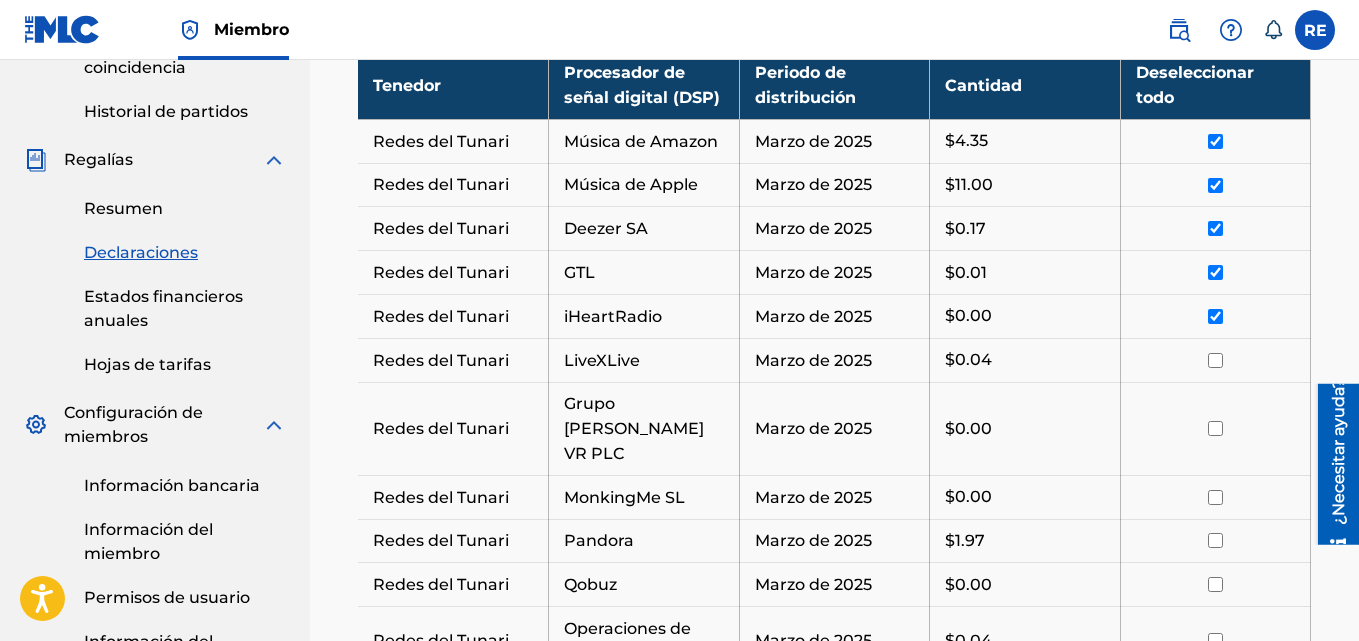click at bounding box center [1215, 360] 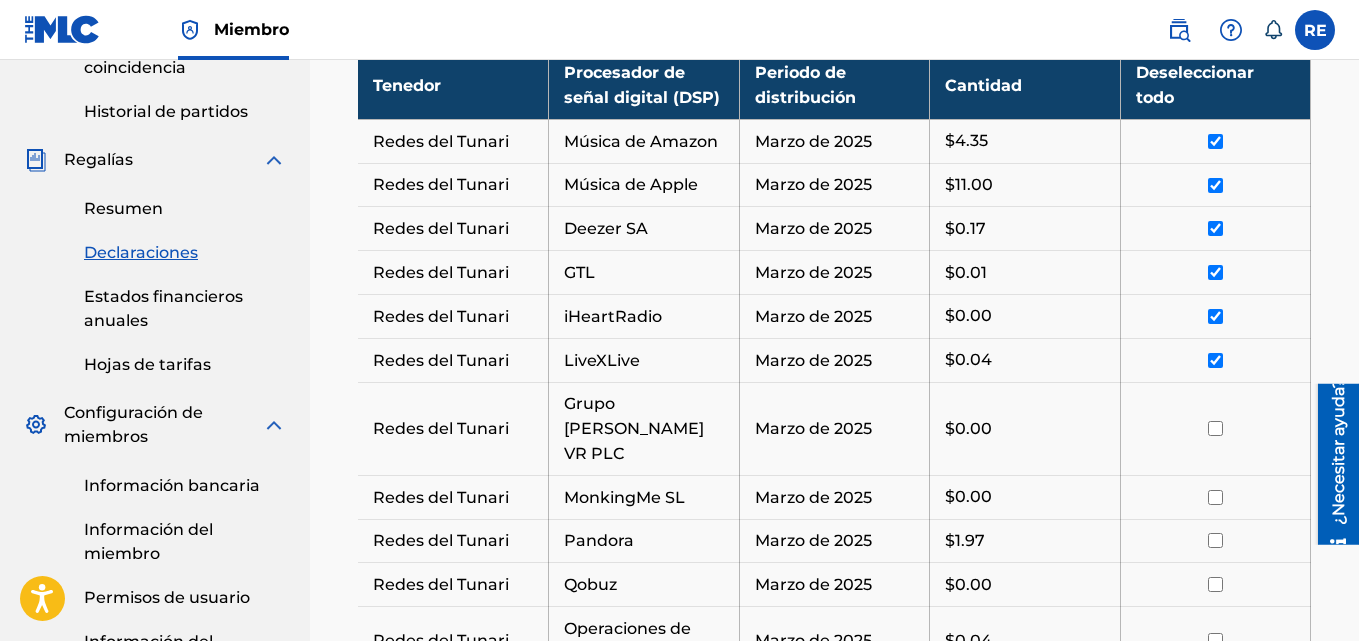 click at bounding box center [1215, 428] 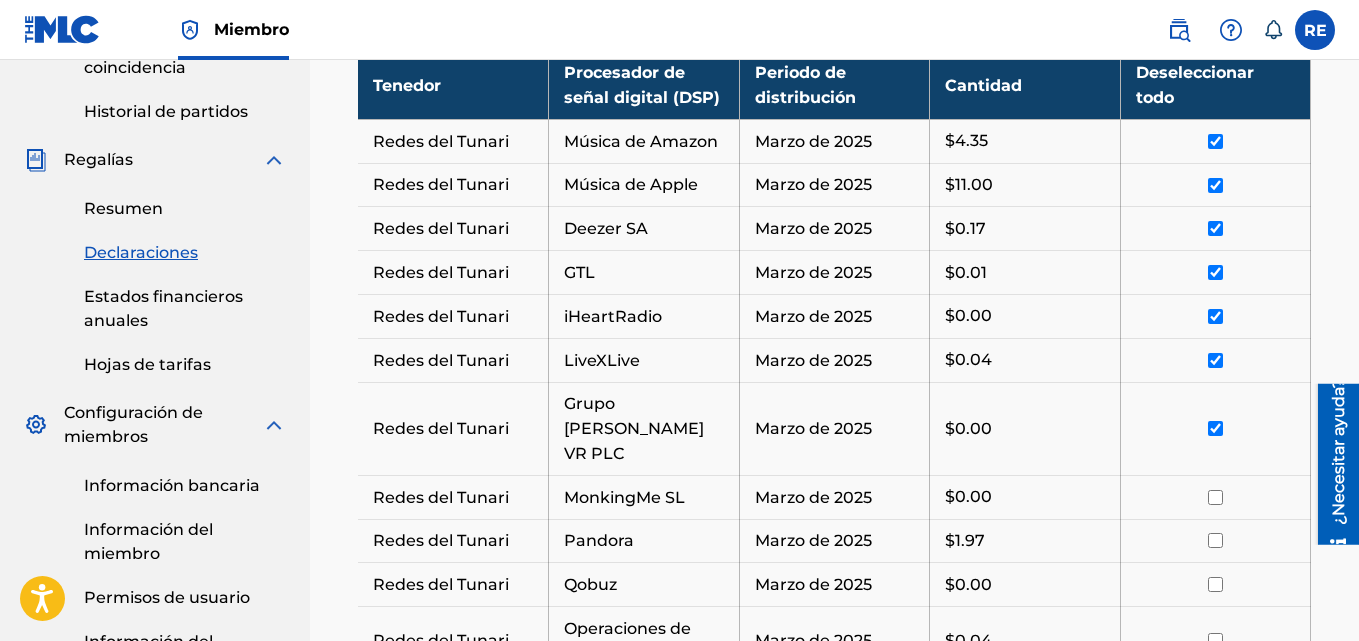drag, startPoint x: 1211, startPoint y: 453, endPoint x: 1222, endPoint y: 466, distance: 17.029387 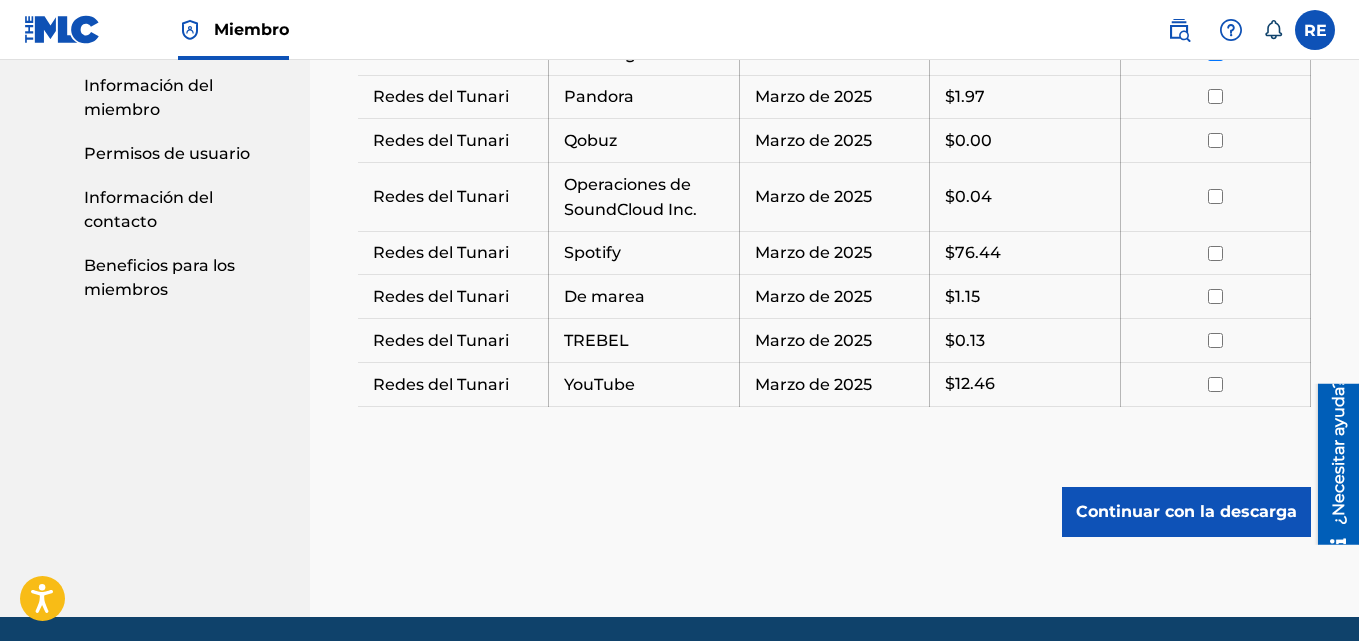 scroll, scrollTop: 909, scrollLeft: 0, axis: vertical 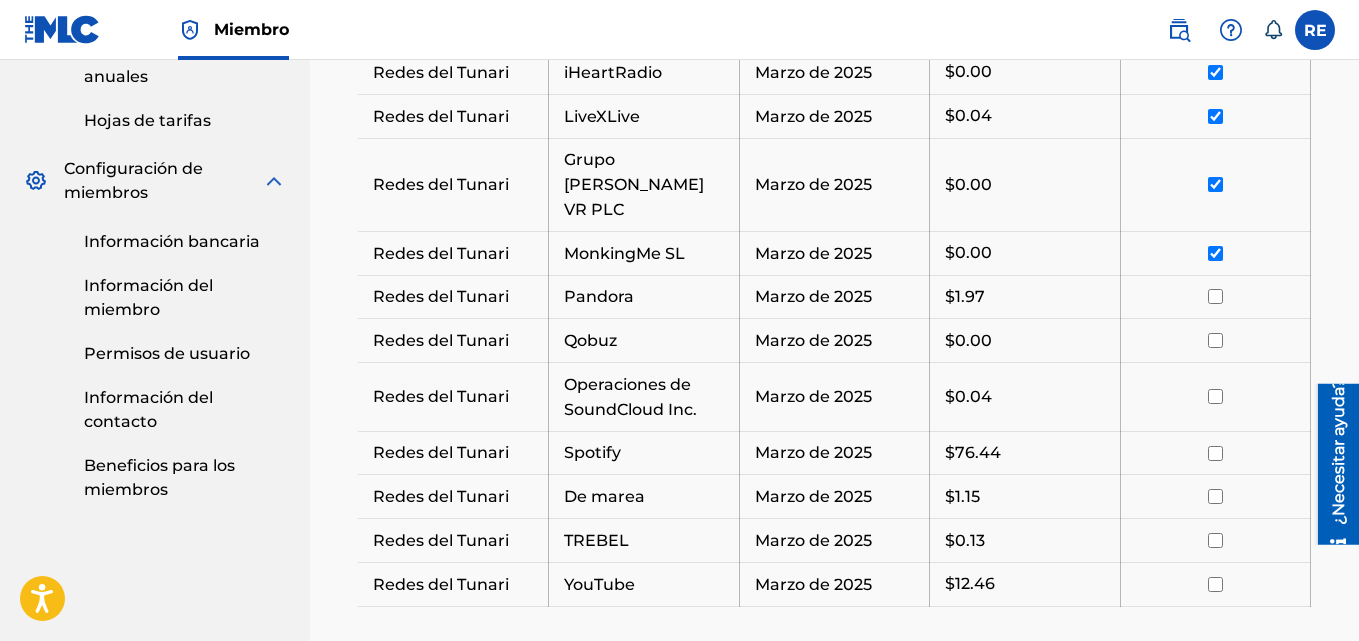 click at bounding box center (1215, 297) 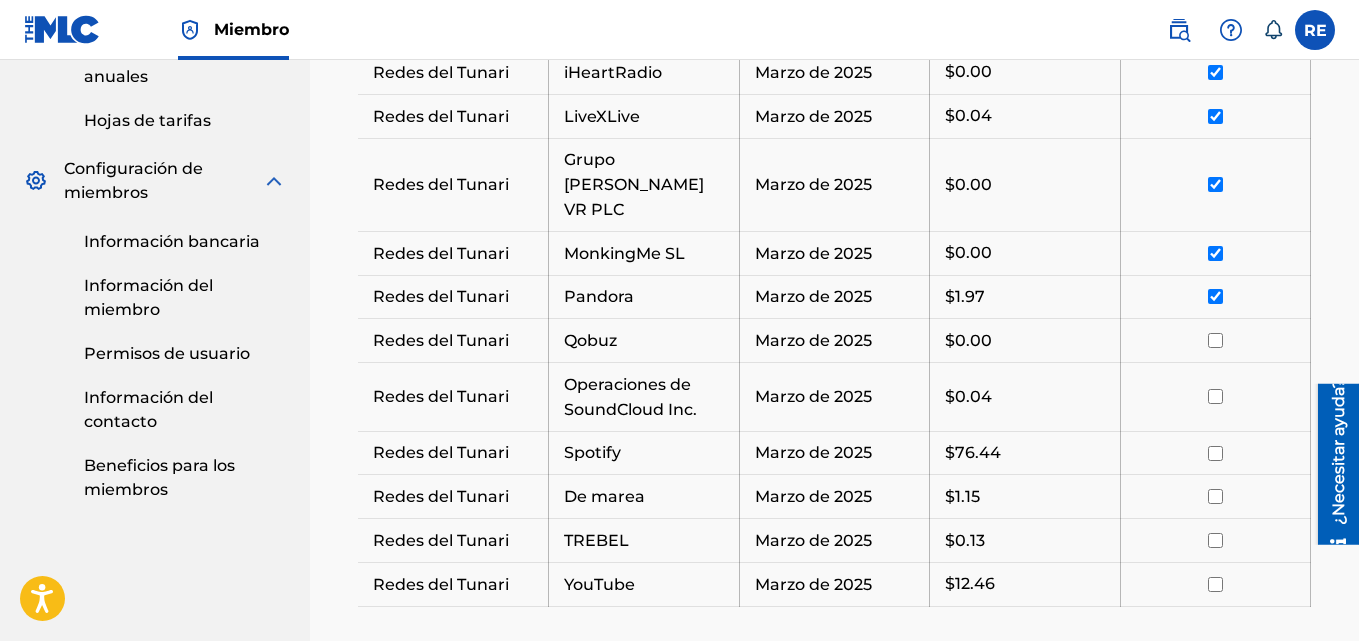 click at bounding box center [1215, 340] 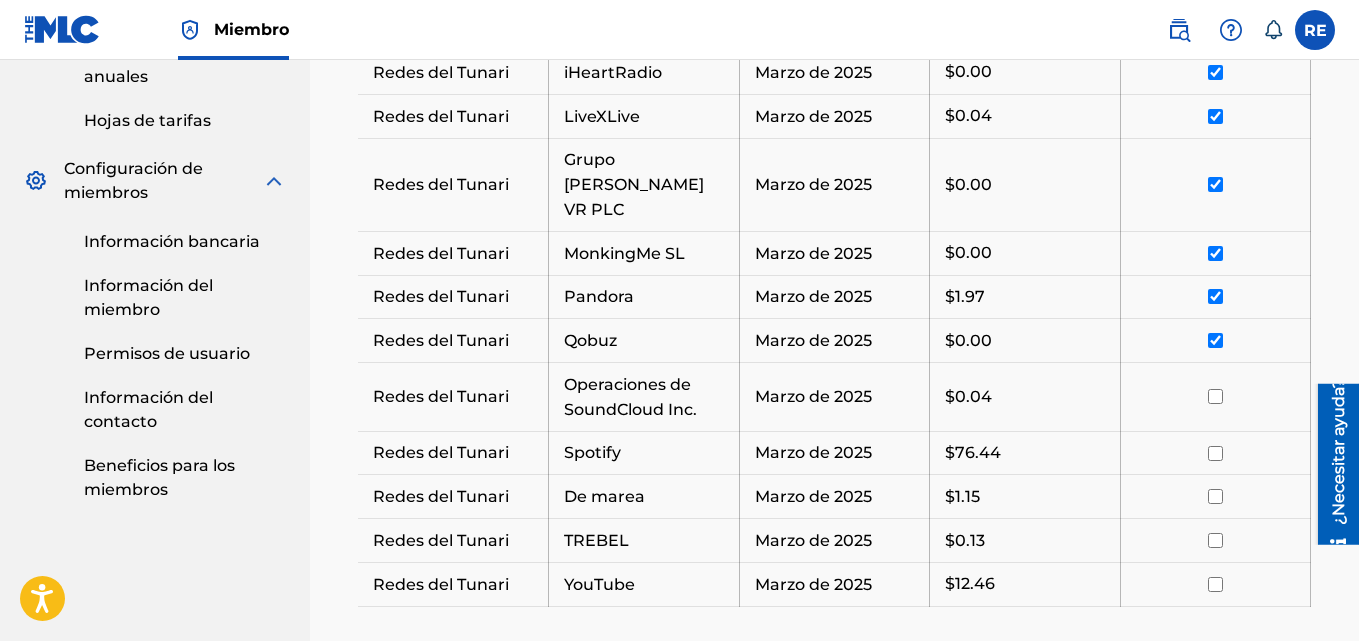 click at bounding box center [1215, 396] 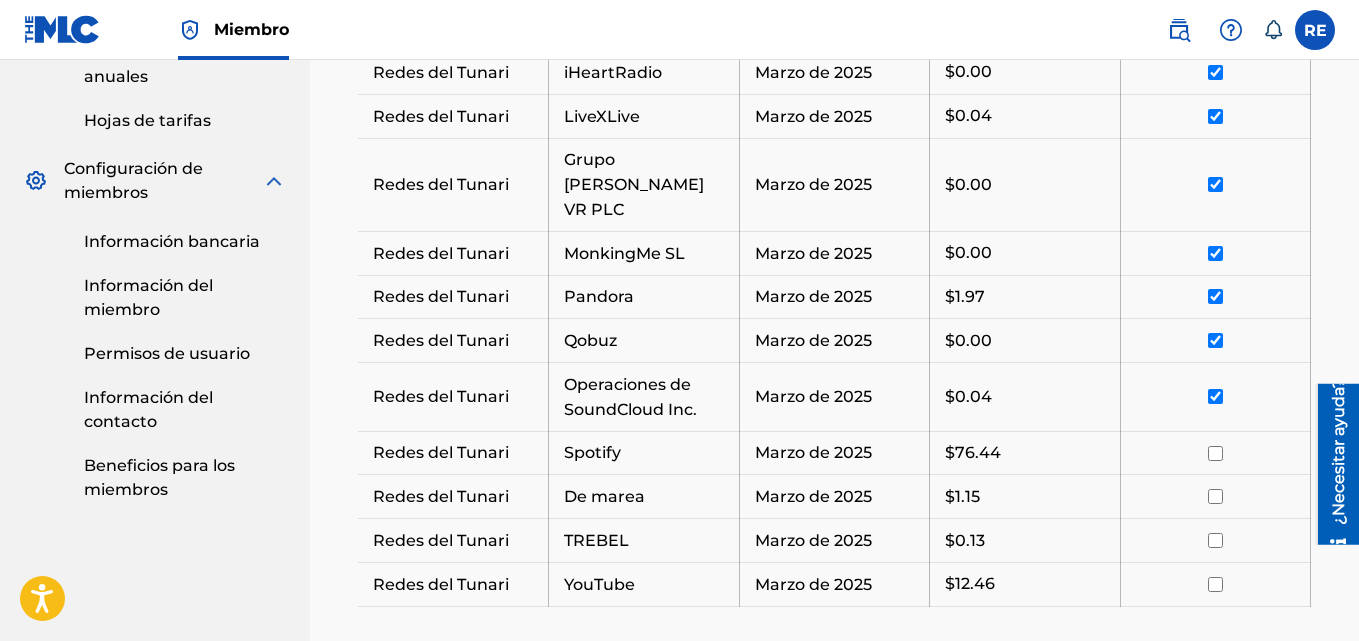 drag, startPoint x: 1211, startPoint y: 407, endPoint x: 1218, endPoint y: 425, distance: 19.313208 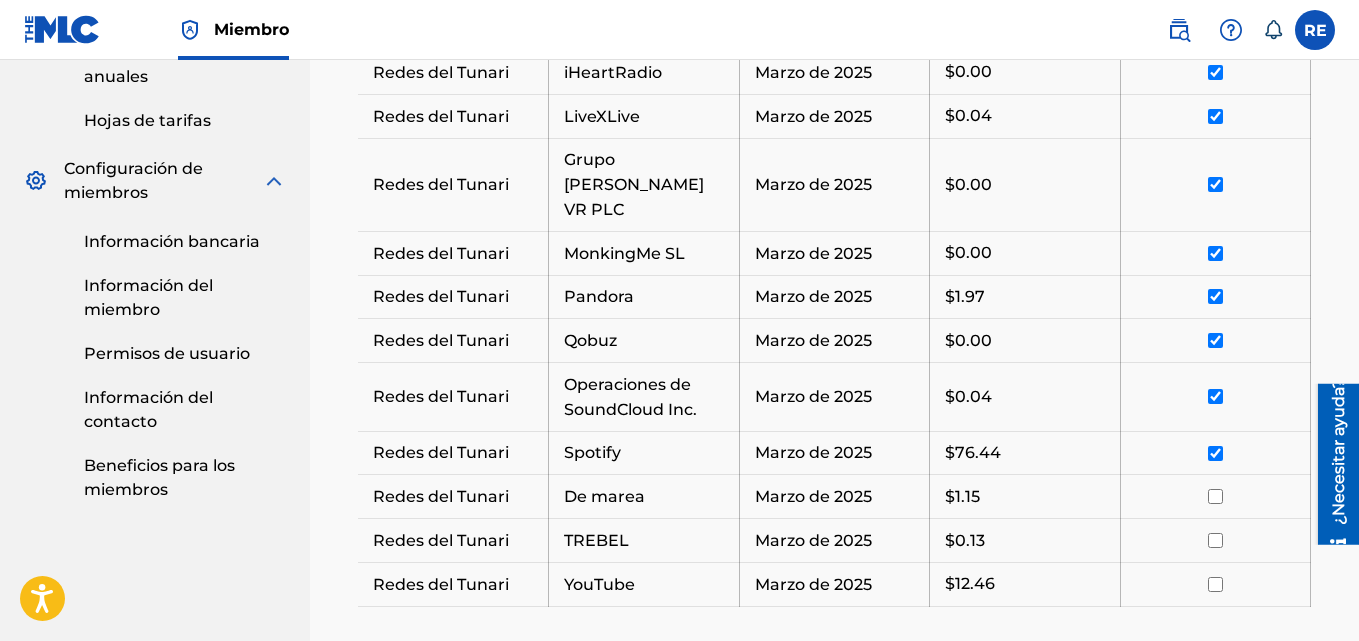 click at bounding box center [1215, 496] 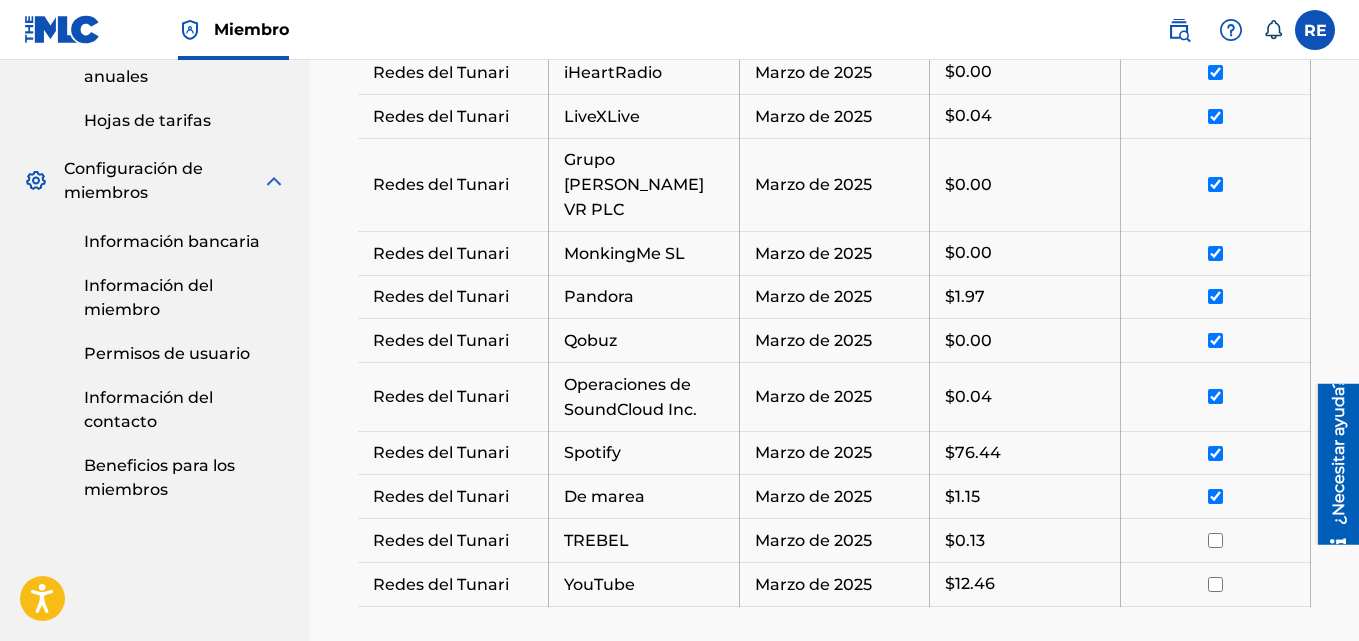 click at bounding box center (1215, 540) 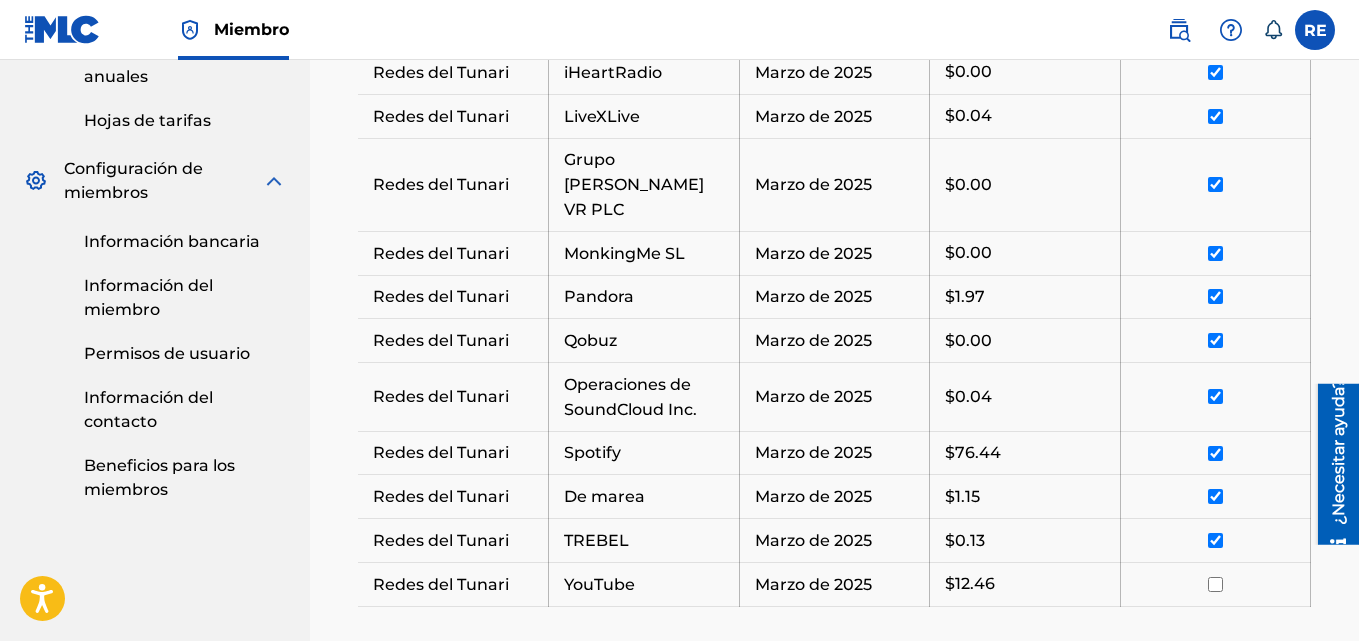 click at bounding box center (1215, 584) 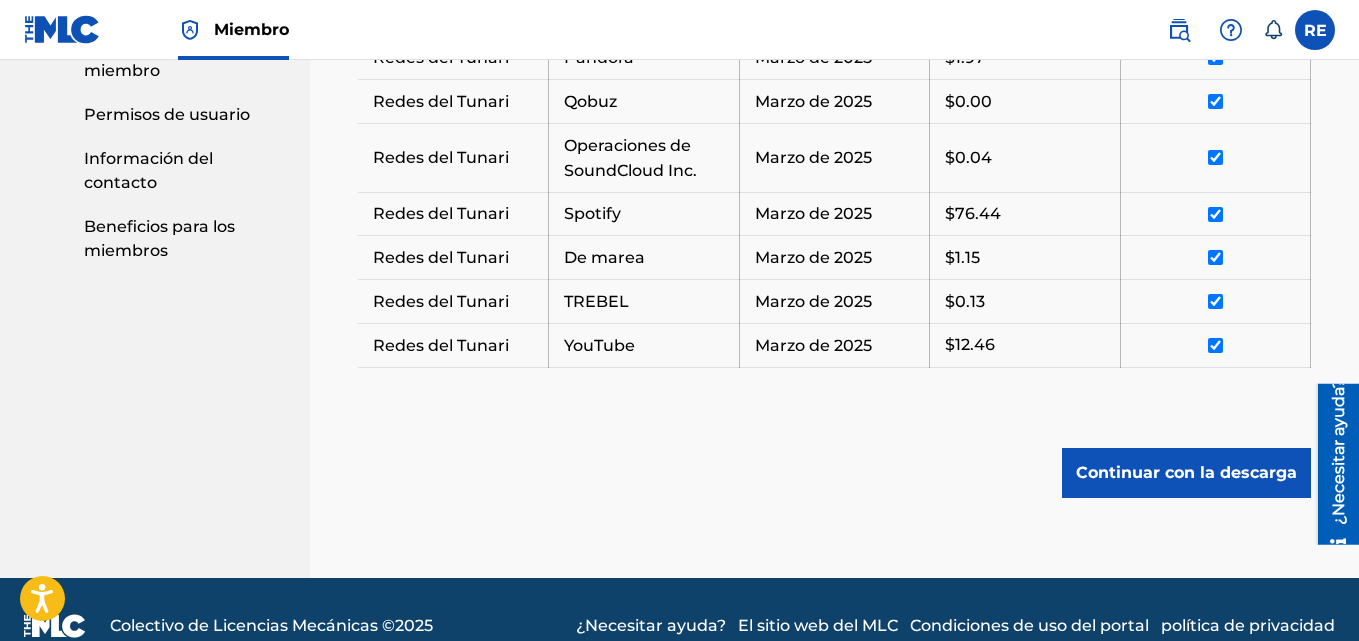 scroll, scrollTop: 1156, scrollLeft: 0, axis: vertical 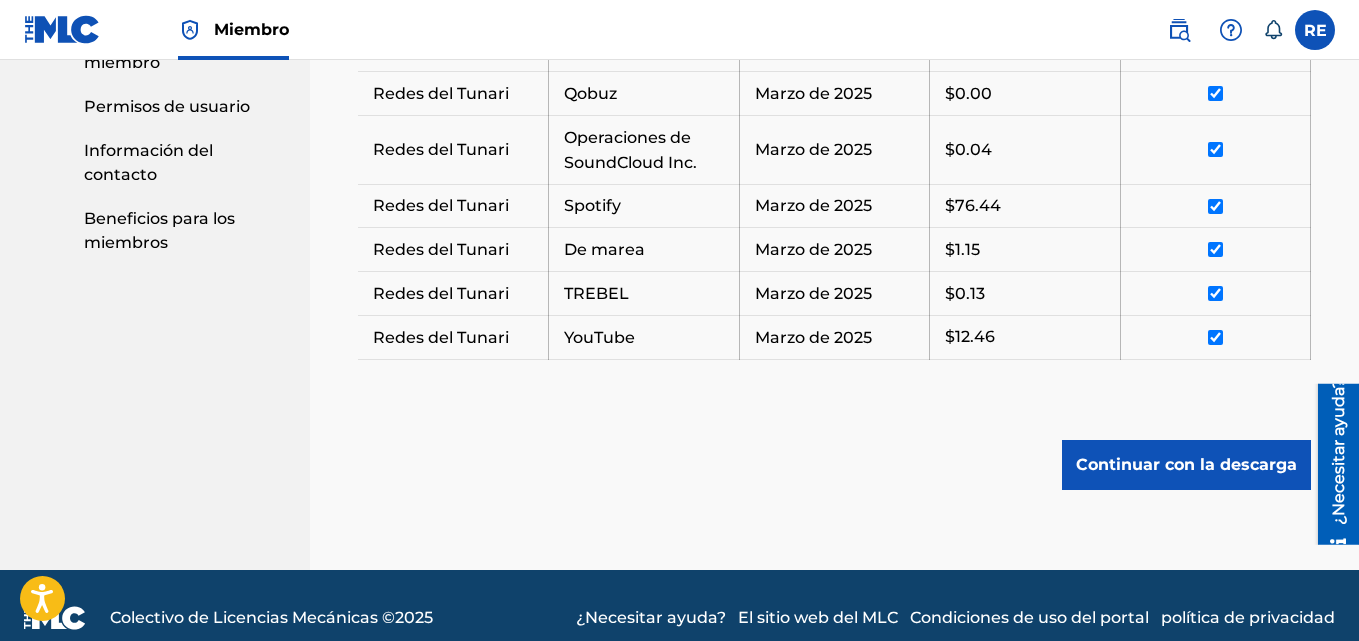 click on "Continuar con la descarga" at bounding box center [1186, 464] 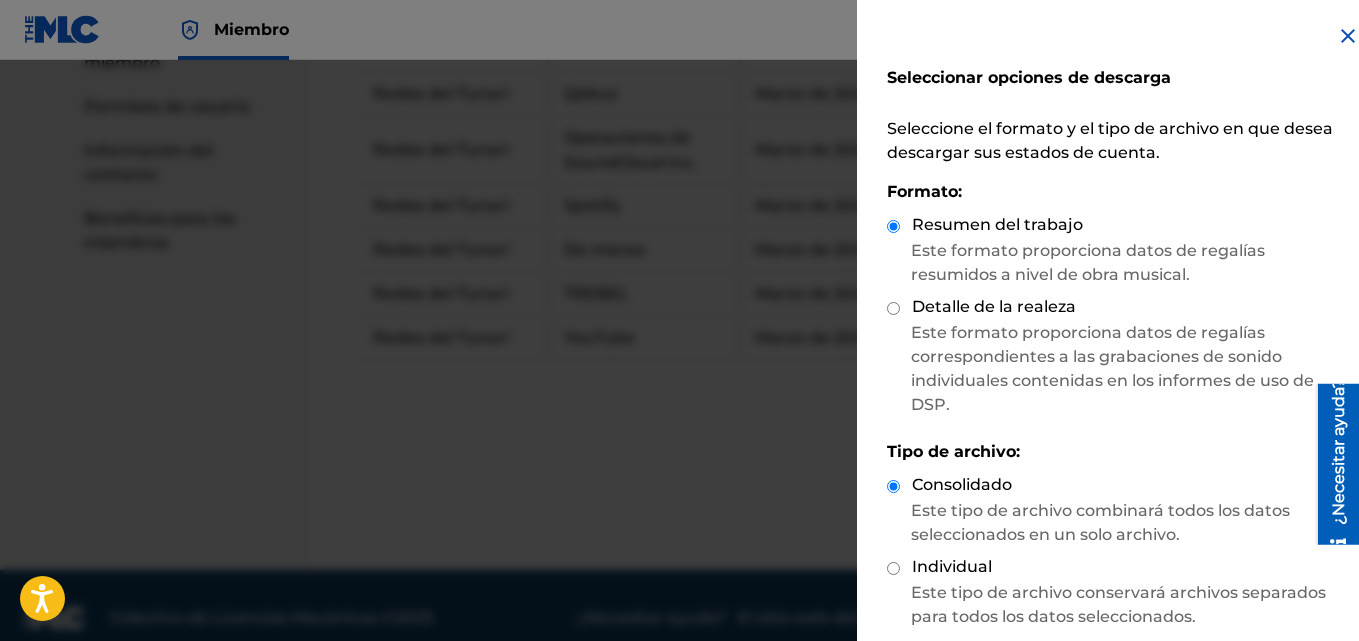click on "Detalle de la realeza" at bounding box center [1120, 308] 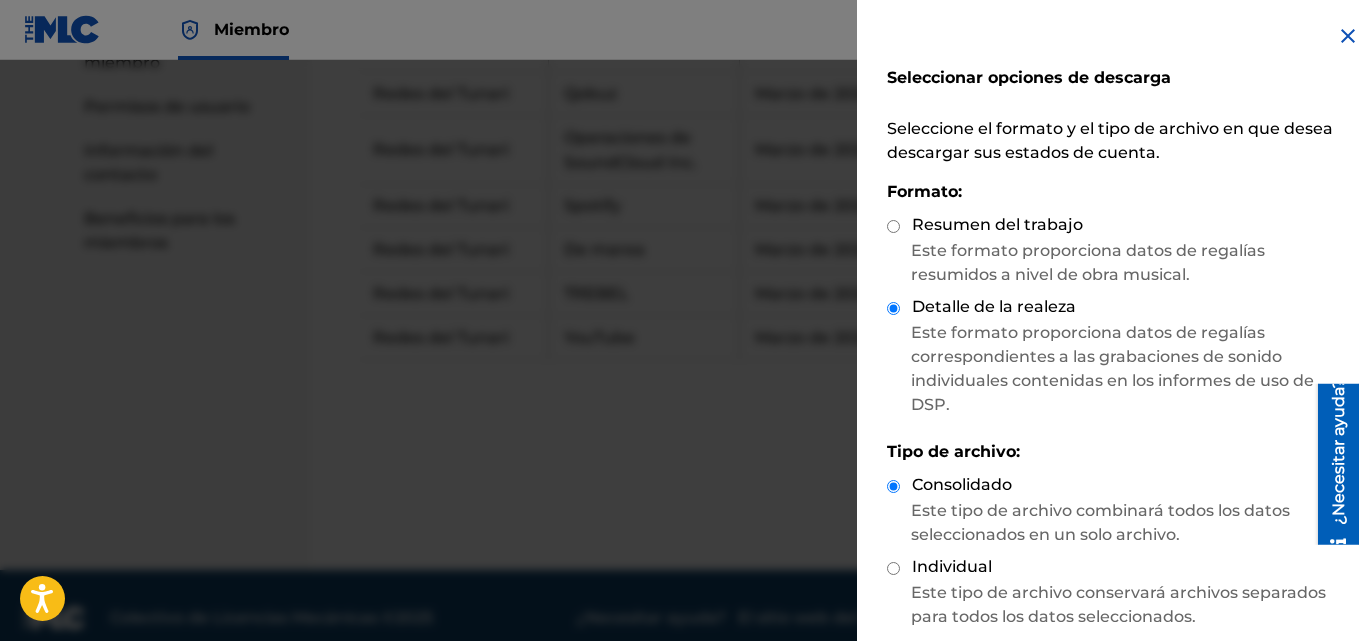 scroll, scrollTop: 162, scrollLeft: 0, axis: vertical 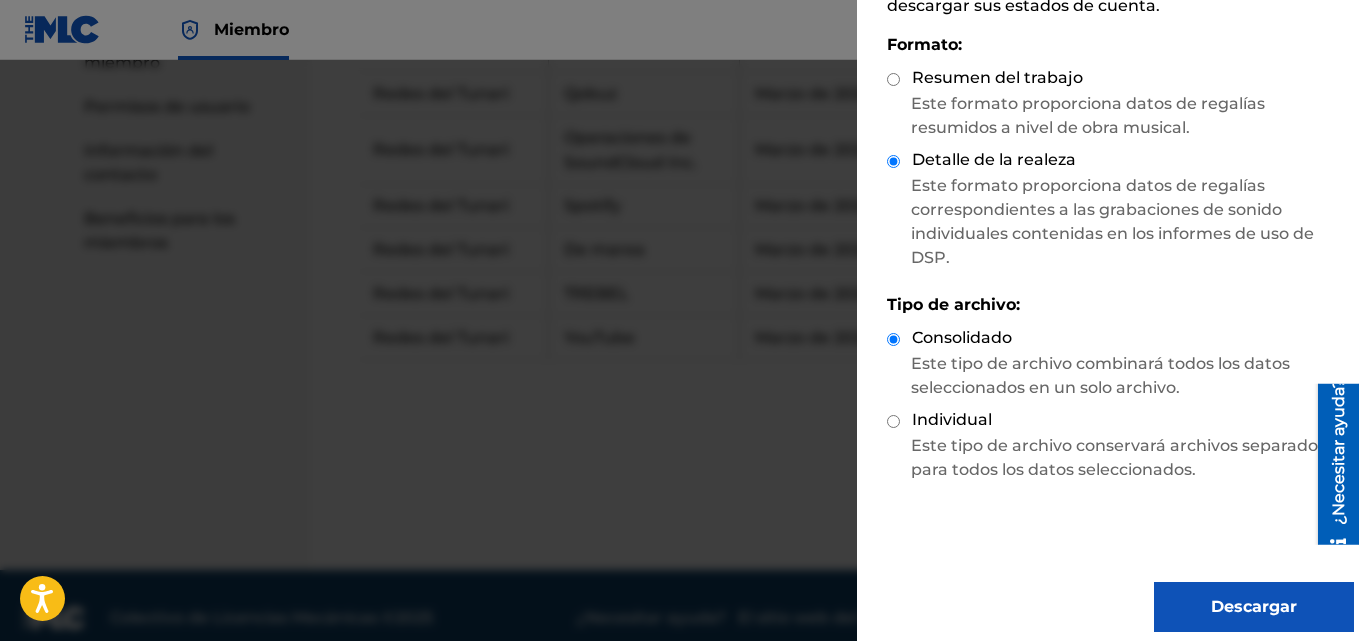 drag, startPoint x: 1347, startPoint y: 212, endPoint x: 1186, endPoint y: 473, distance: 306.6627 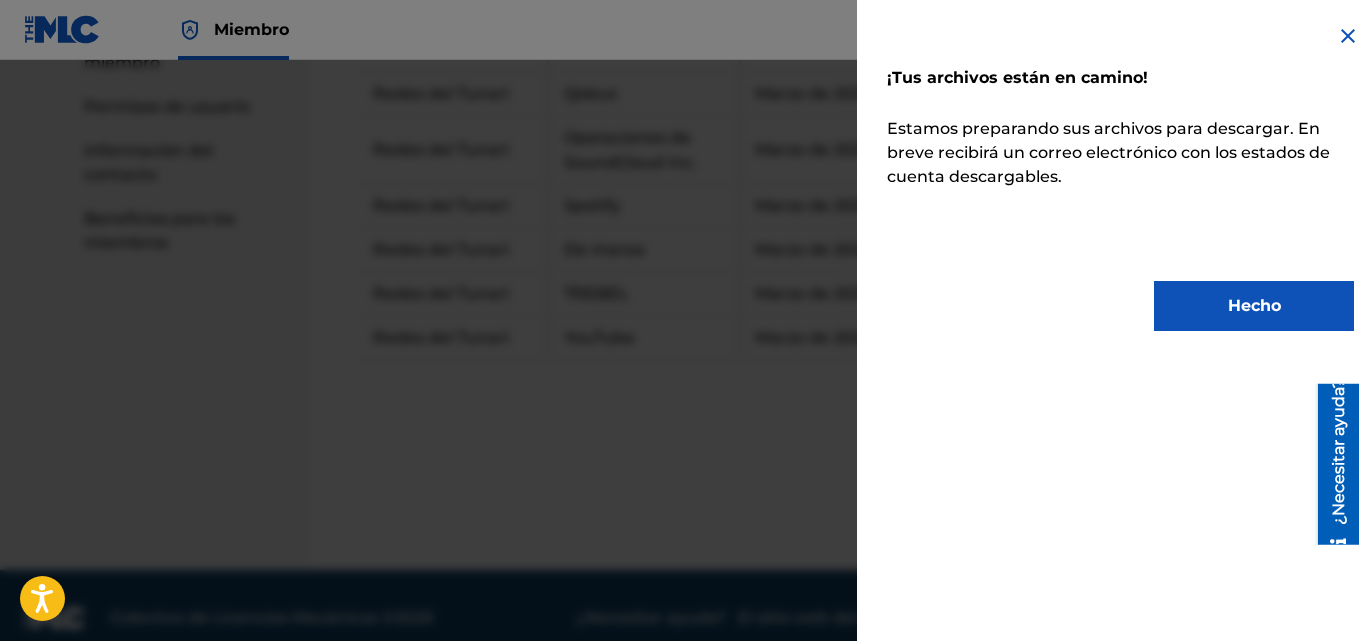 click on "Hecho" at bounding box center [1254, 306] 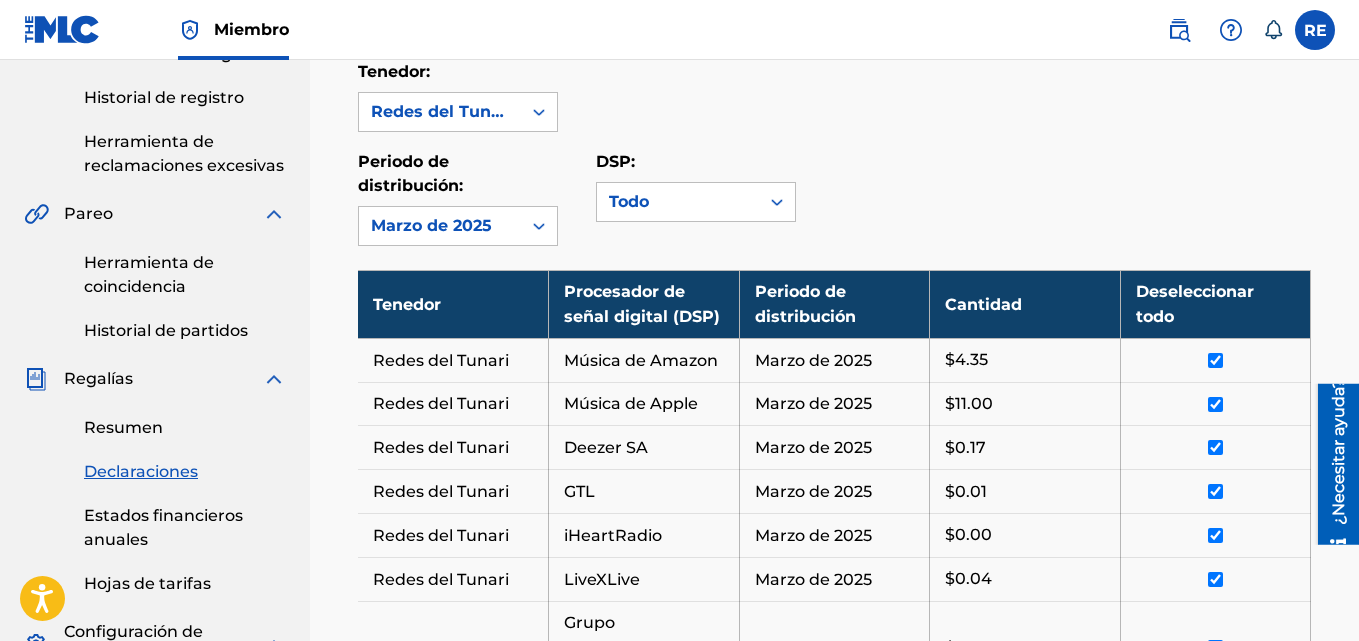 scroll, scrollTop: 390, scrollLeft: 0, axis: vertical 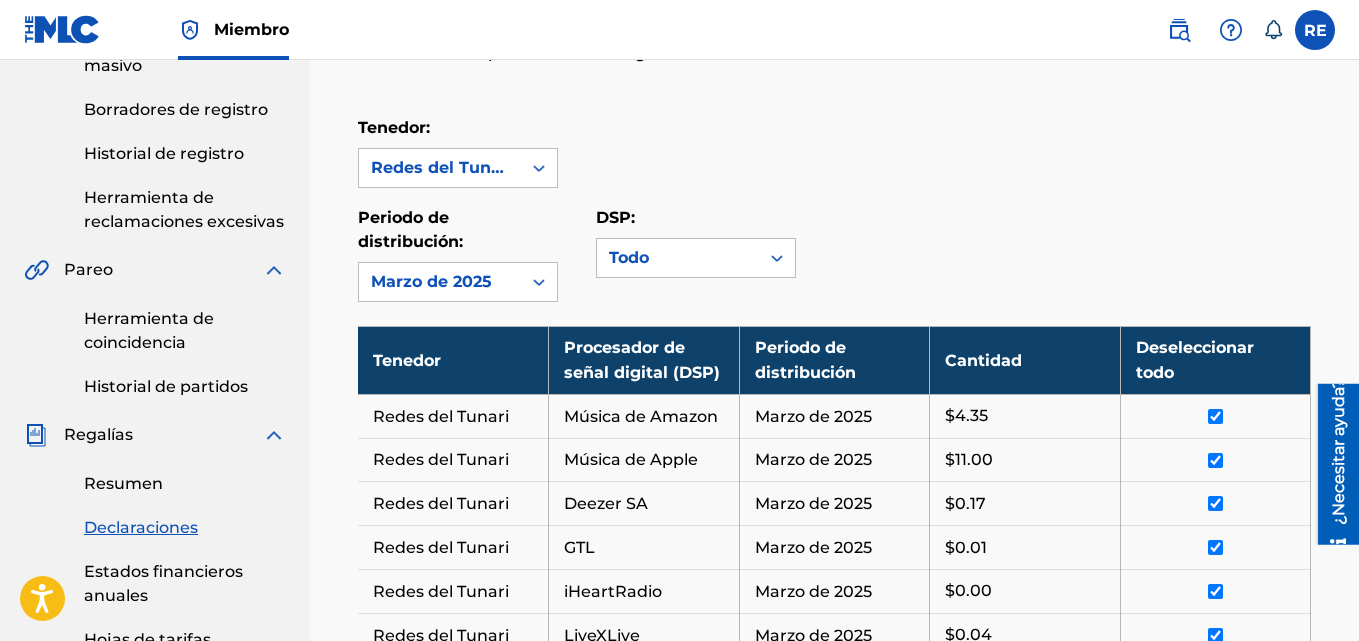 click on "Herramienta de coincidencia" at bounding box center (149, 330) 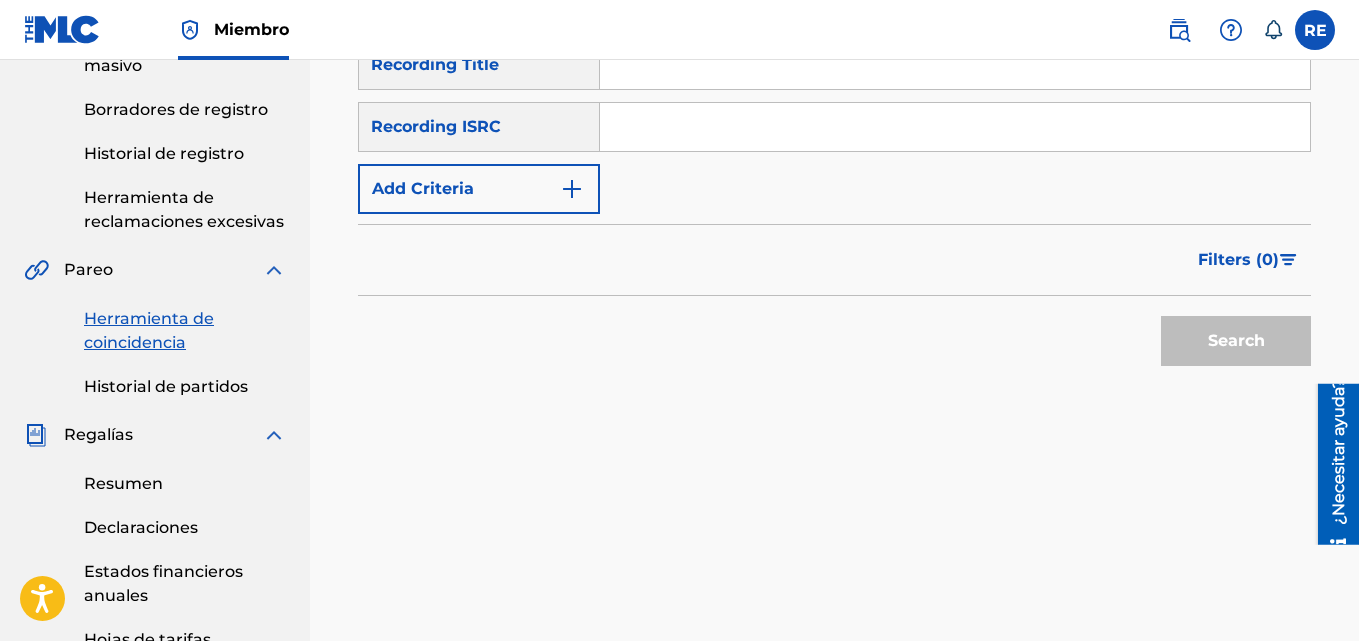 scroll, scrollTop: 0, scrollLeft: 0, axis: both 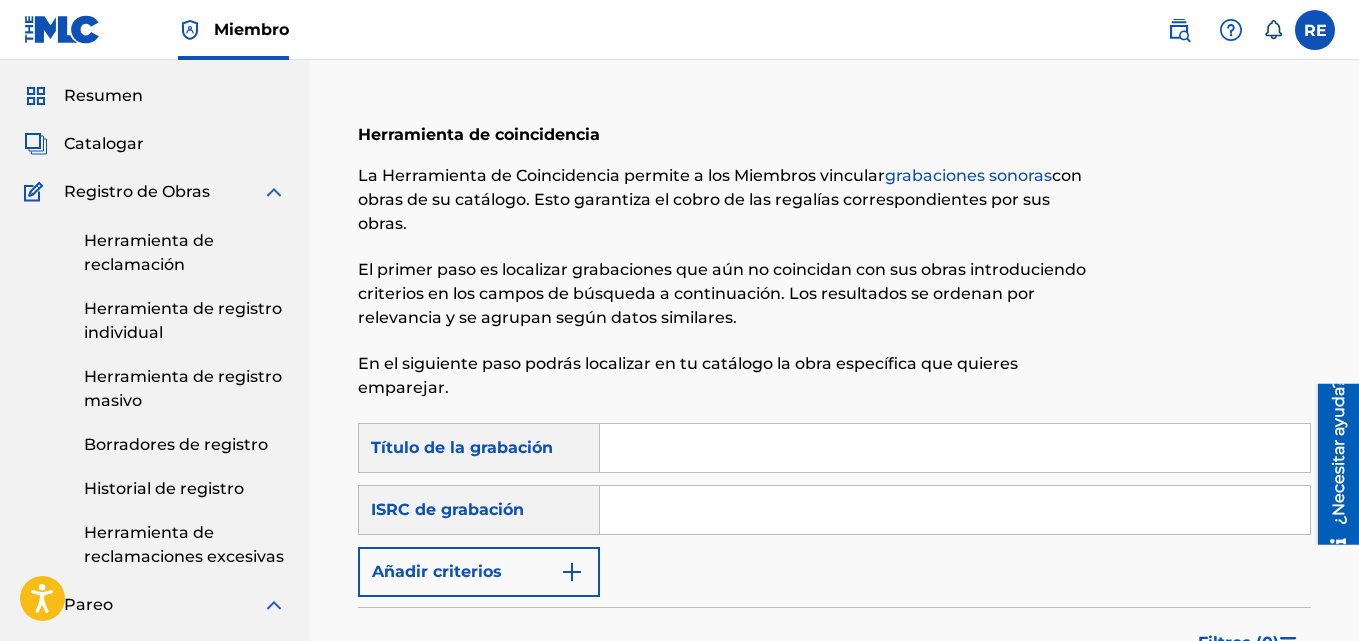 click on "Herramienta de registro individual" at bounding box center [185, 321] 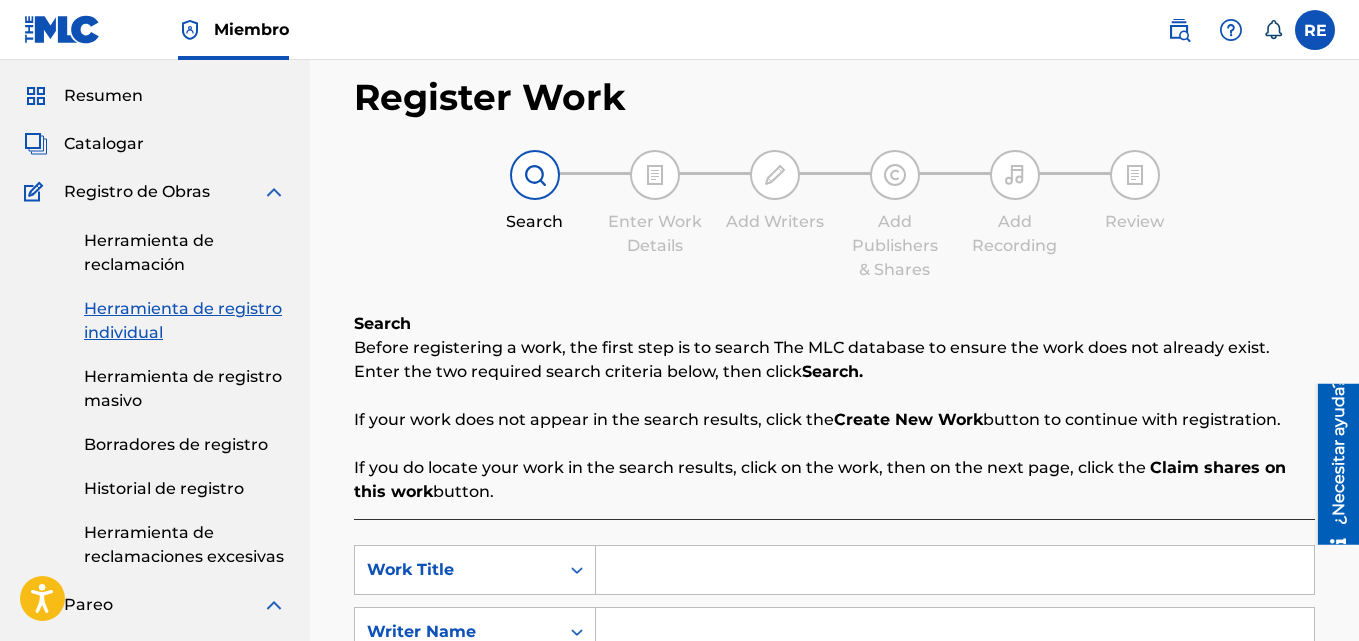scroll, scrollTop: 0, scrollLeft: 0, axis: both 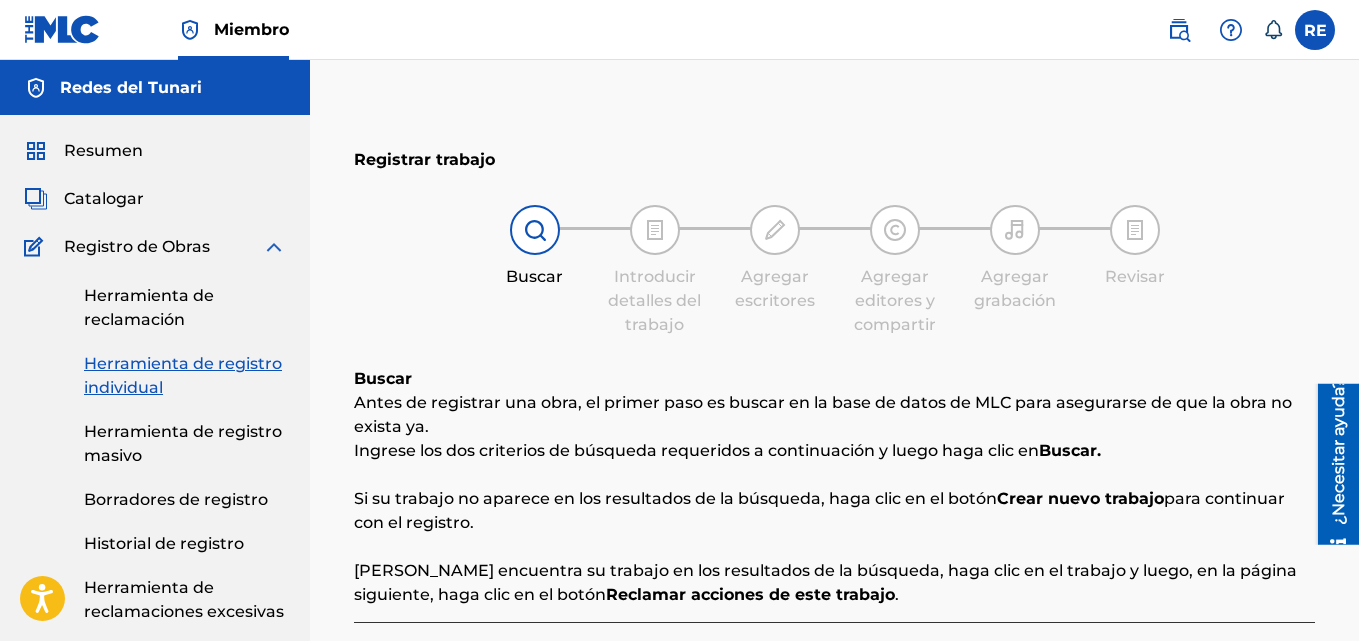 click on "Herramienta de reclamación" at bounding box center [149, 307] 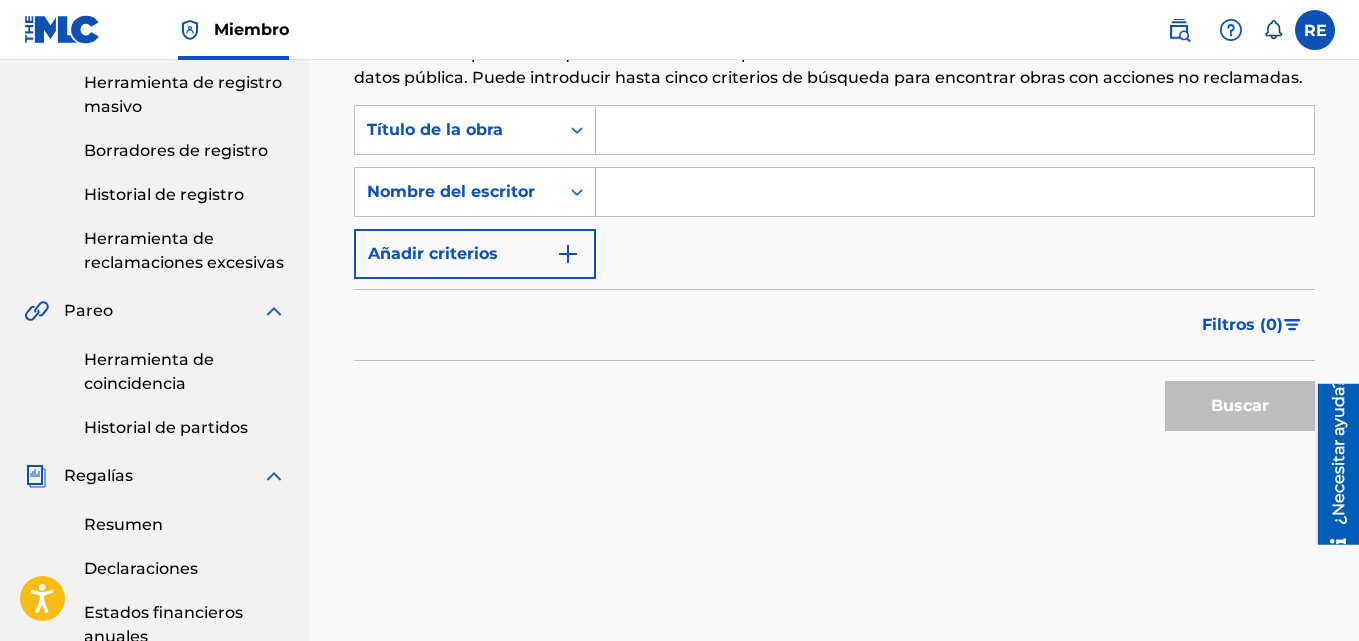 scroll, scrollTop: 368, scrollLeft: 0, axis: vertical 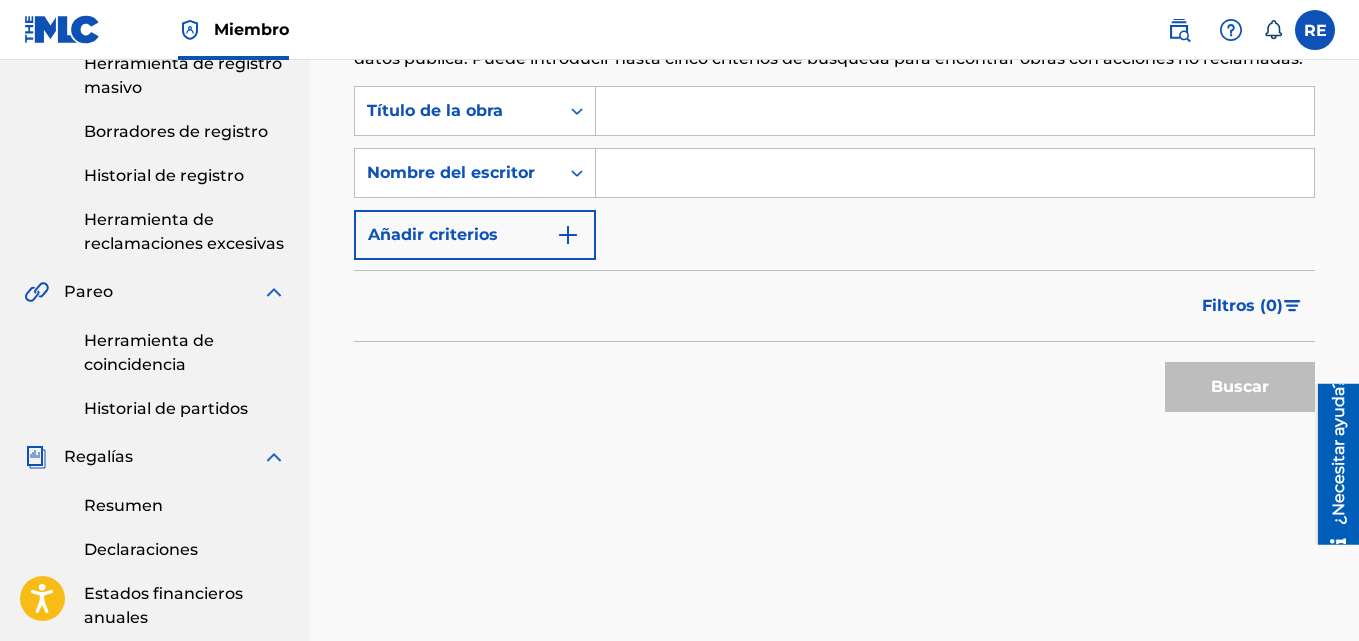 click on "Resumen" at bounding box center (123, 505) 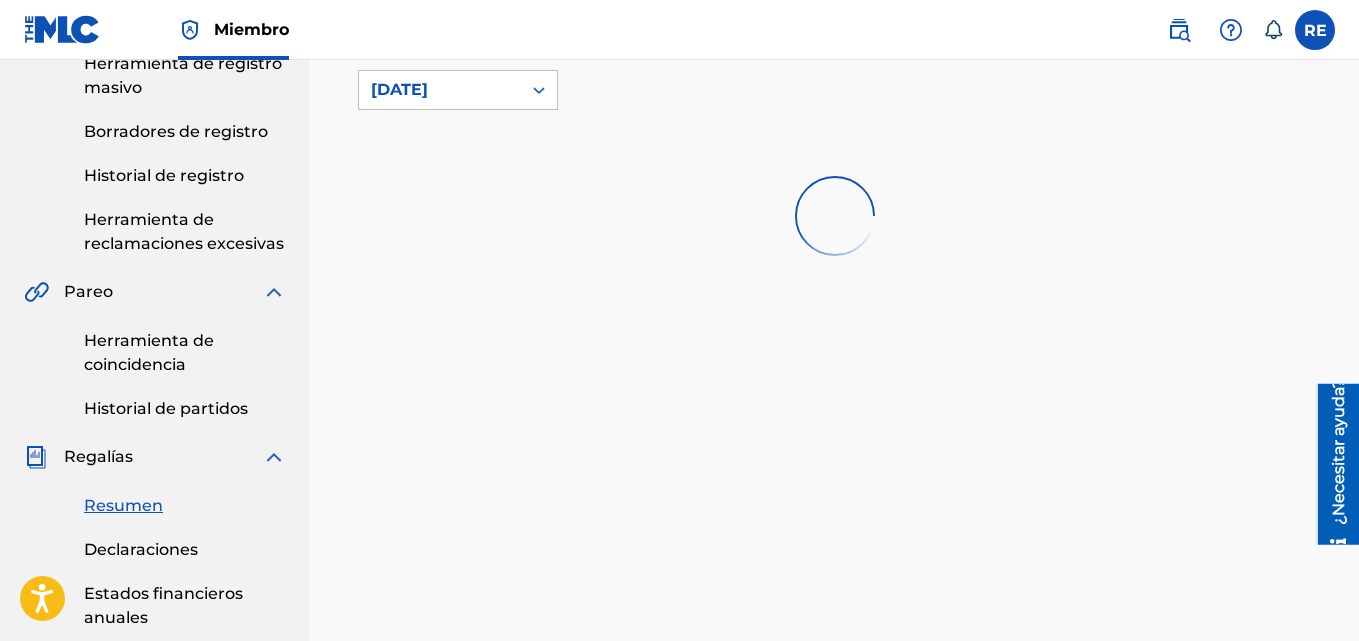scroll, scrollTop: 0, scrollLeft: 0, axis: both 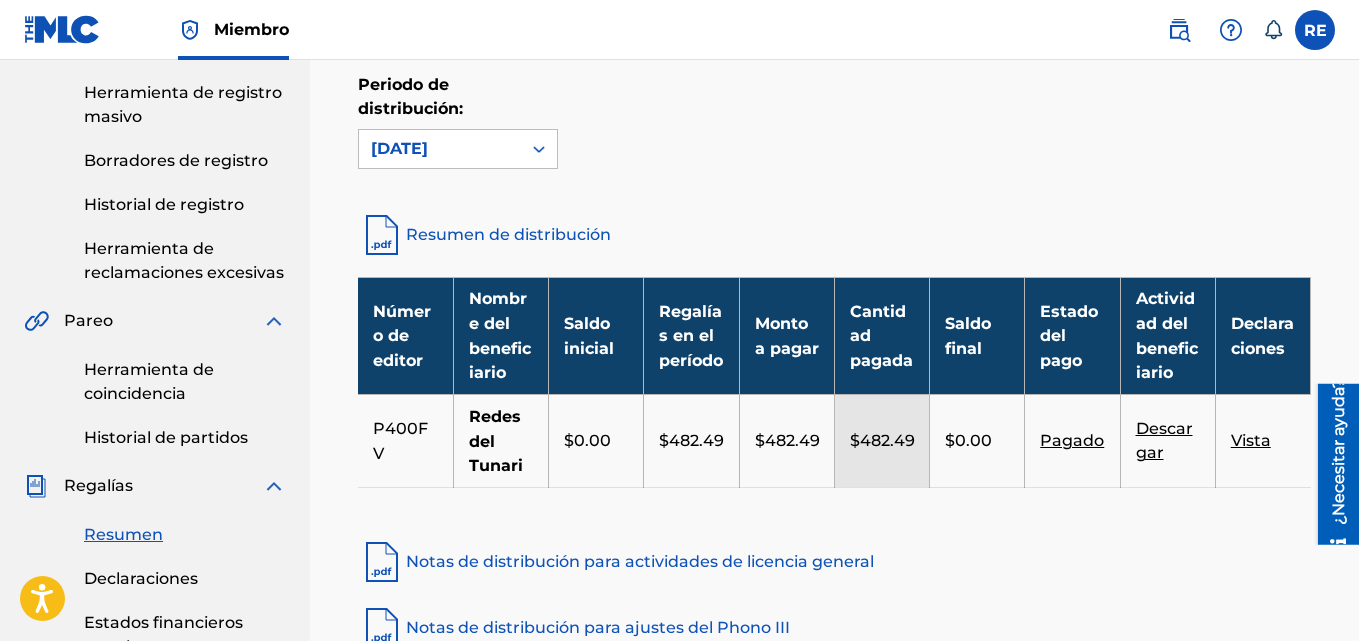 click on "Periodo de distribución: Julio de 2025" at bounding box center (458, 121) 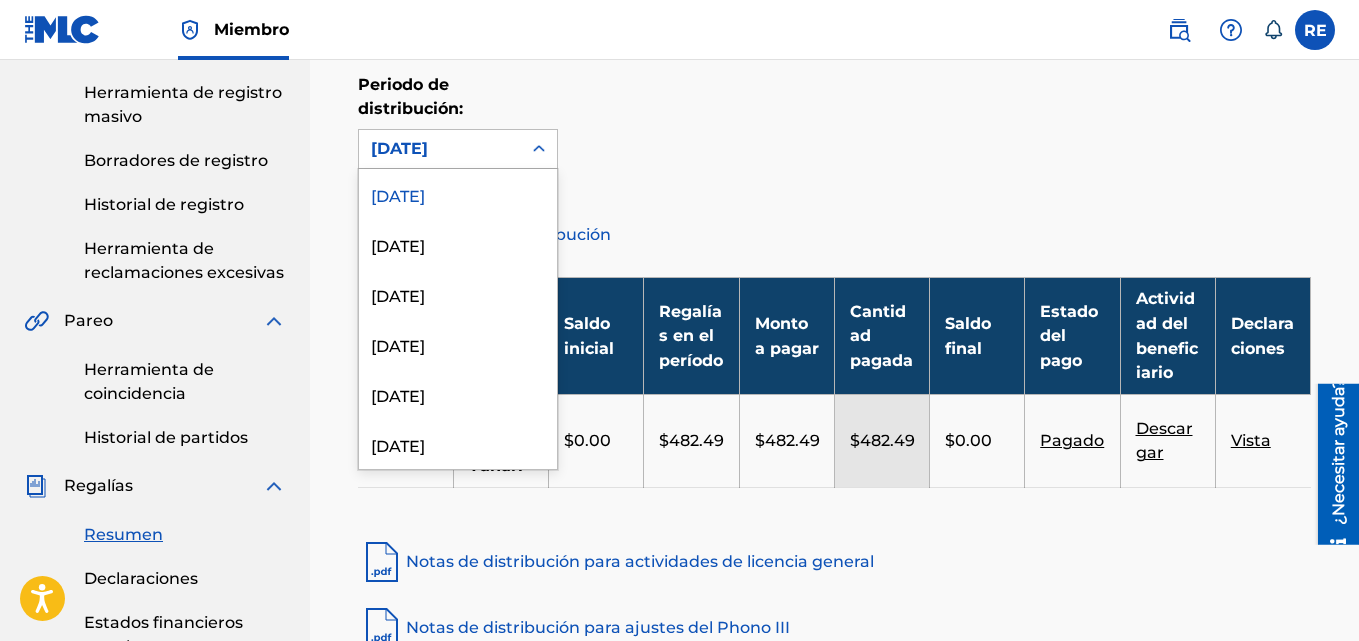 click on "[PERSON_NAME] de 2025" at bounding box center (399, 148) 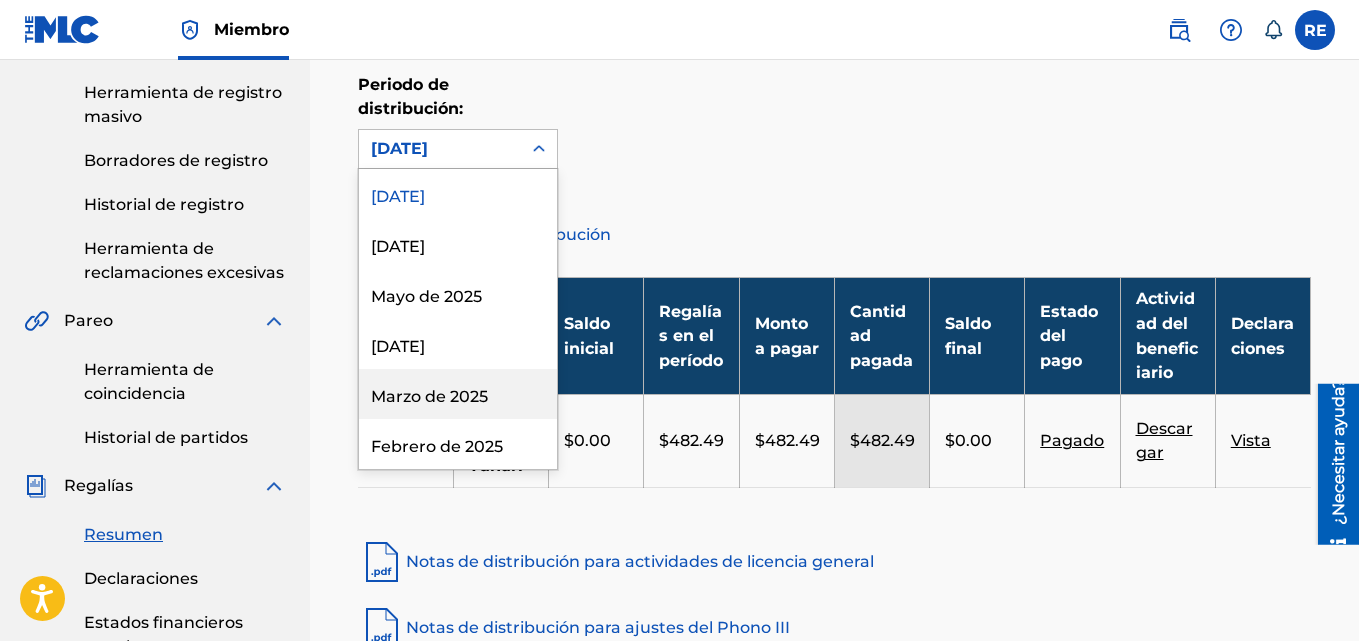 click on "Marzo de 2025" at bounding box center (458, 394) 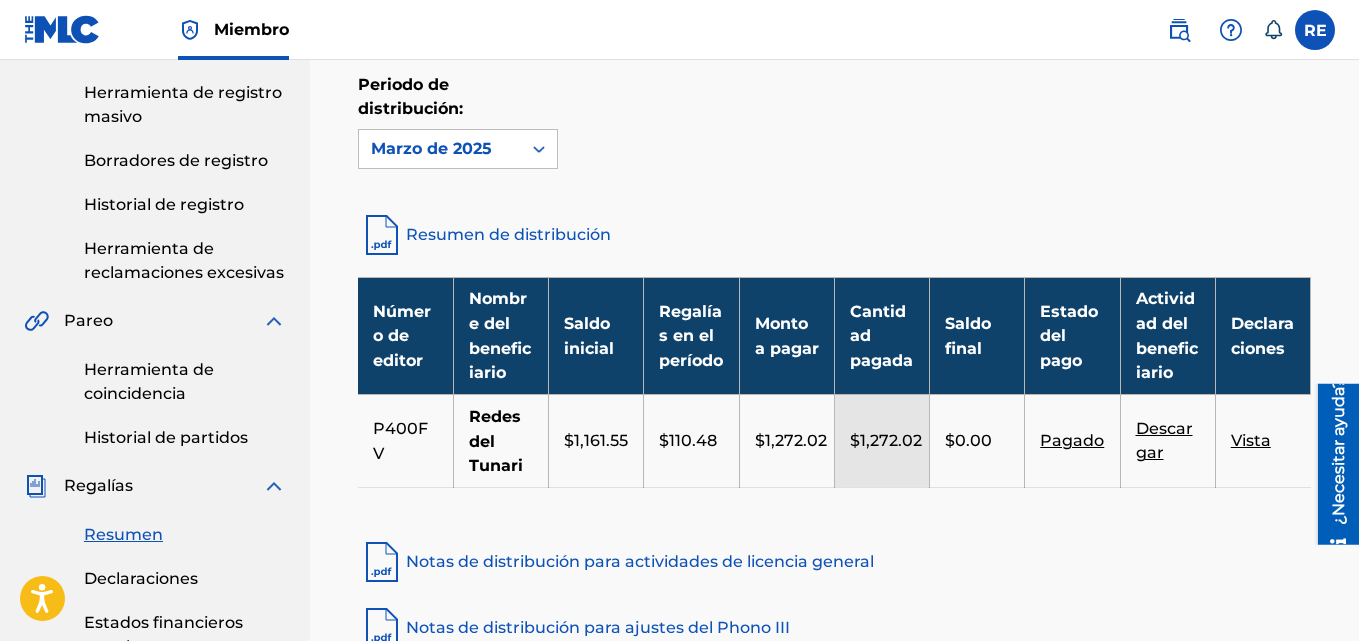click on "Vista" at bounding box center [1251, 440] 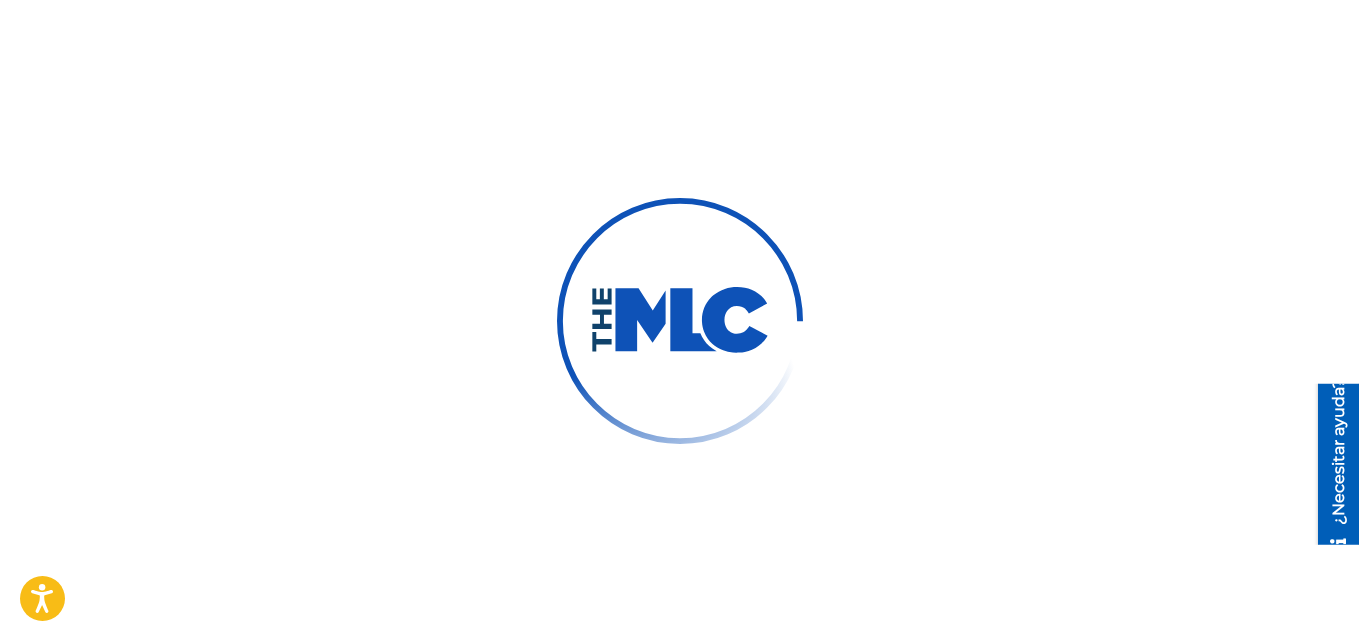 scroll, scrollTop: 0, scrollLeft: 0, axis: both 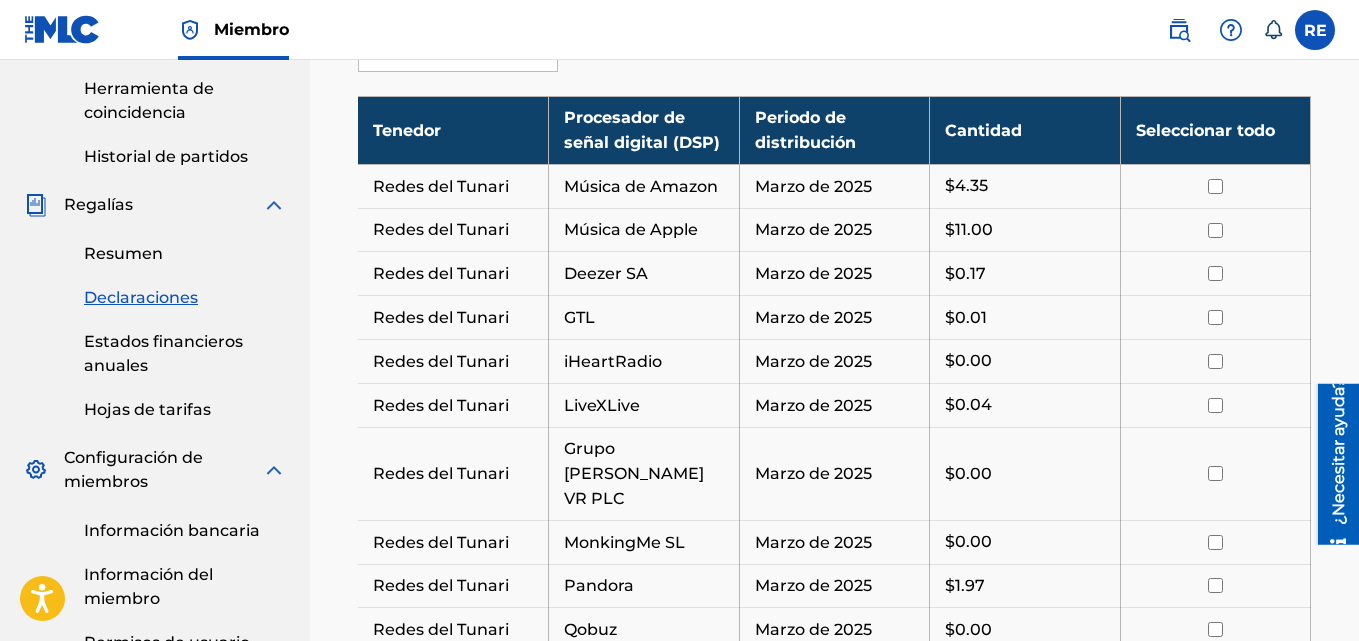 click at bounding box center [1215, 186] 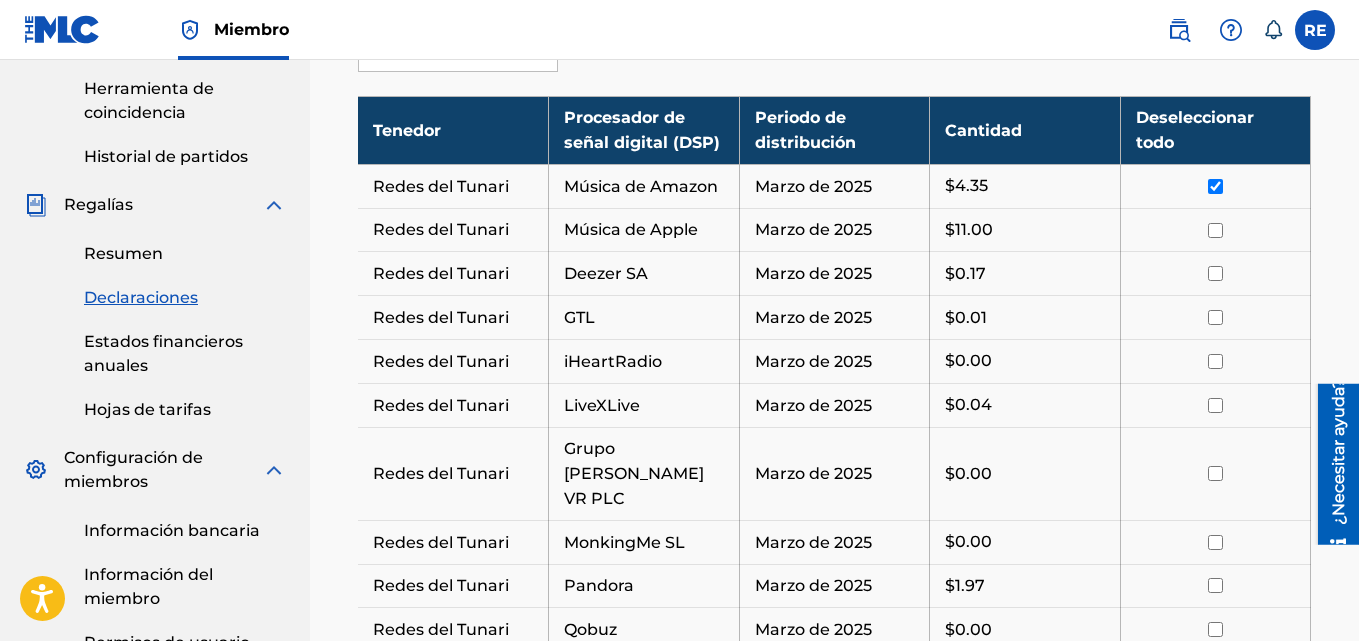 click at bounding box center [1215, 230] 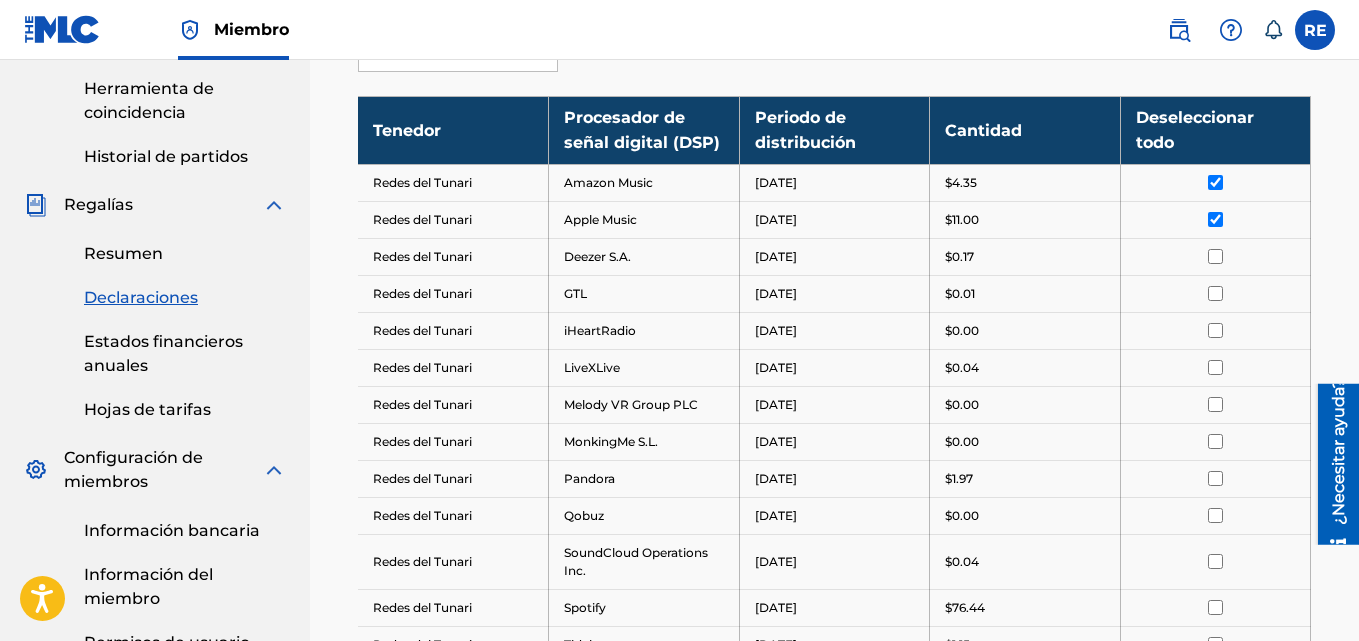 drag, startPoint x: 1209, startPoint y: 234, endPoint x: 1211, endPoint y: 302, distance: 68.0294 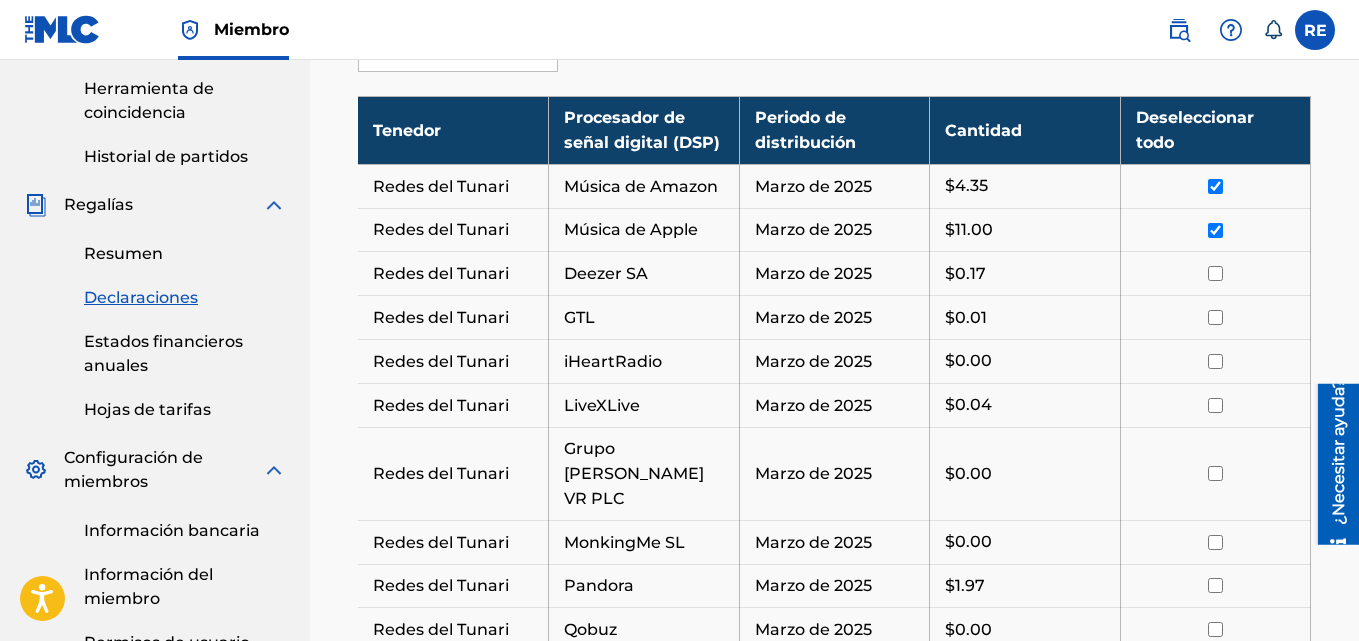 click at bounding box center (1215, 274) 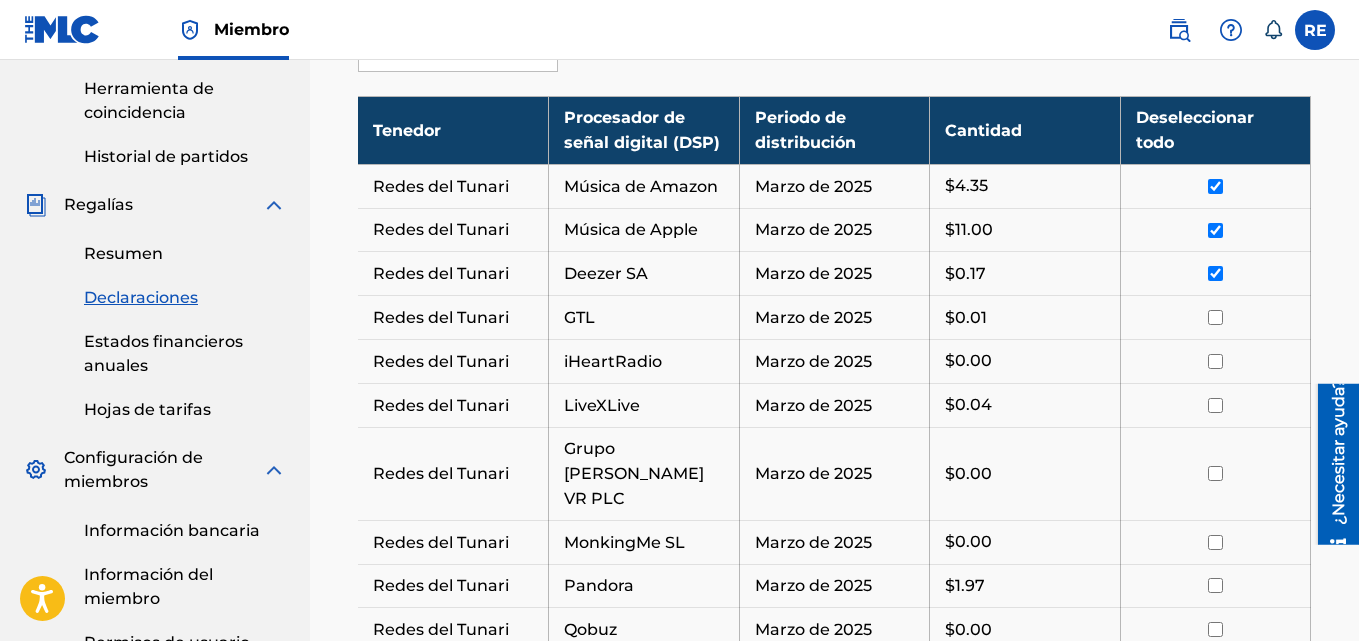 drag, startPoint x: 1210, startPoint y: 317, endPoint x: 1211, endPoint y: 333, distance: 16.03122 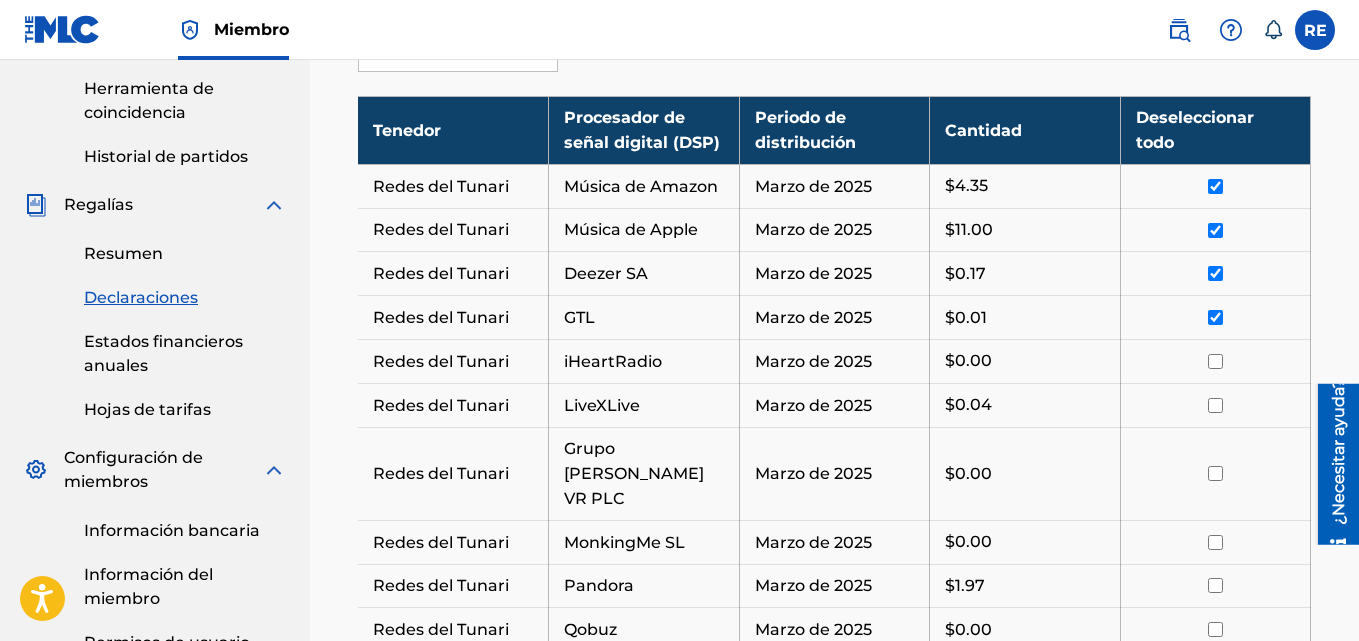 drag, startPoint x: 1212, startPoint y: 322, endPoint x: 1218, endPoint y: 373, distance: 51.351727 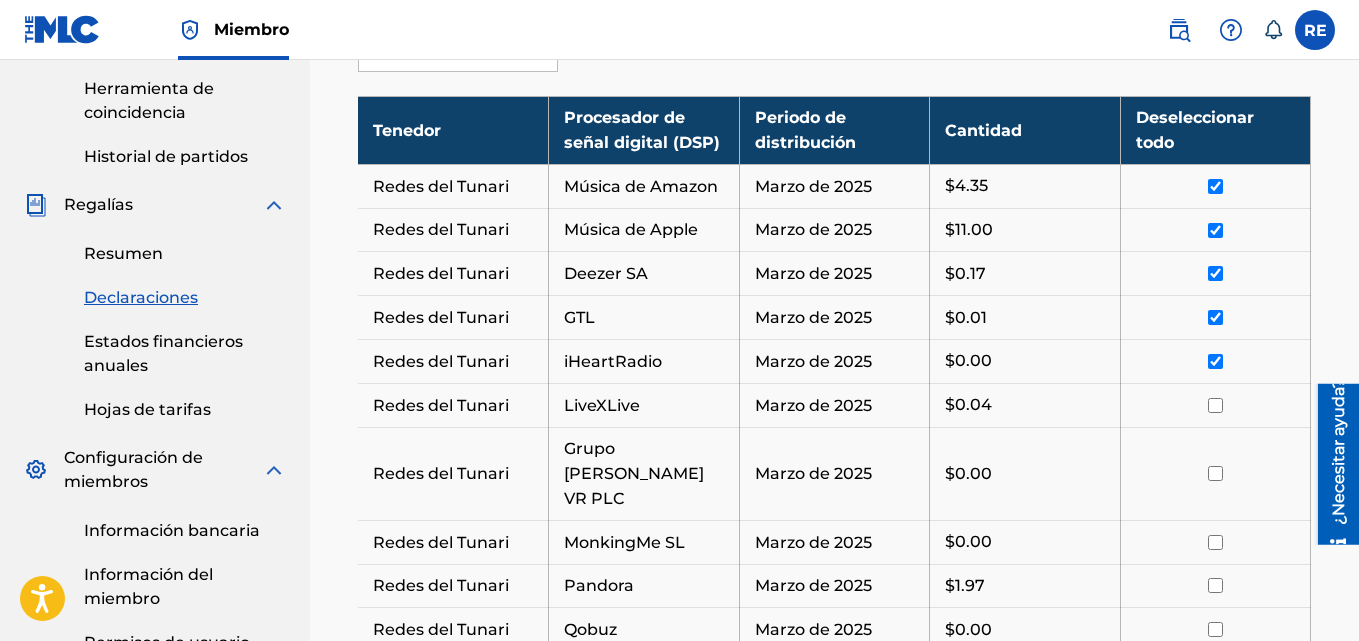 click at bounding box center [1215, 405] 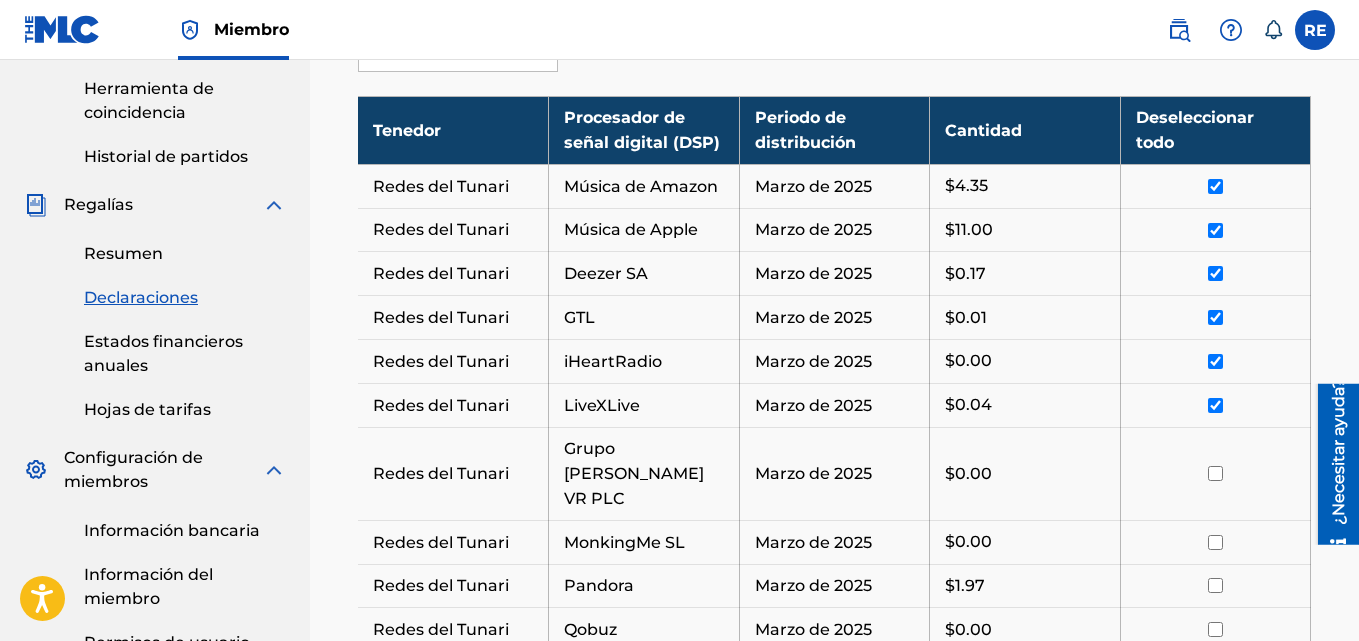 click at bounding box center (1215, 405) 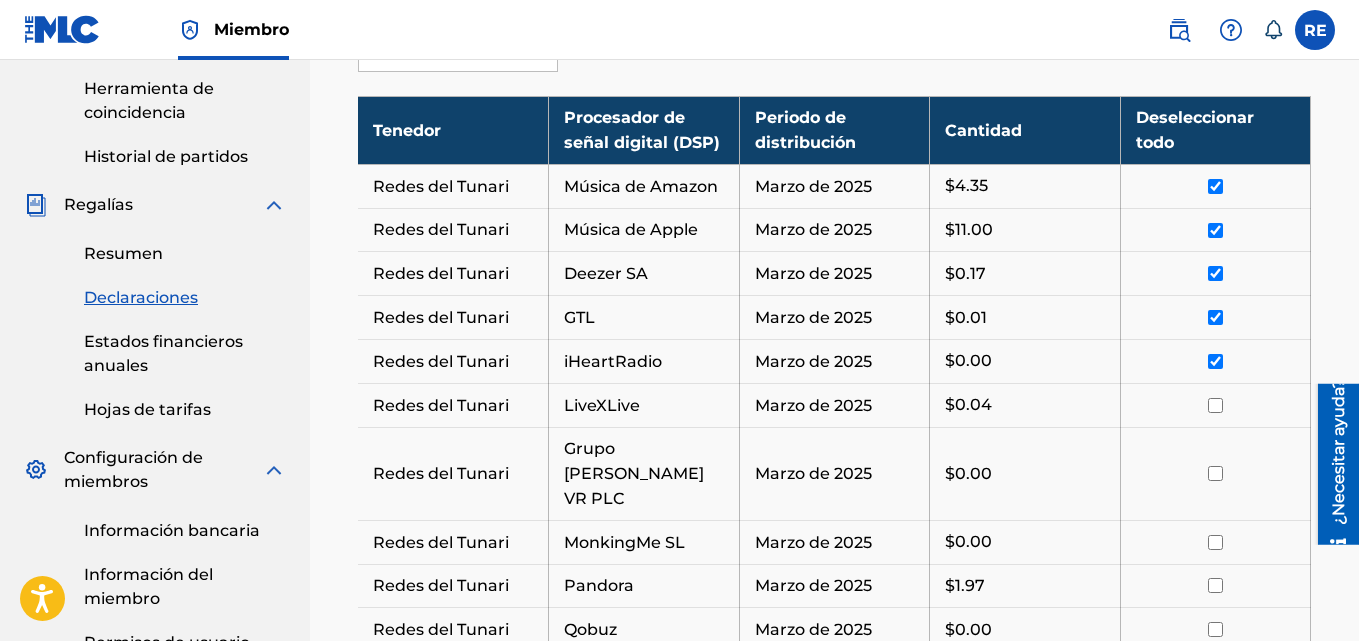 click at bounding box center (1215, 405) 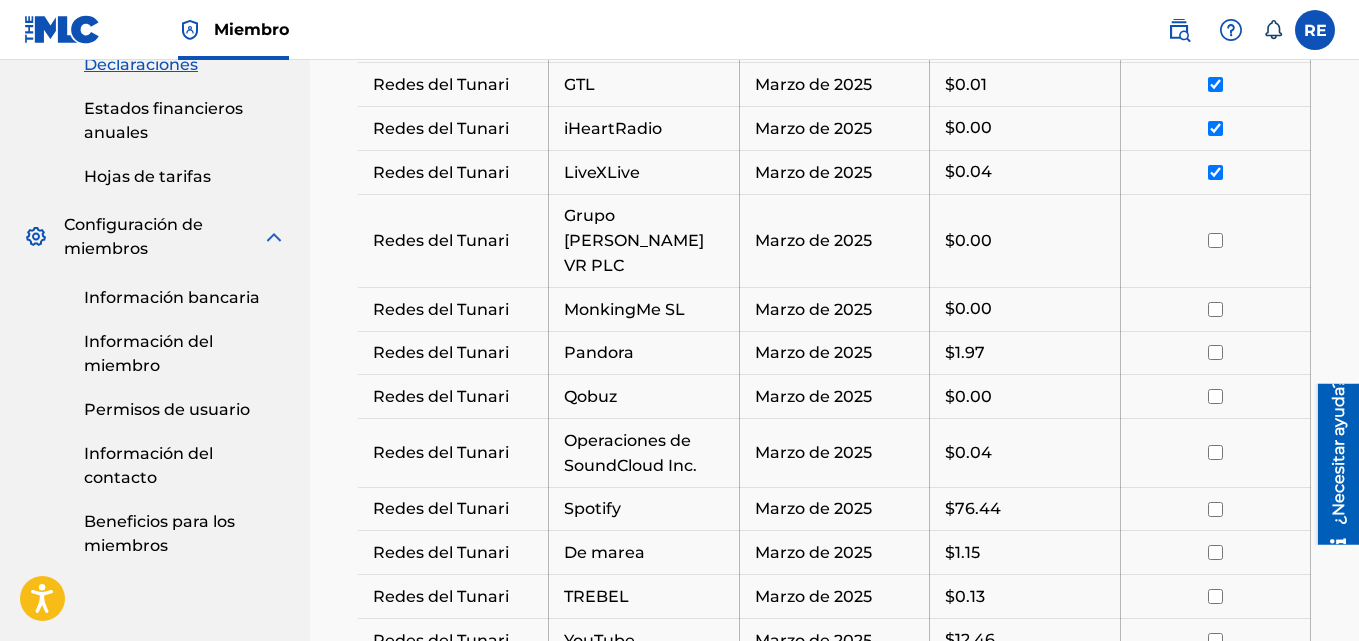 scroll, scrollTop: 1005, scrollLeft: 0, axis: vertical 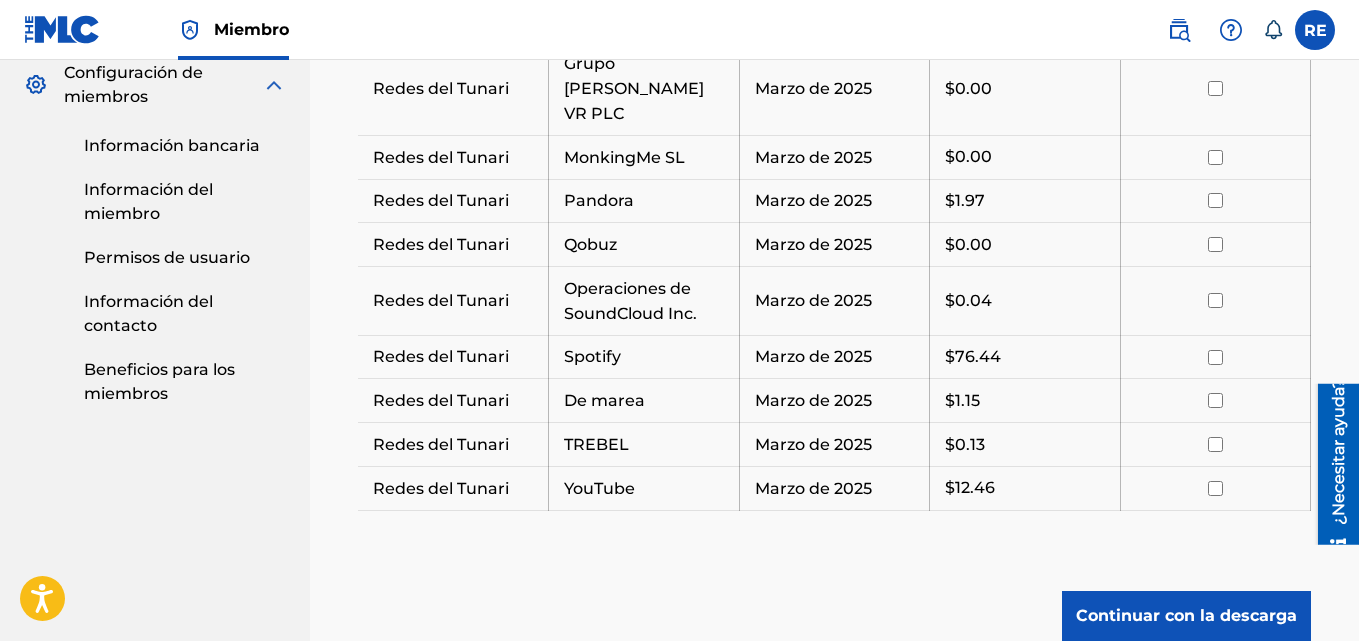 click at bounding box center (1215, 88) 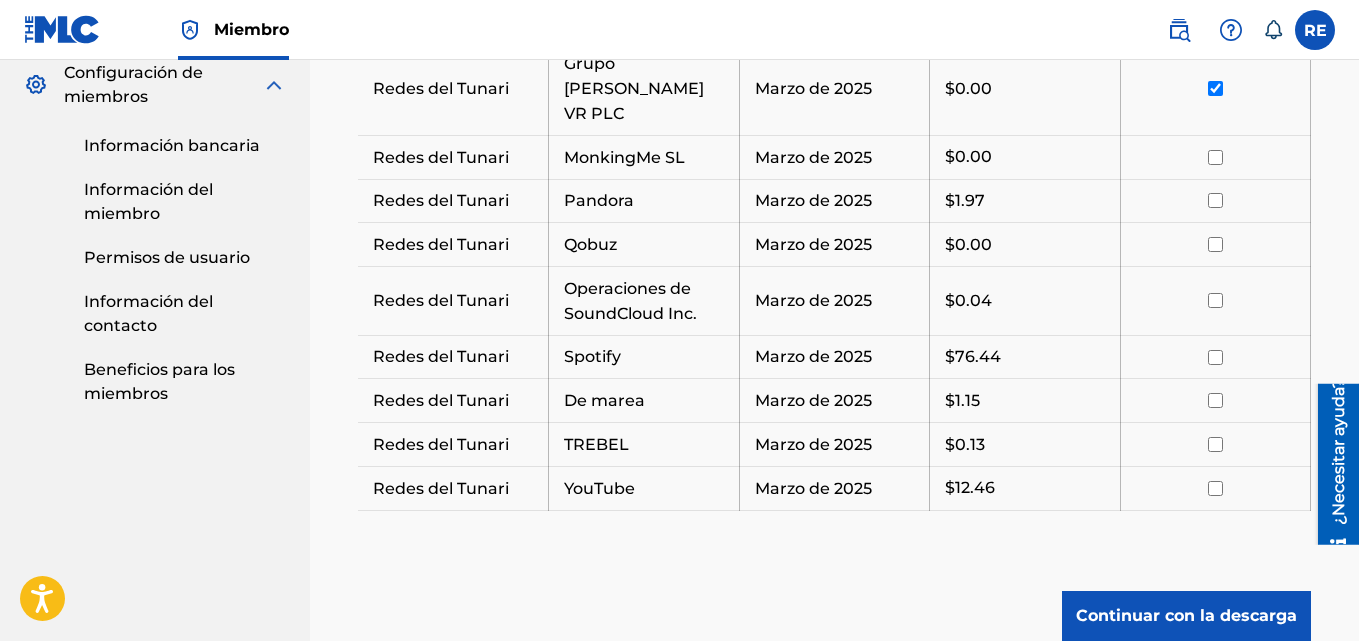 click at bounding box center [1215, 157] 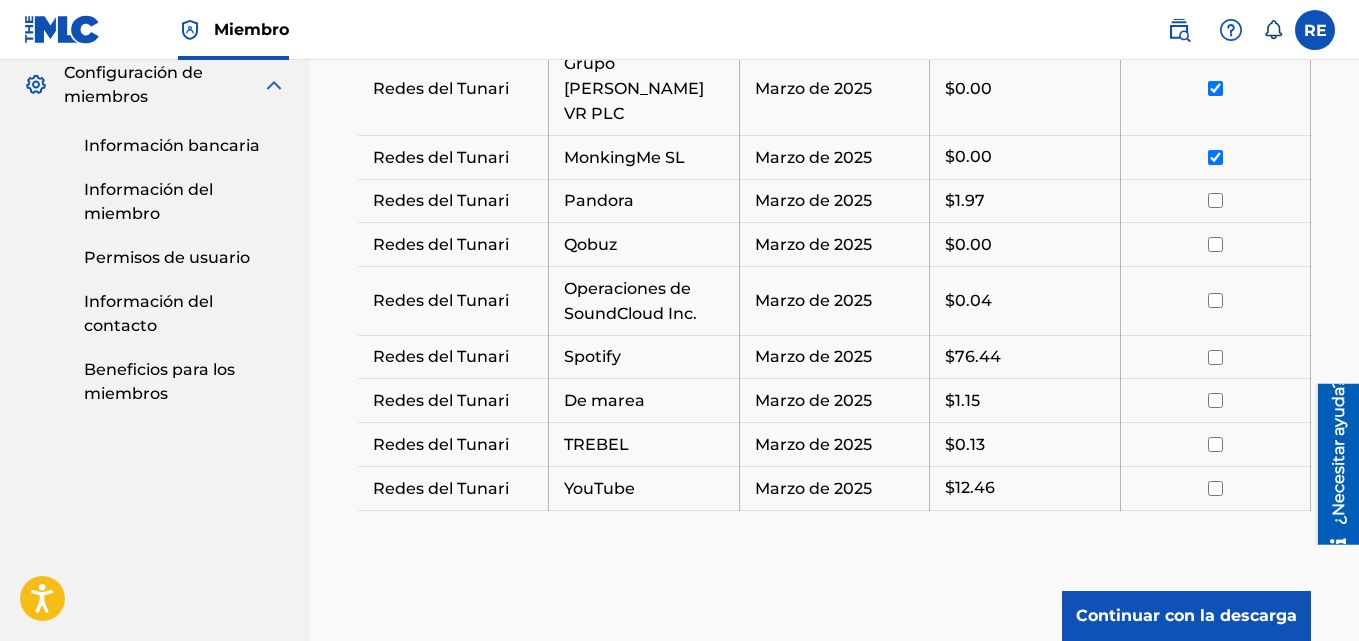 click at bounding box center (1215, 201) 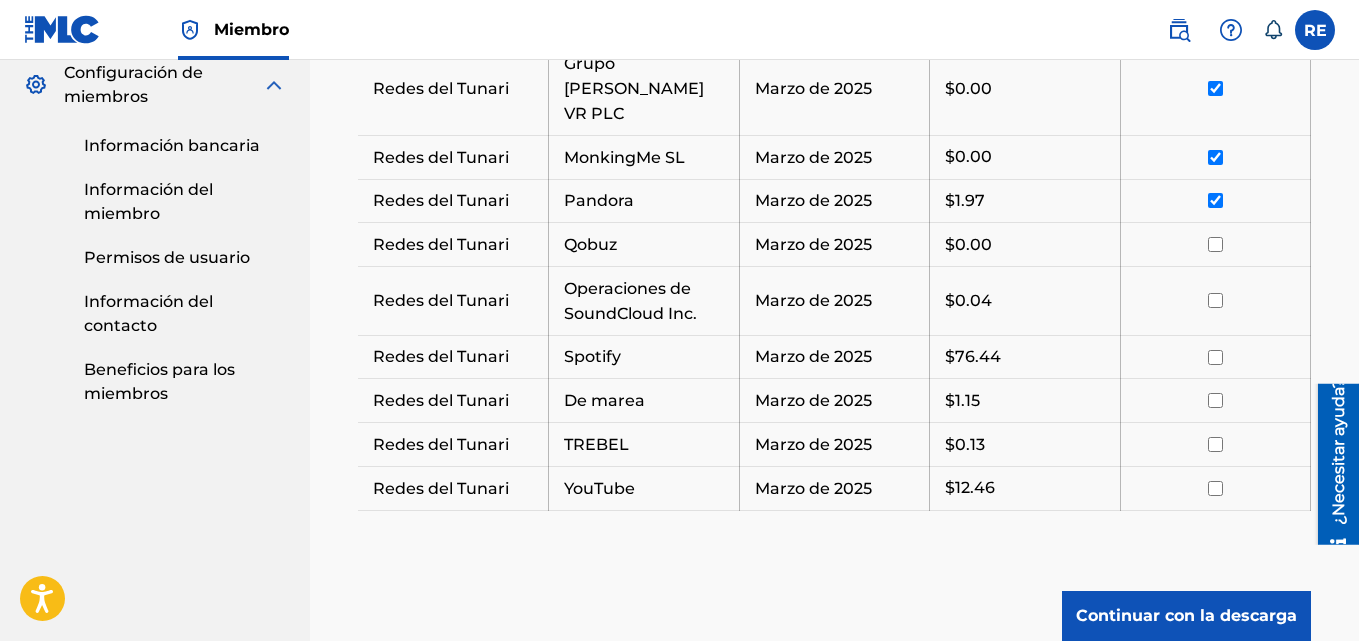 click at bounding box center (1215, 244) 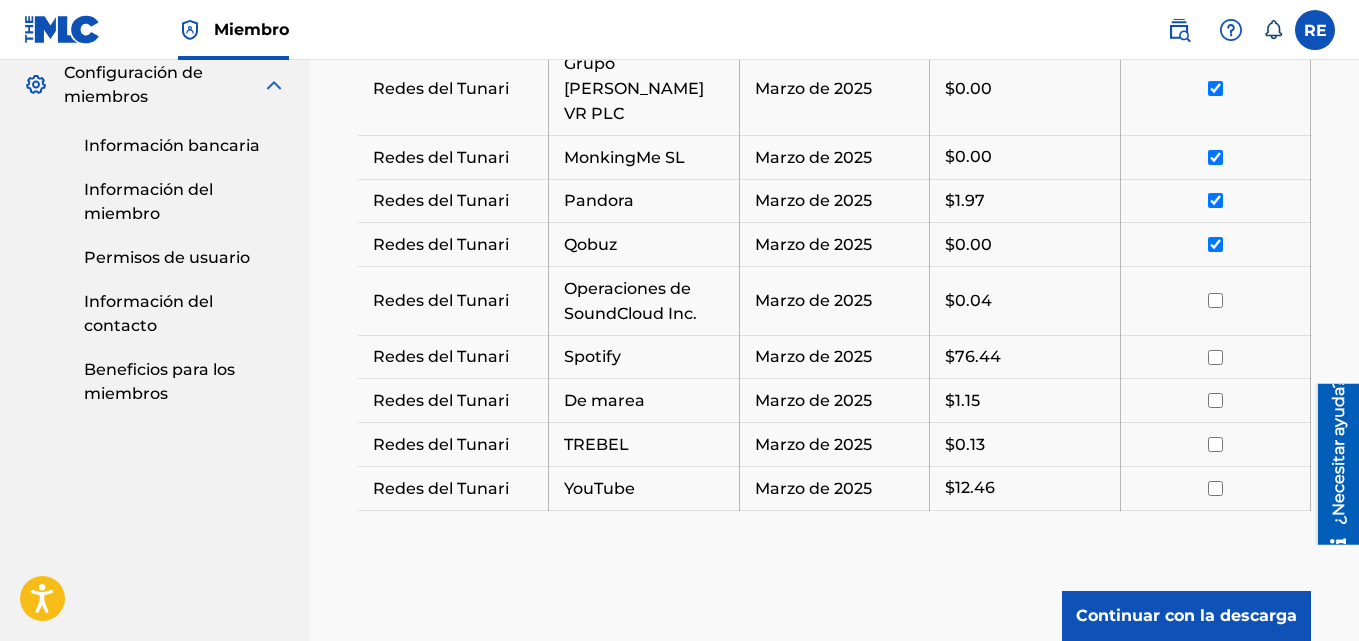click at bounding box center [1215, 300] 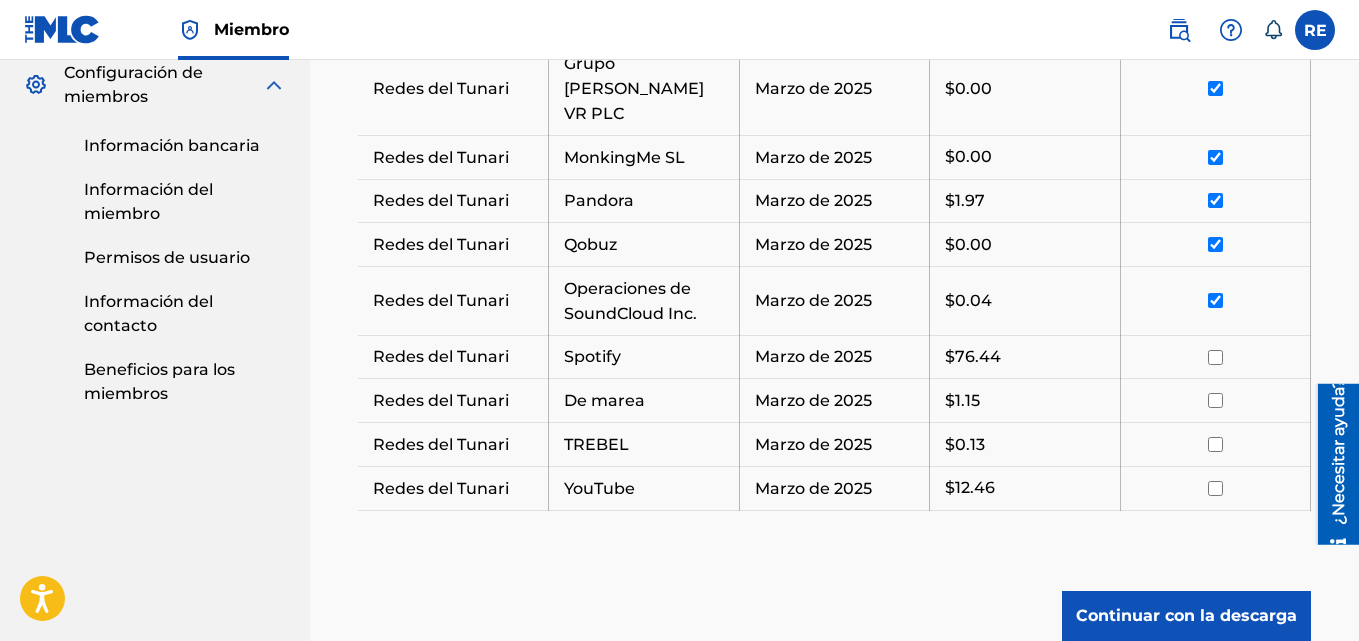 click at bounding box center (1215, 357) 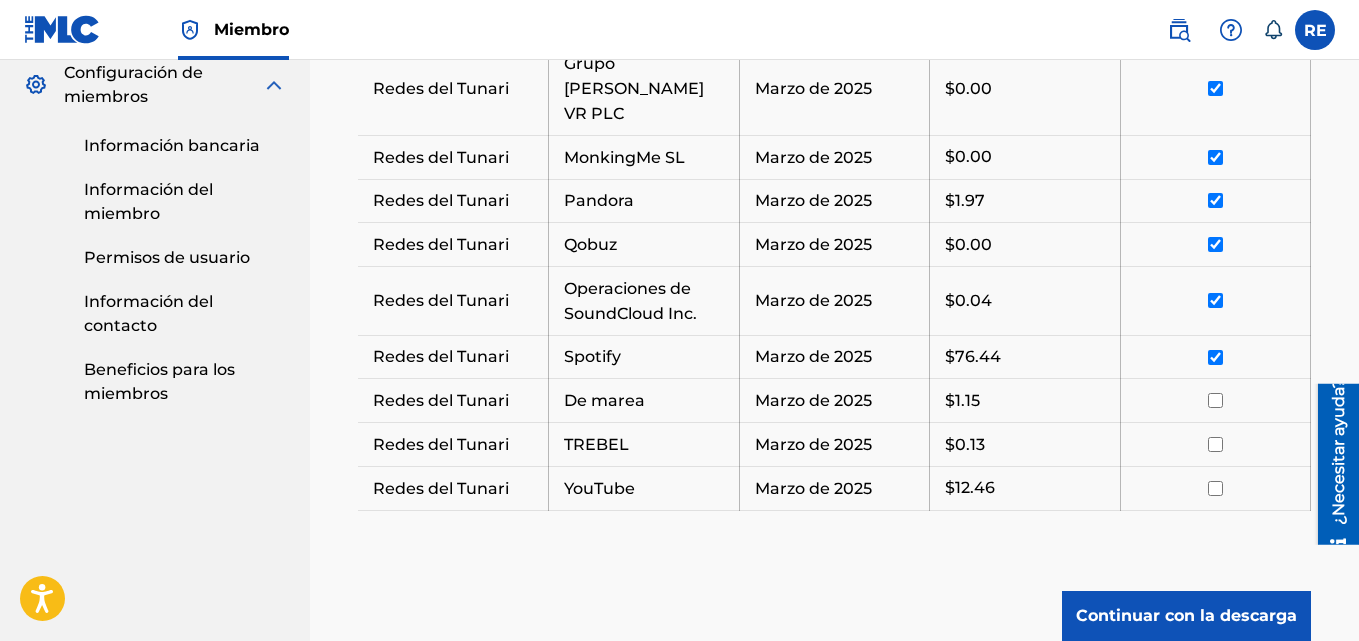 drag, startPoint x: 1215, startPoint y: 374, endPoint x: 1206, endPoint y: 400, distance: 27.513634 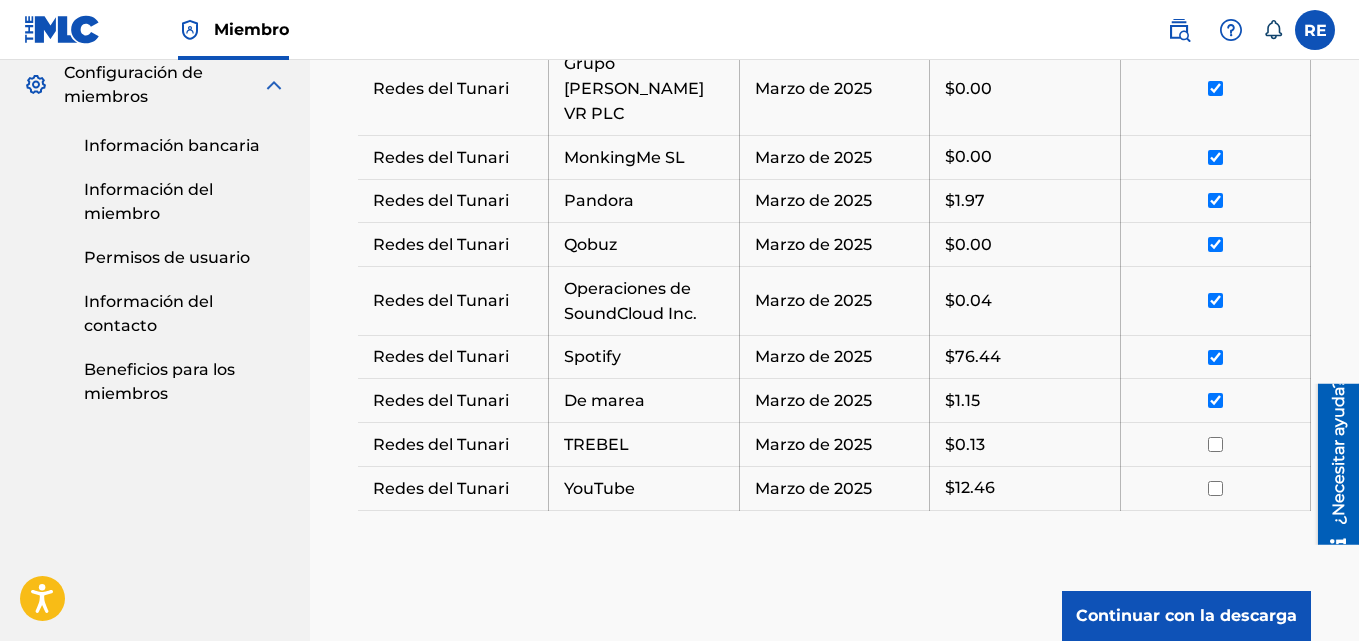 click at bounding box center [1215, 445] 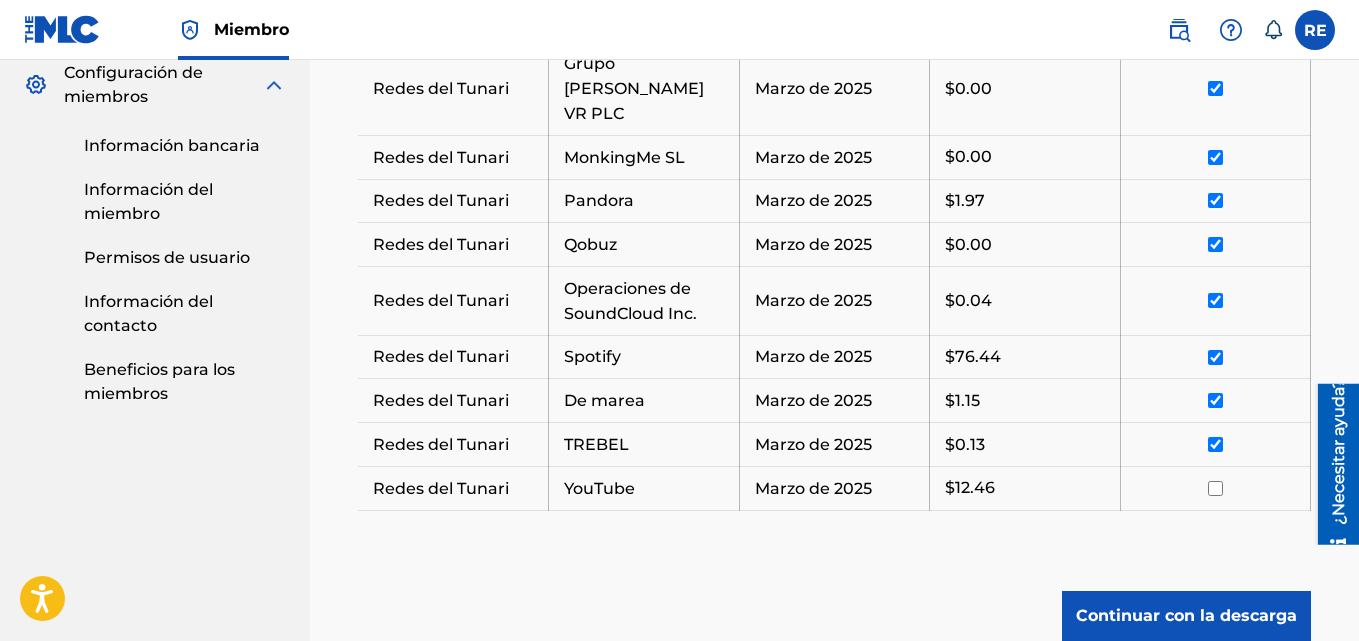 click at bounding box center (1215, 488) 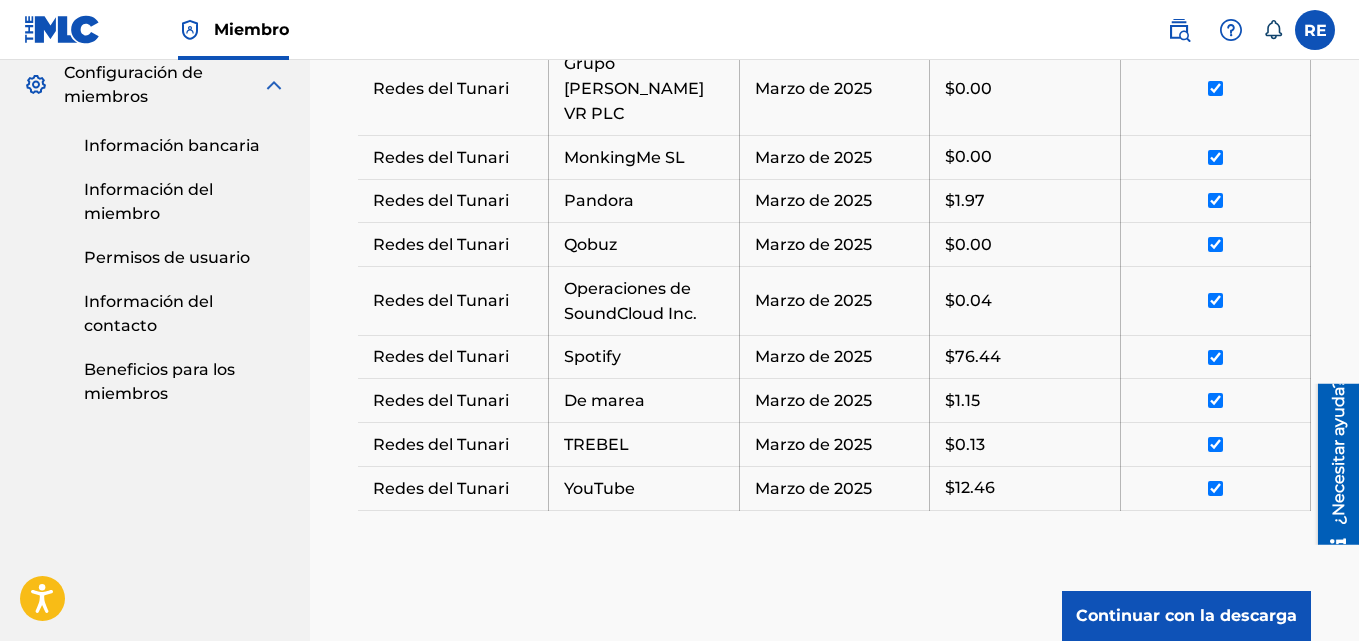 click on "Continuar con la descarga" at bounding box center (1186, 615) 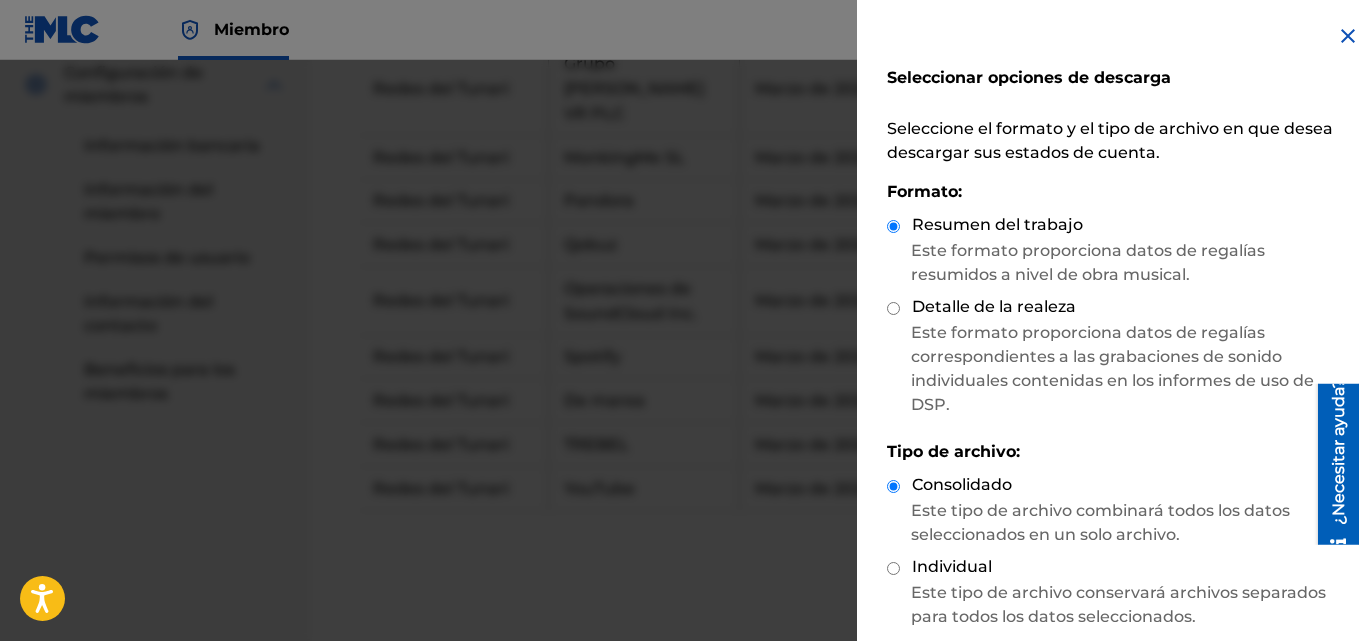 click on "Detalle de la realeza" at bounding box center [893, 308] 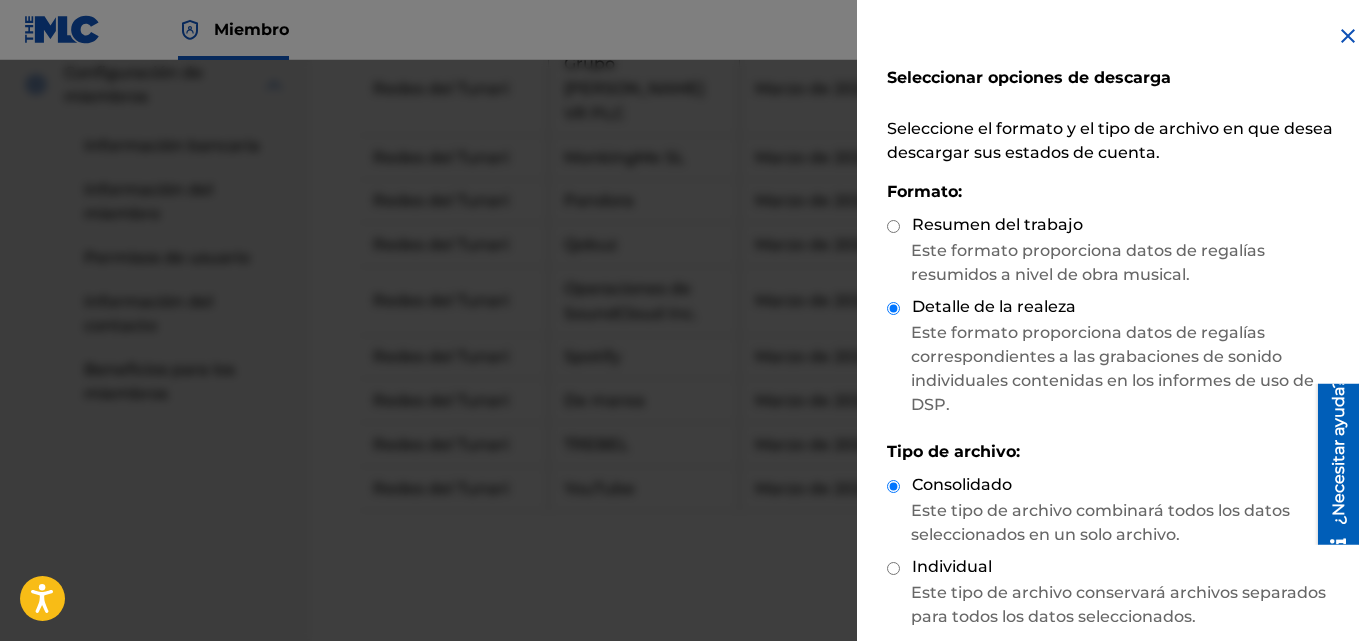 scroll, scrollTop: 162, scrollLeft: 0, axis: vertical 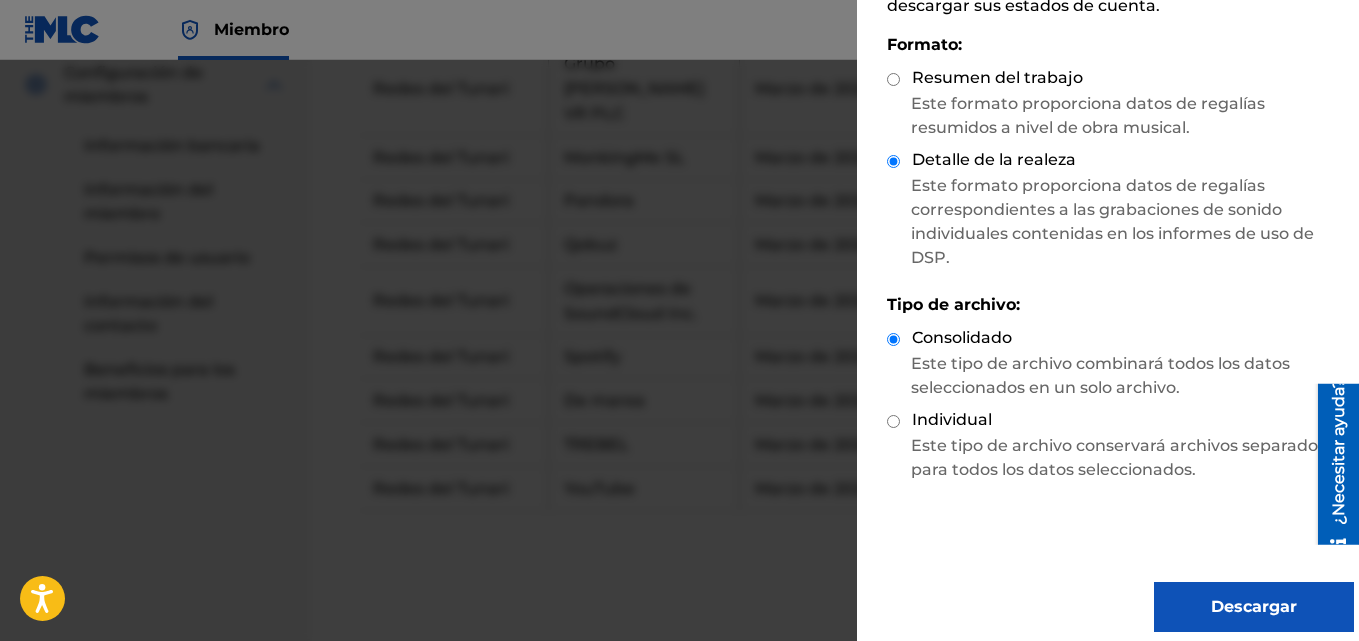 drag, startPoint x: 2654, startPoint y: 738, endPoint x: 1351, endPoint y: 403, distance: 1345.375 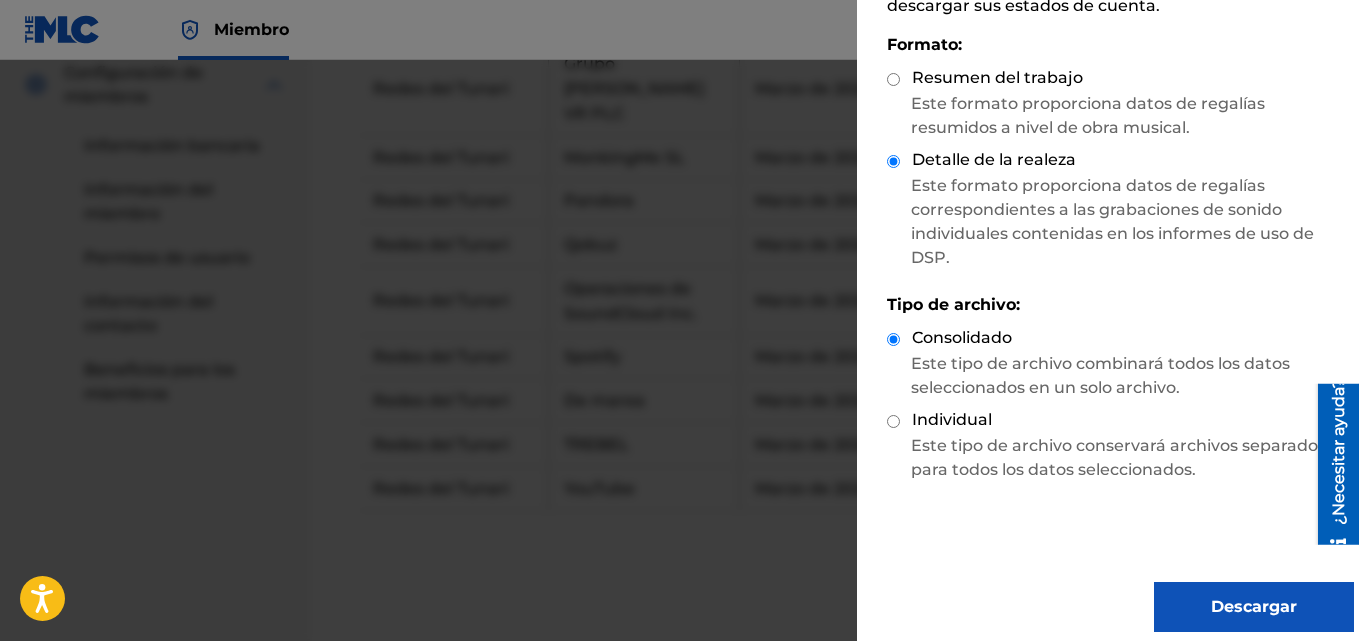 click on "Descargar" at bounding box center [1254, 606] 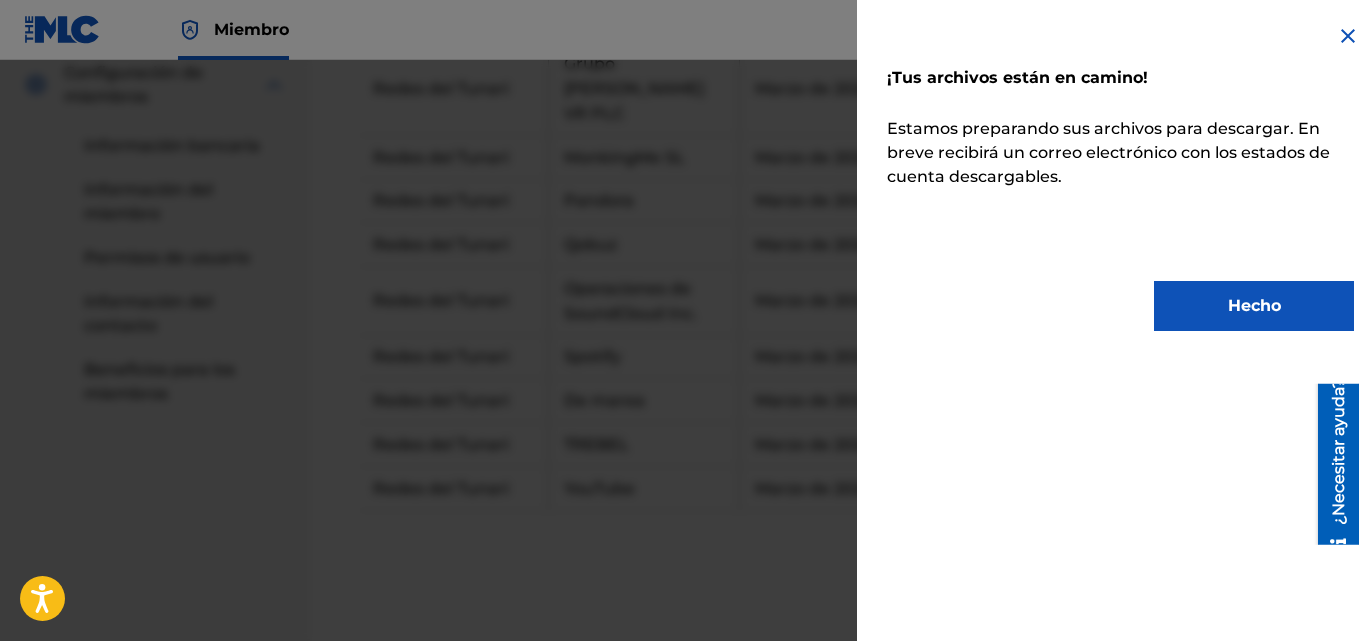 click on "Hecho" at bounding box center [1254, 305] 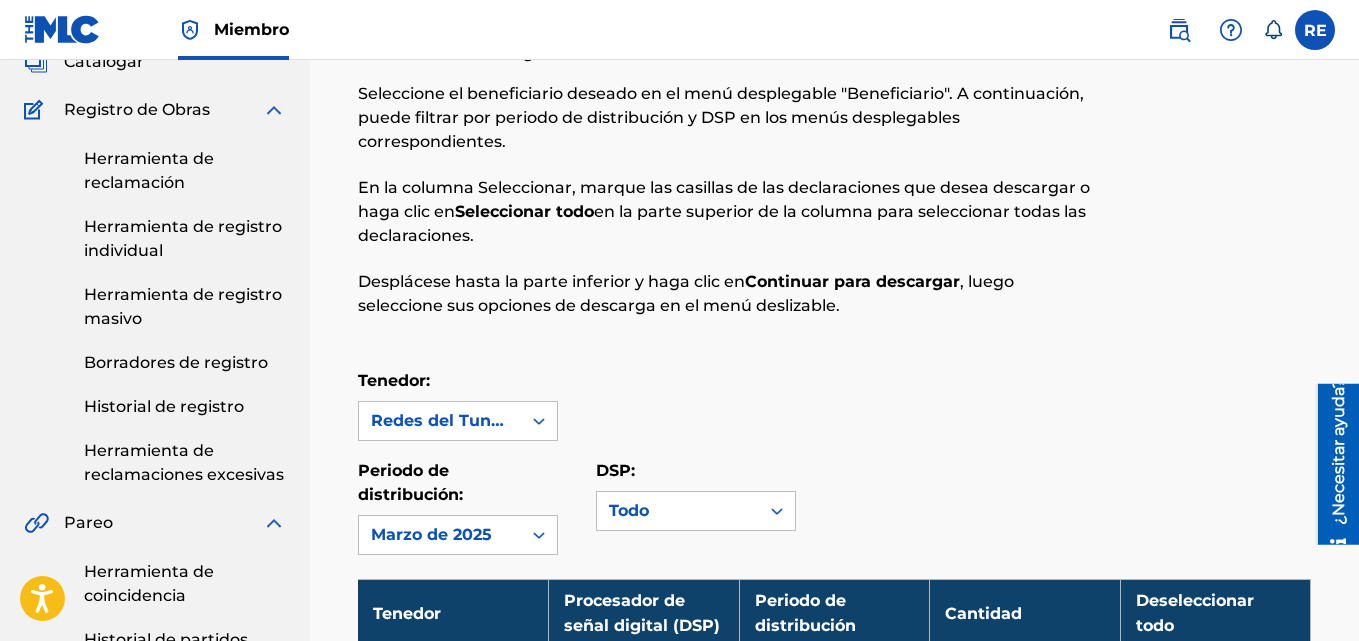 scroll, scrollTop: 101, scrollLeft: 0, axis: vertical 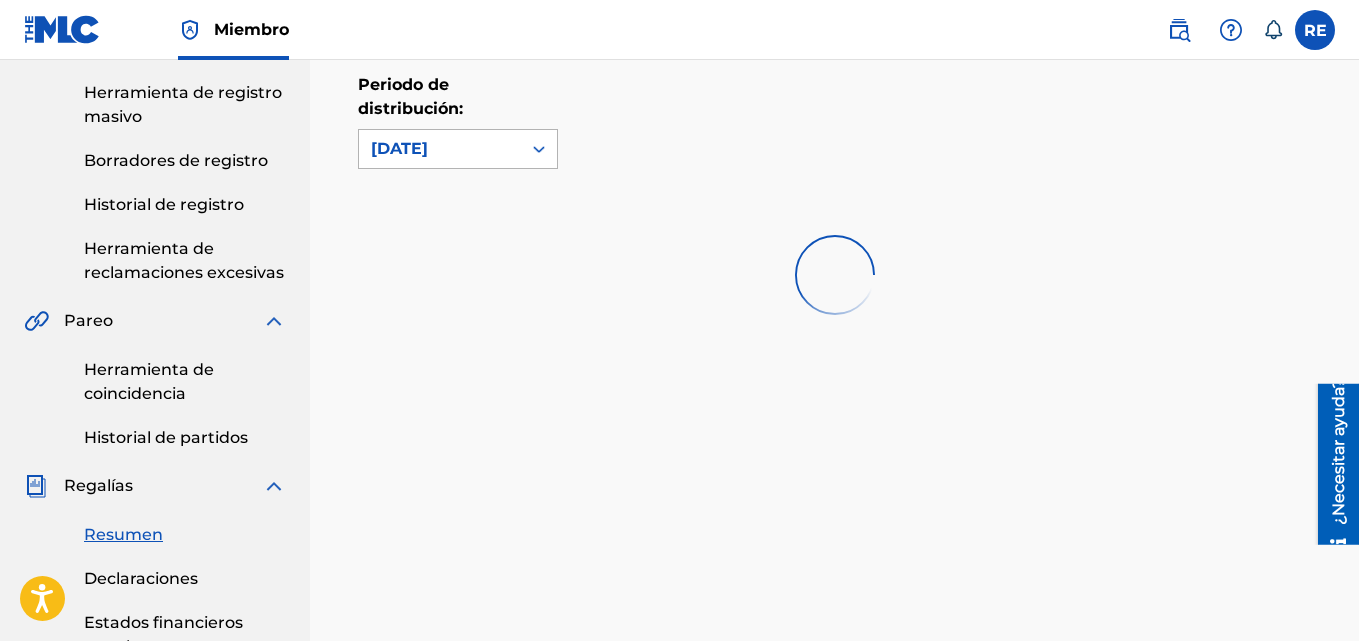 click on "Periodo de distribución: Julio de 2025" at bounding box center [458, 121] 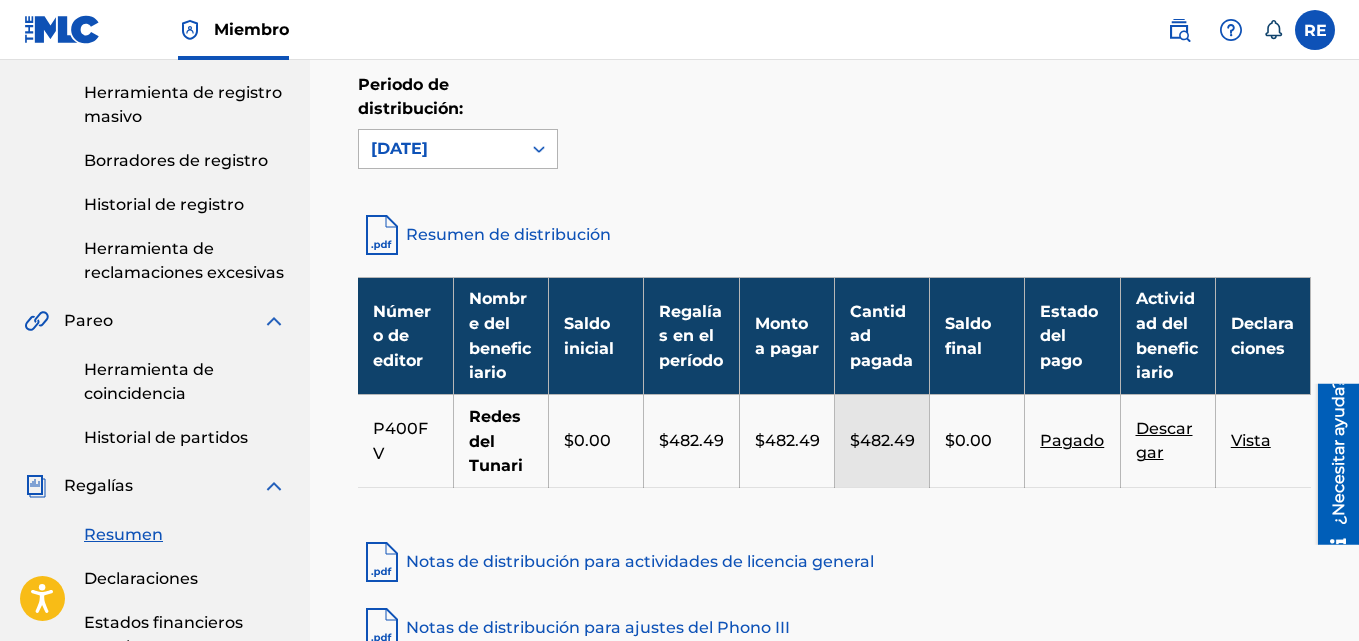 click on "[PERSON_NAME] de 2025" at bounding box center (399, 148) 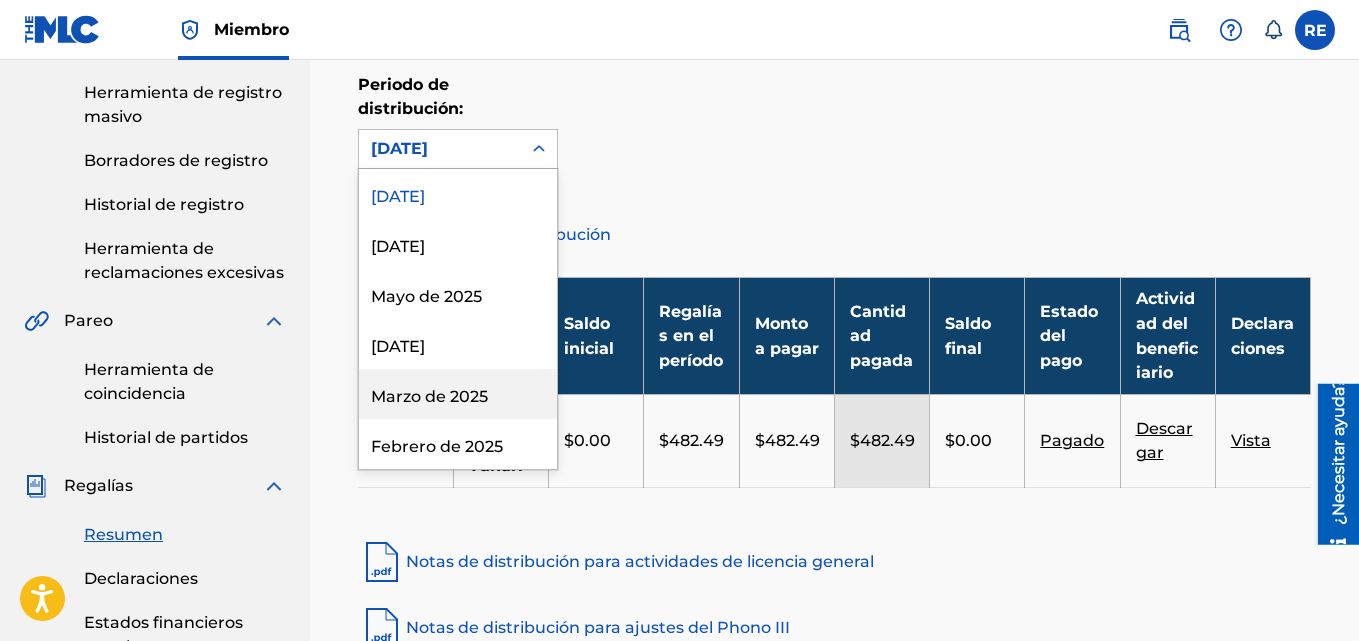 click on "Marzo de 2025" at bounding box center [429, 396] 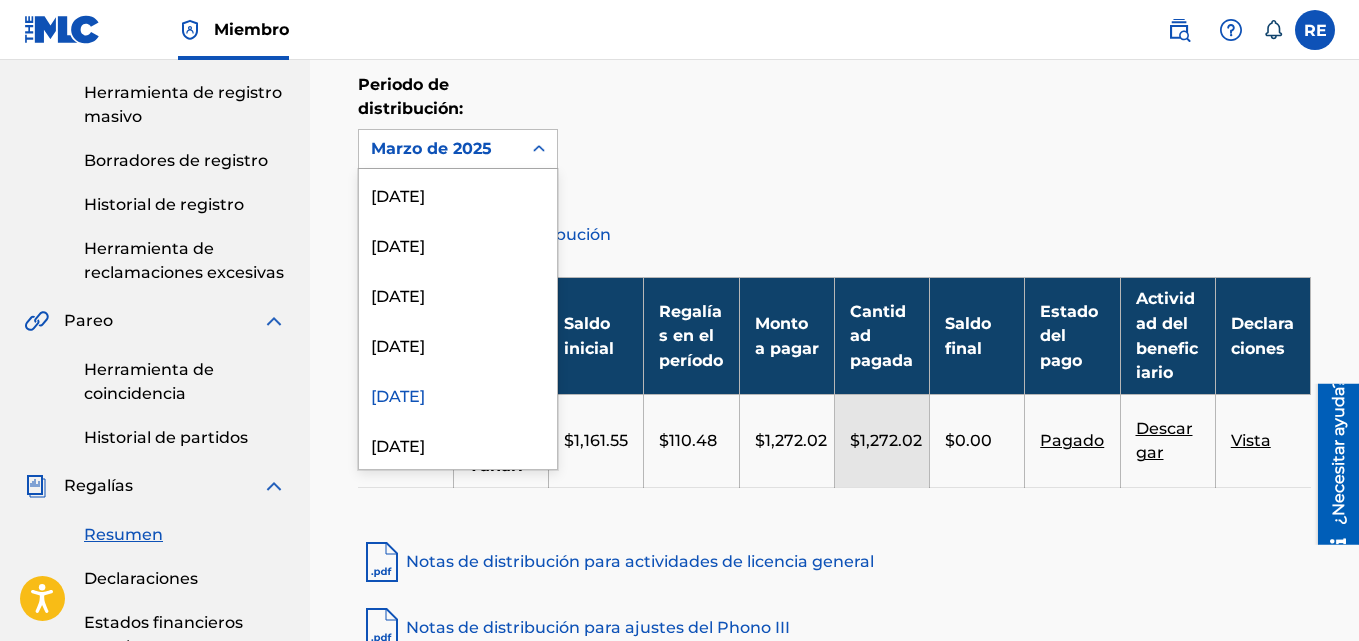 click on "Marzo de 2025" at bounding box center (431, 148) 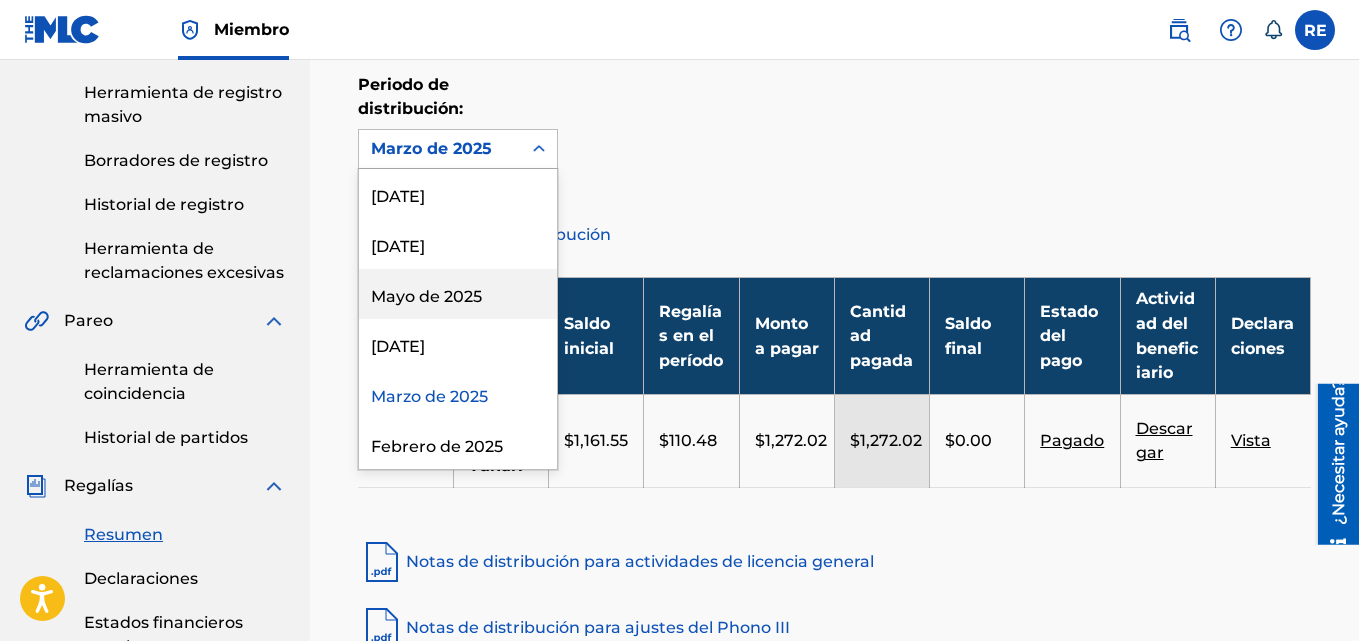 click on "Mayo de 2025" at bounding box center (458, 294) 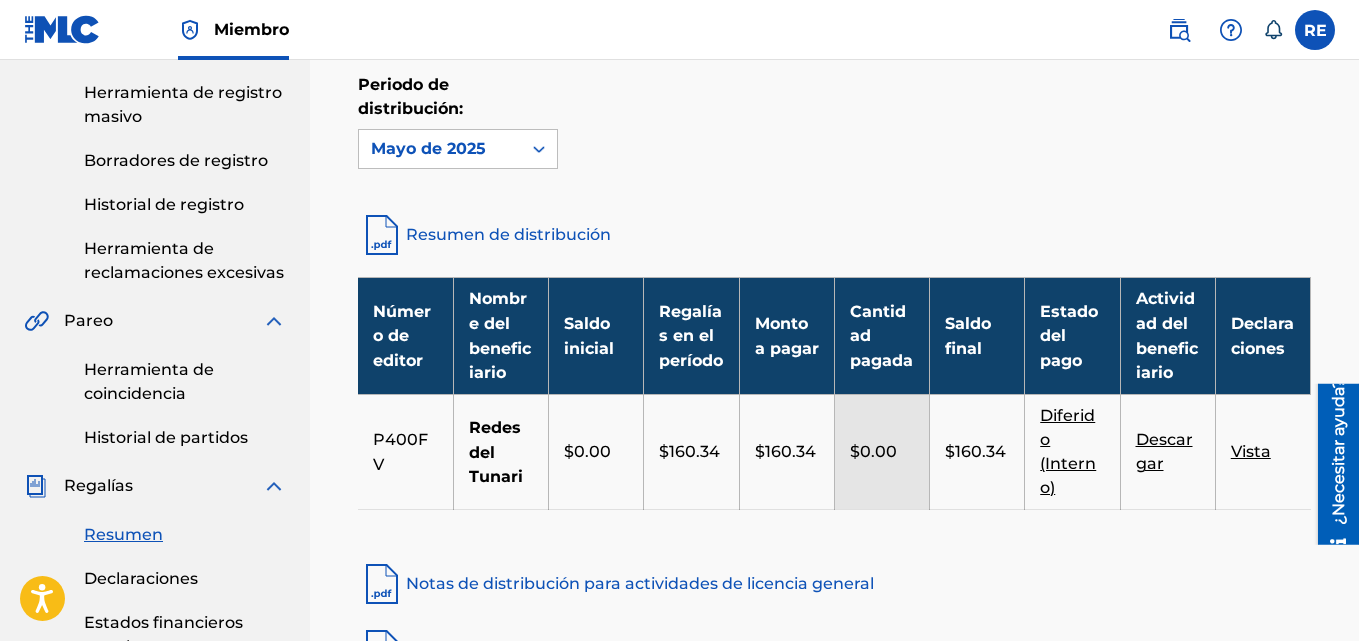 click on "Mayo de 2025" at bounding box center [428, 148] 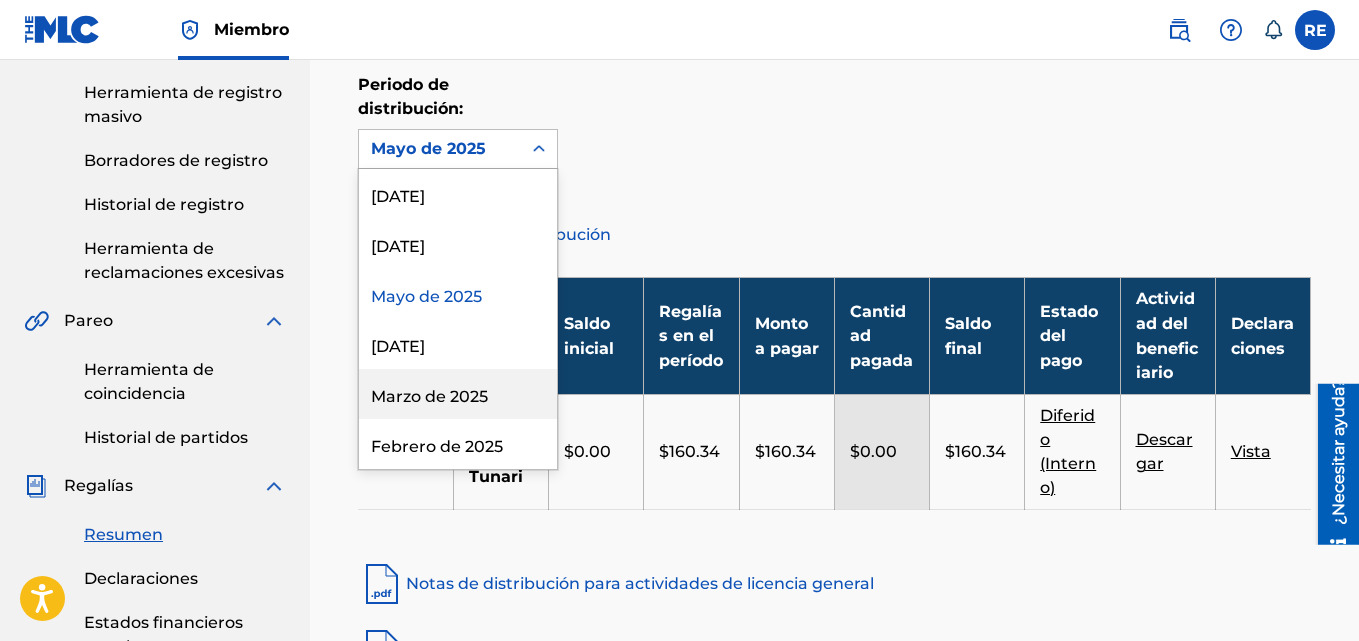 click on "Marzo de 2025" at bounding box center (458, 394) 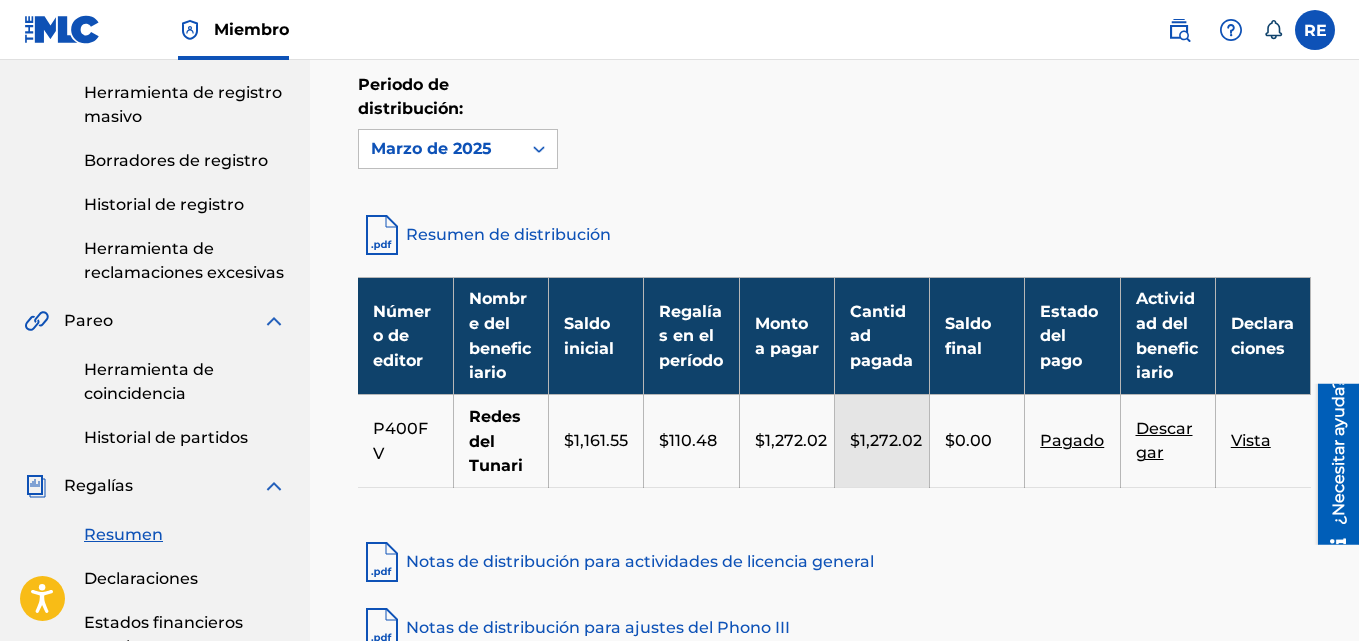 click on "Notas de distribución para actividades de licencia general" at bounding box center (640, 561) 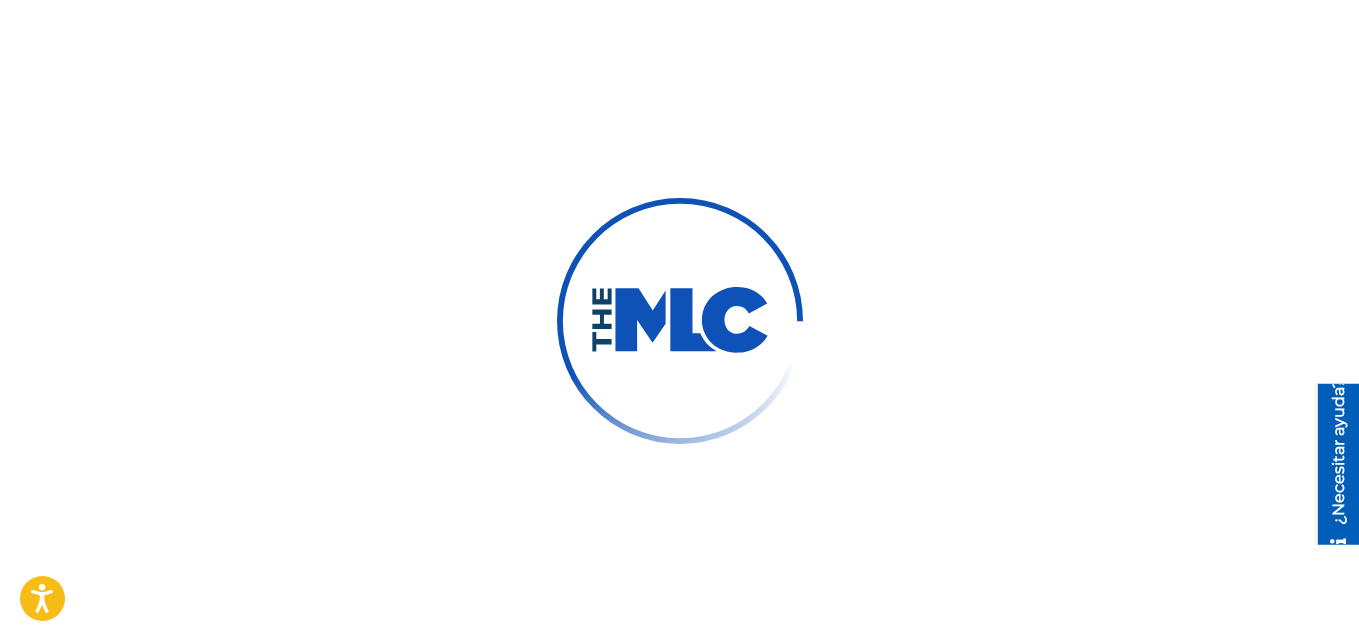 scroll, scrollTop: 0, scrollLeft: 0, axis: both 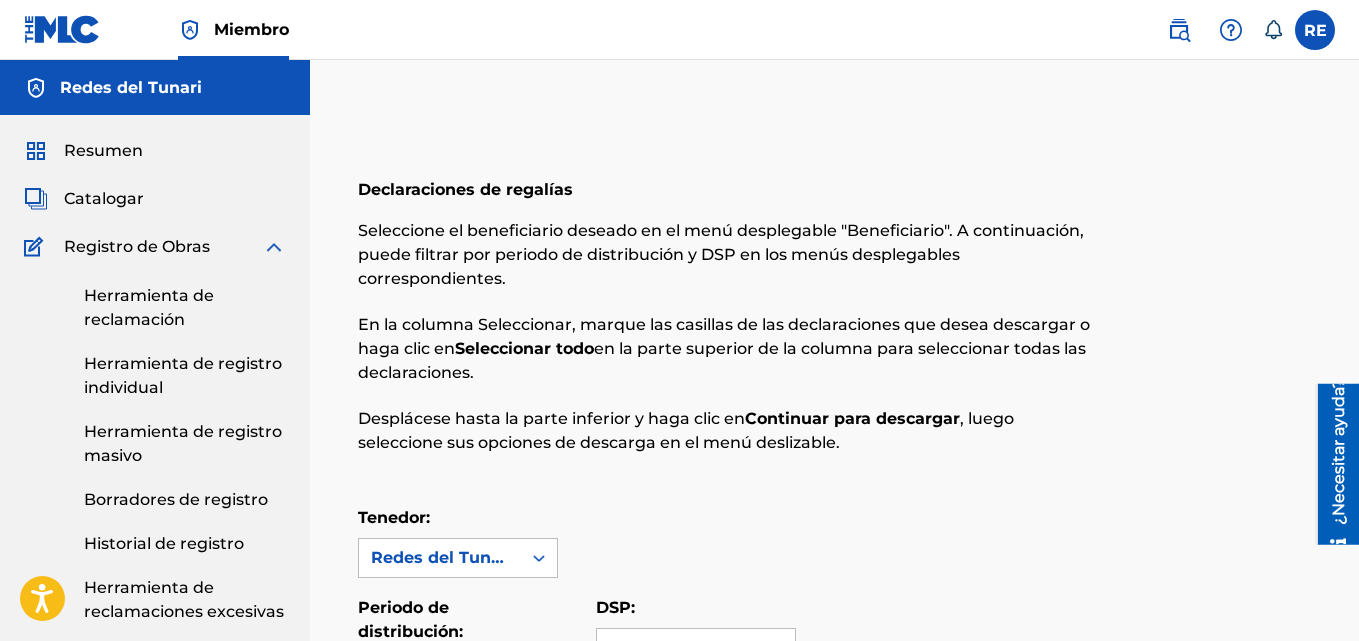 drag, startPoint x: 1355, startPoint y: 186, endPoint x: 1354, endPoint y: 131, distance: 55.00909 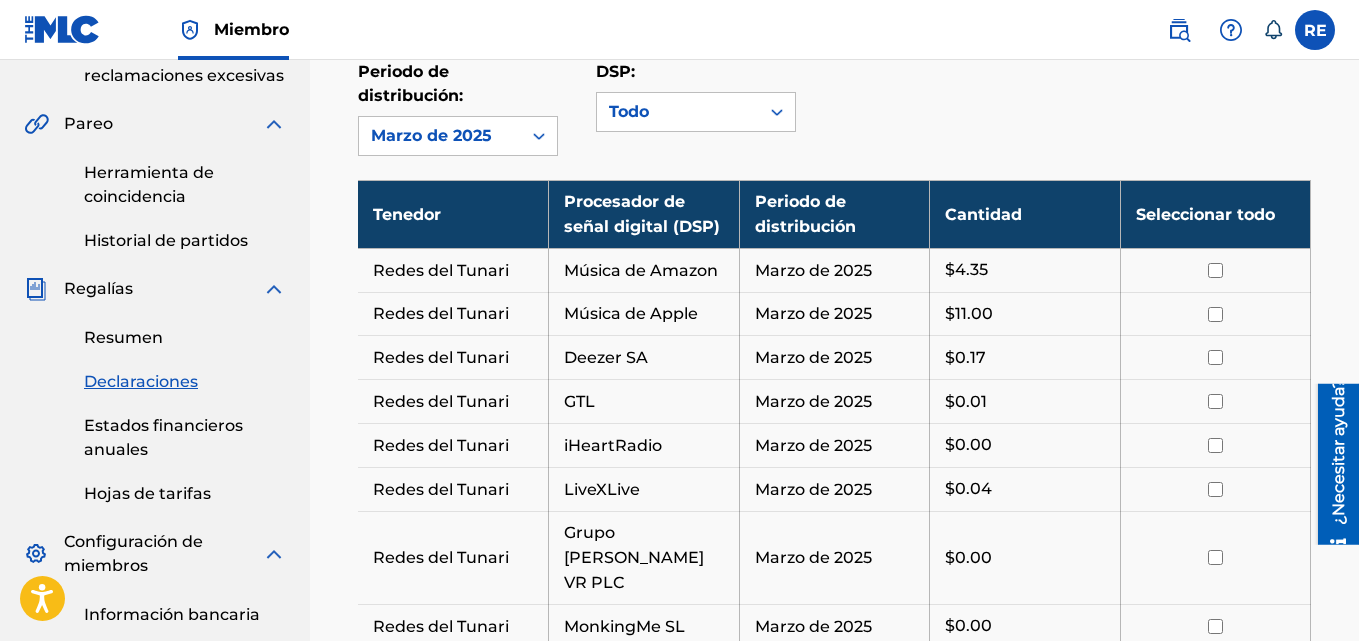 scroll, scrollTop: 477, scrollLeft: 0, axis: vertical 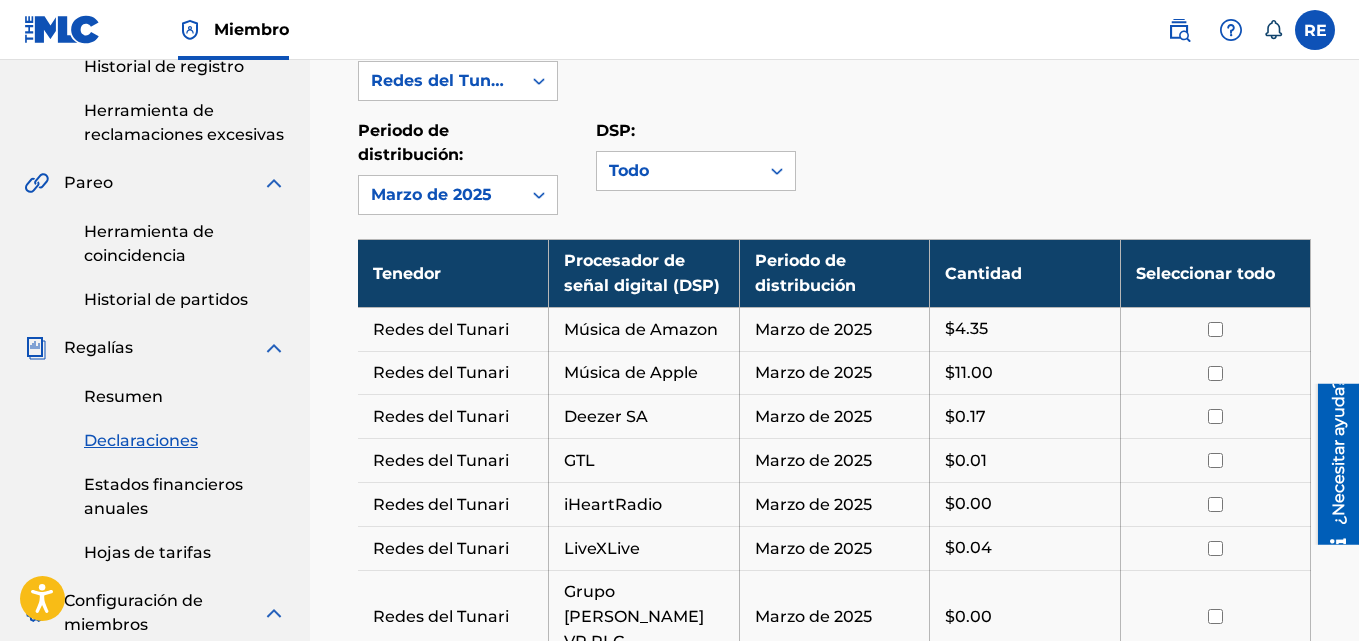 click at bounding box center (1215, 329) 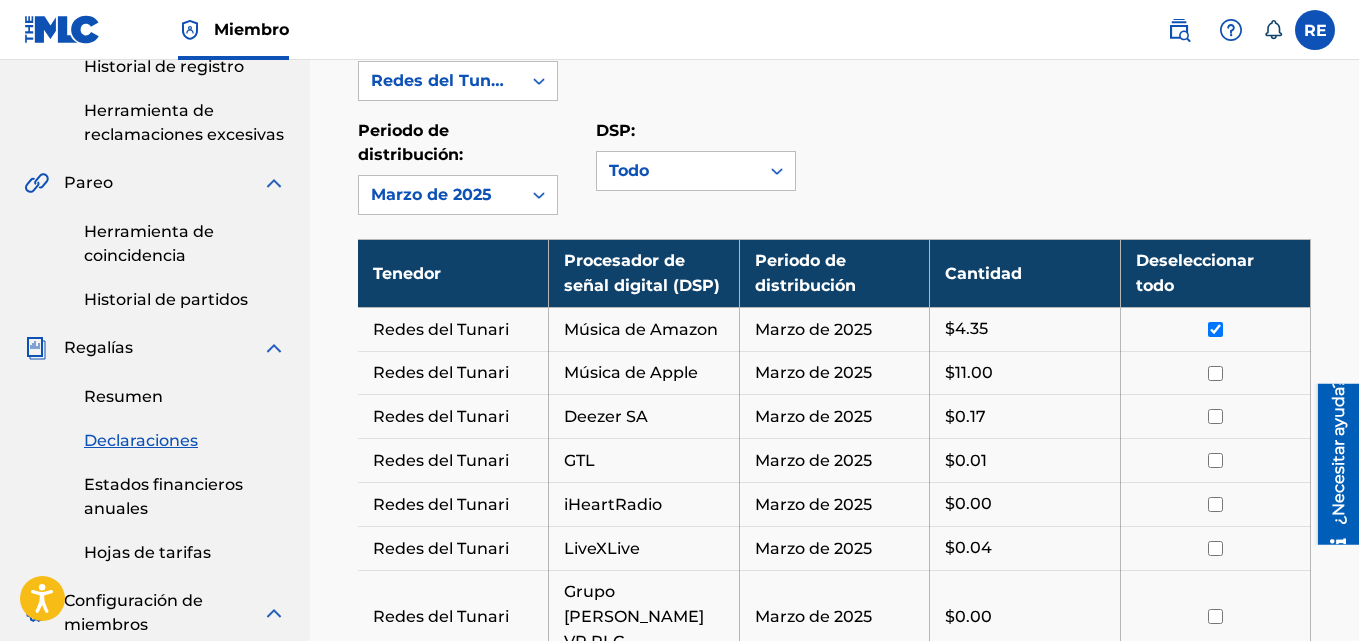 click at bounding box center [1215, 373] 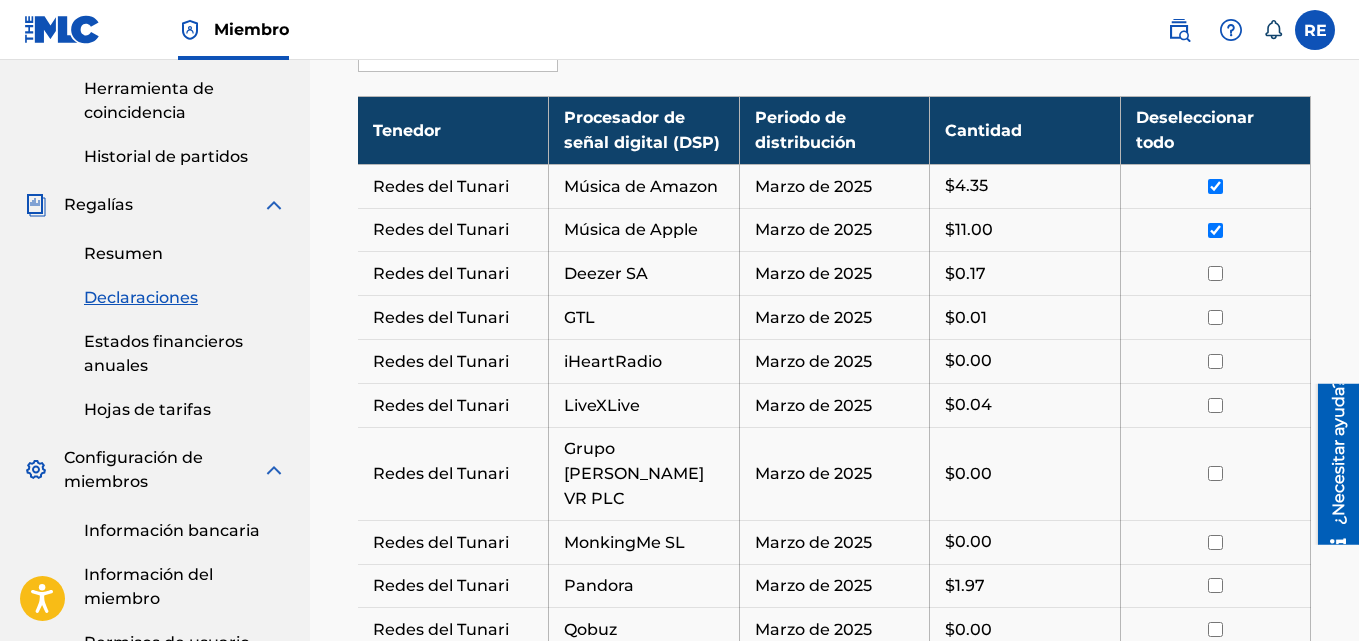 scroll, scrollTop: 640, scrollLeft: 0, axis: vertical 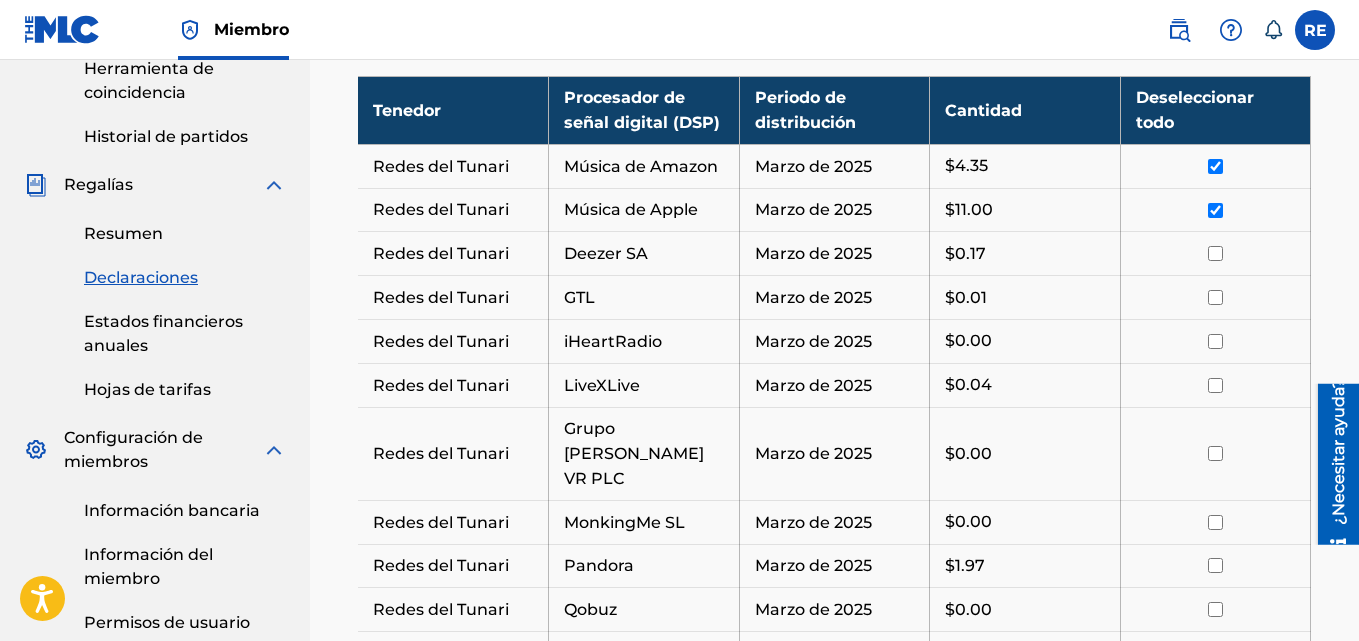click at bounding box center (1215, 253) 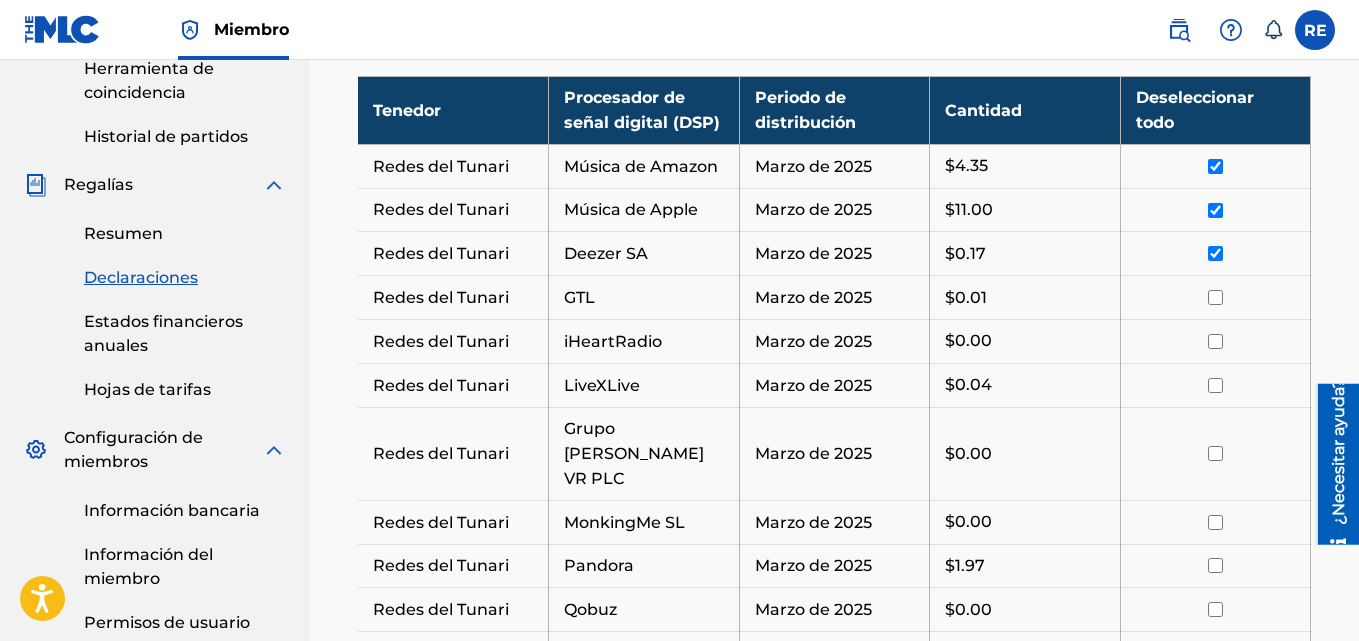 click at bounding box center (1215, 297) 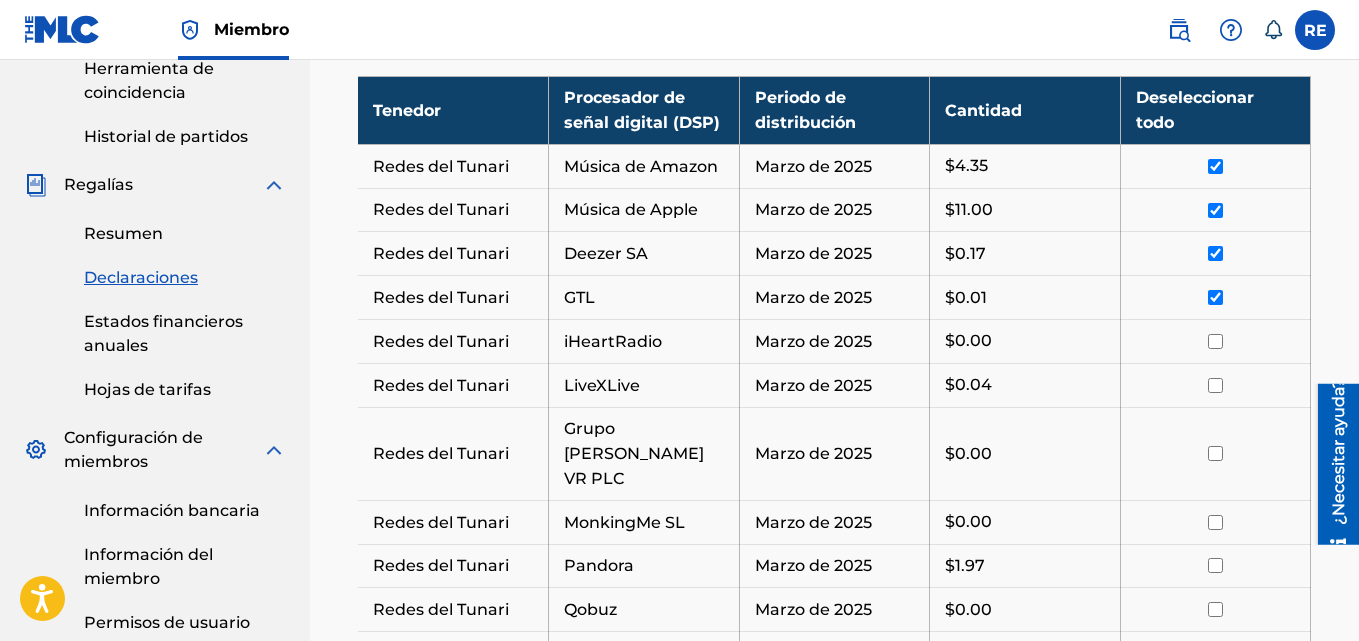 click at bounding box center (1215, 341) 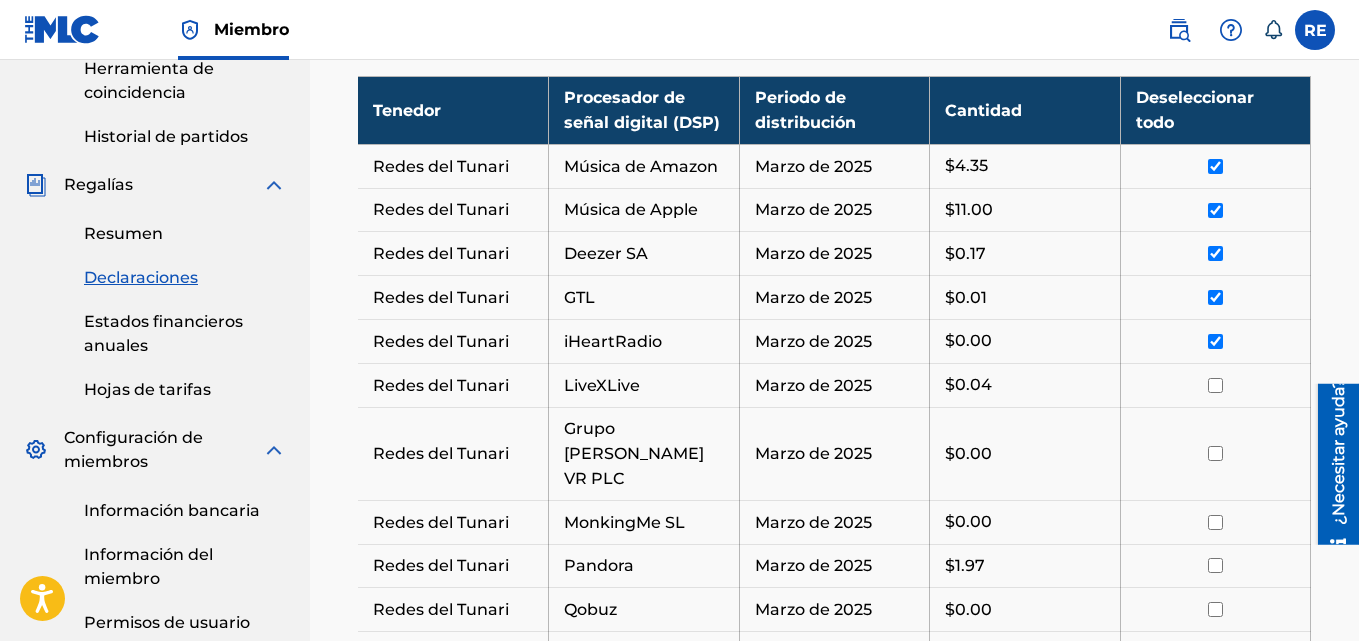 click at bounding box center (1215, 385) 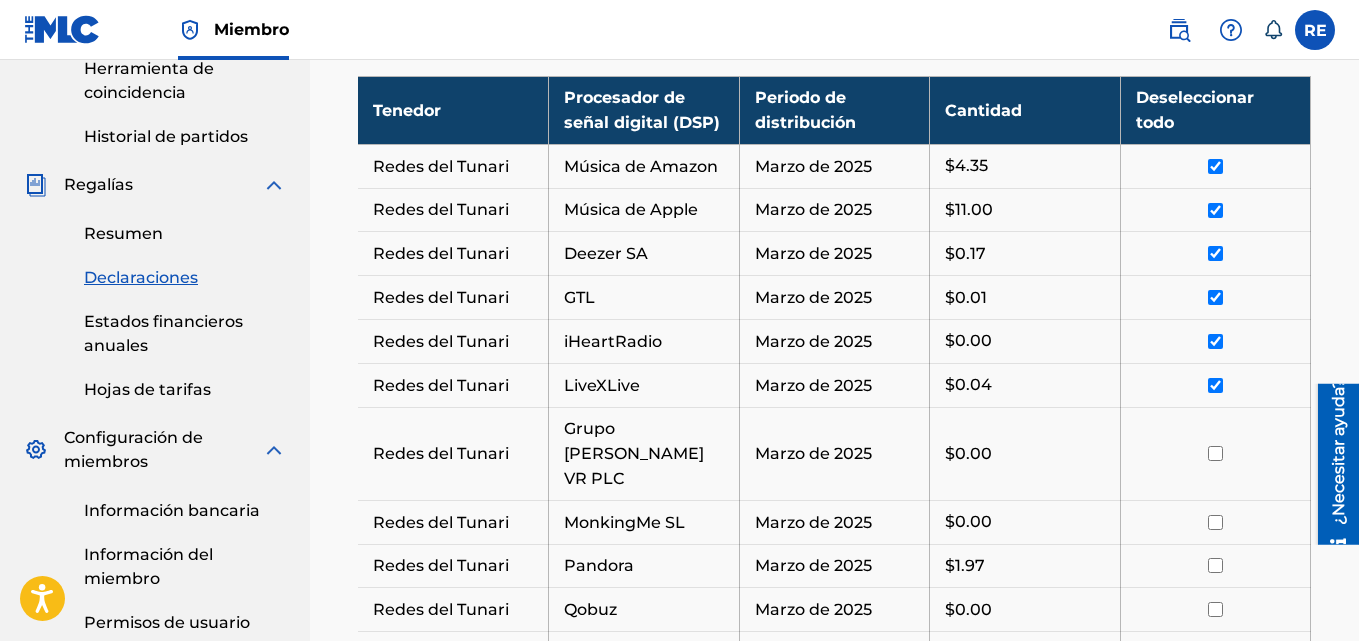 drag, startPoint x: 1357, startPoint y: 310, endPoint x: 1365, endPoint y: 375, distance: 65.490456 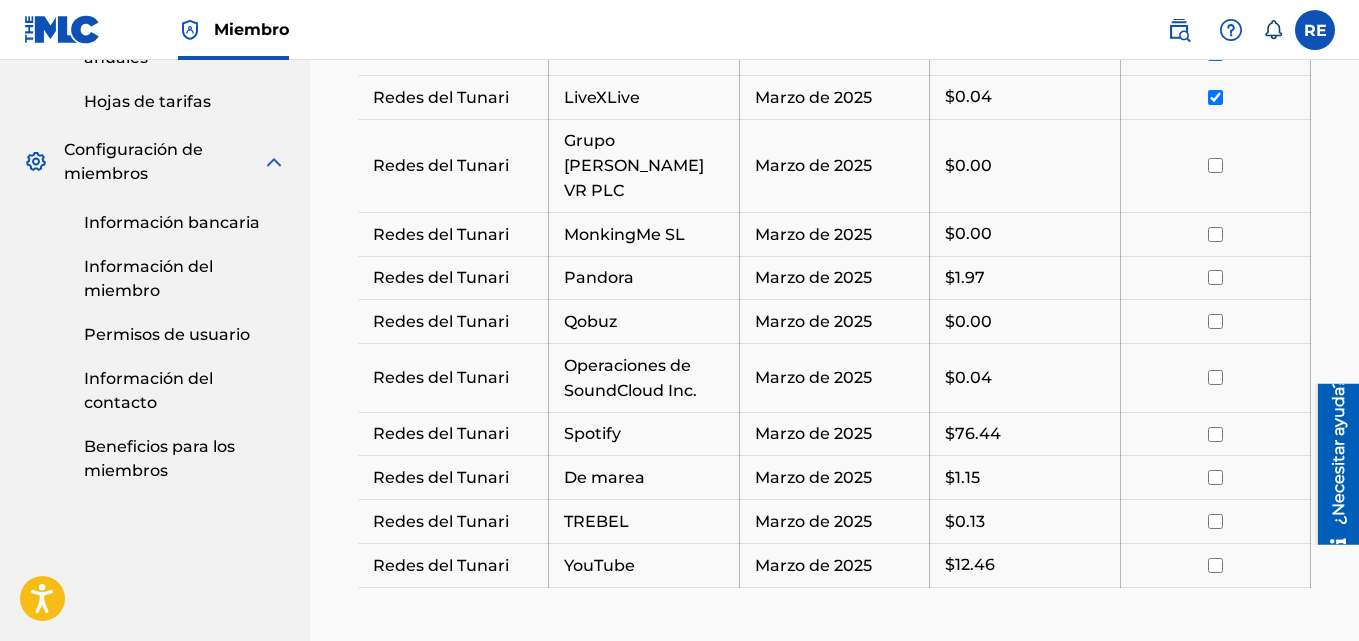 scroll, scrollTop: 932, scrollLeft: 0, axis: vertical 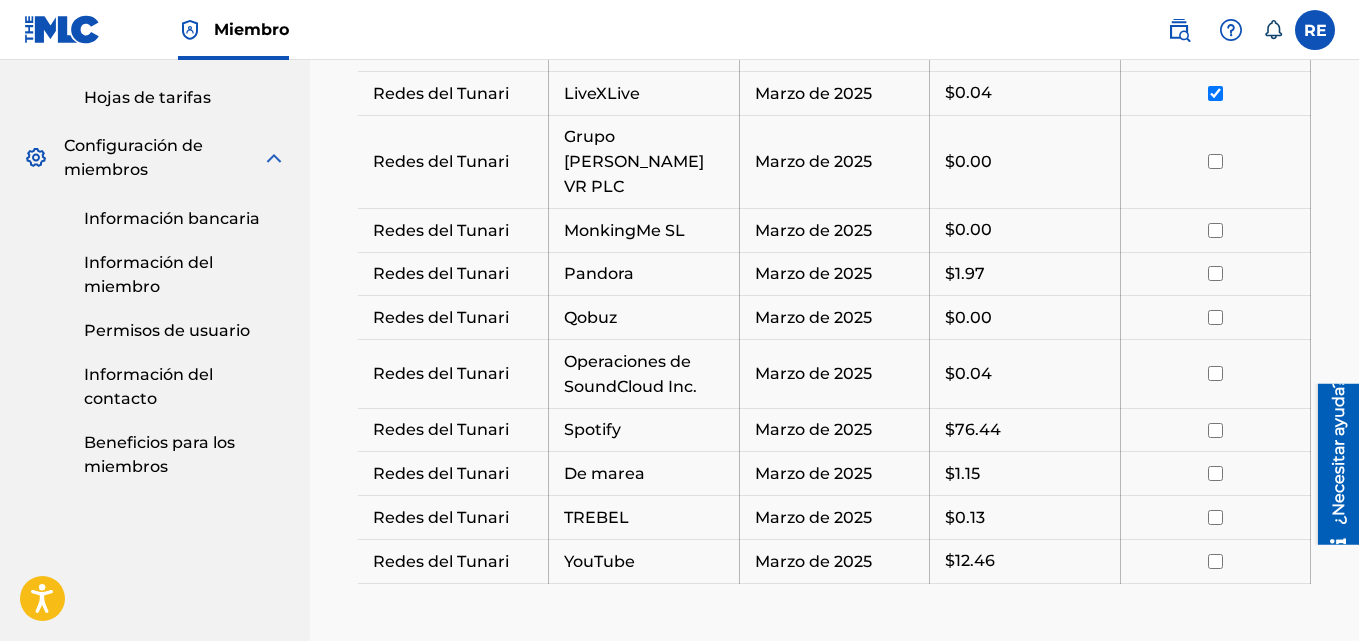 drag, startPoint x: 1365, startPoint y: 337, endPoint x: 44, endPoint y: 55, distance: 1350.7646 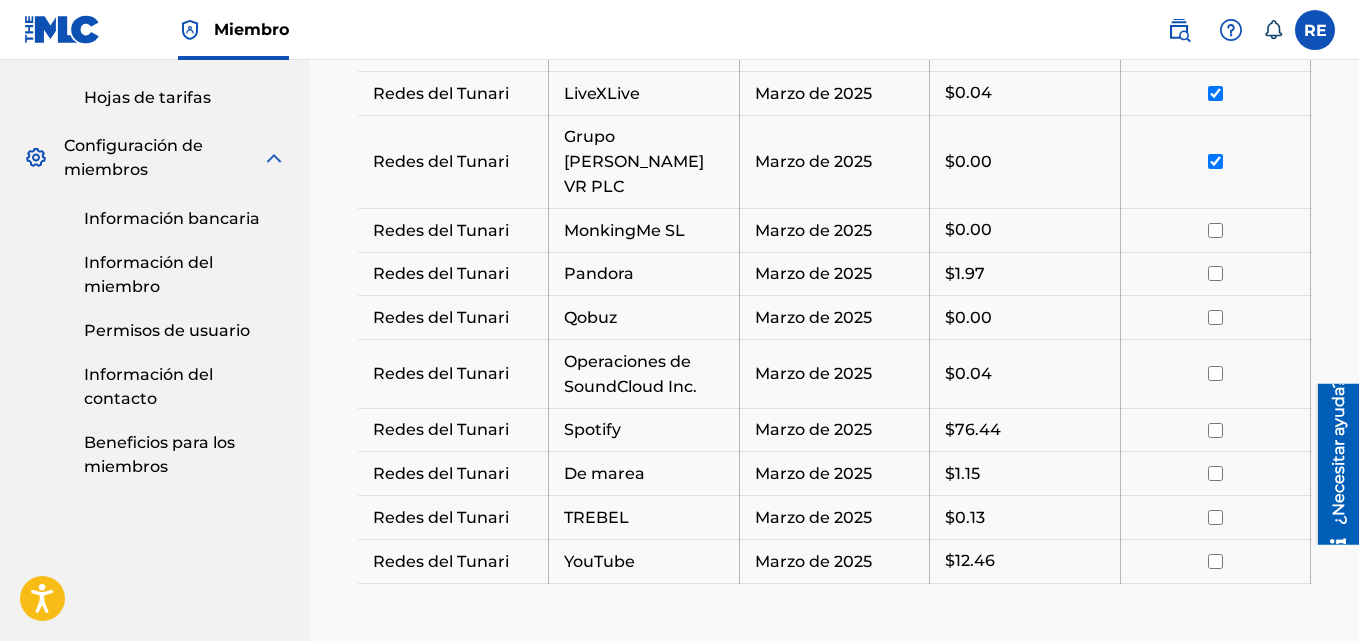 click at bounding box center [1215, 230] 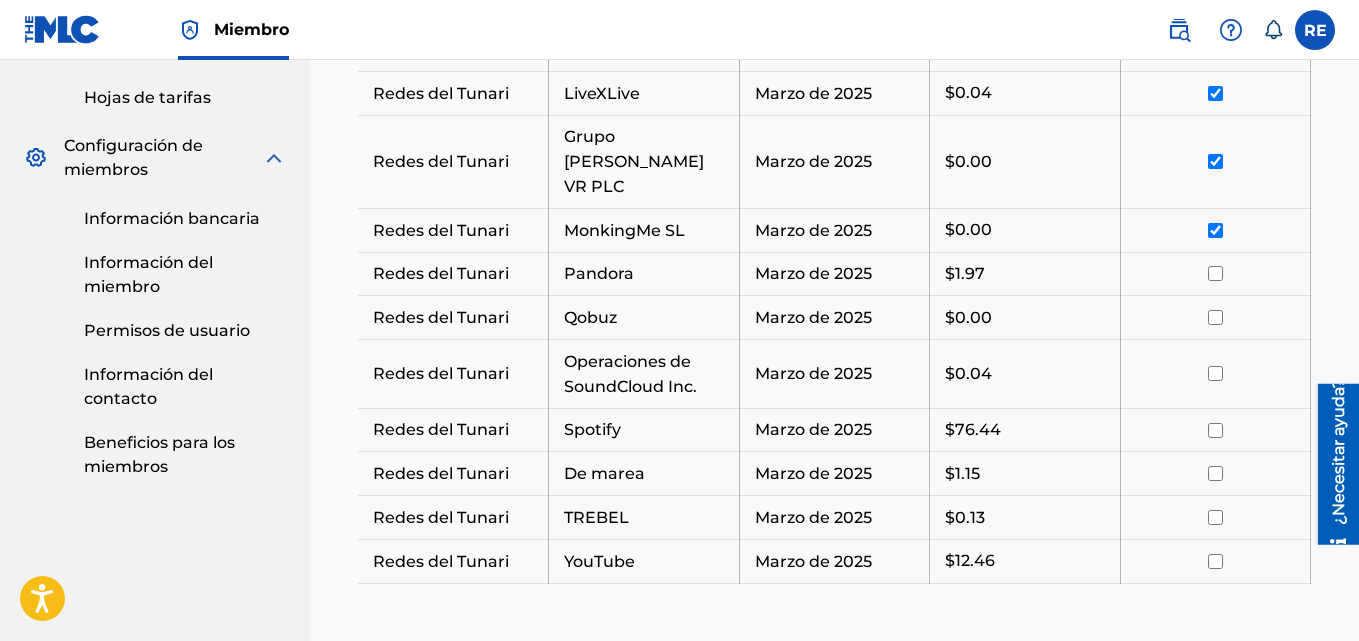 click at bounding box center (1215, 273) 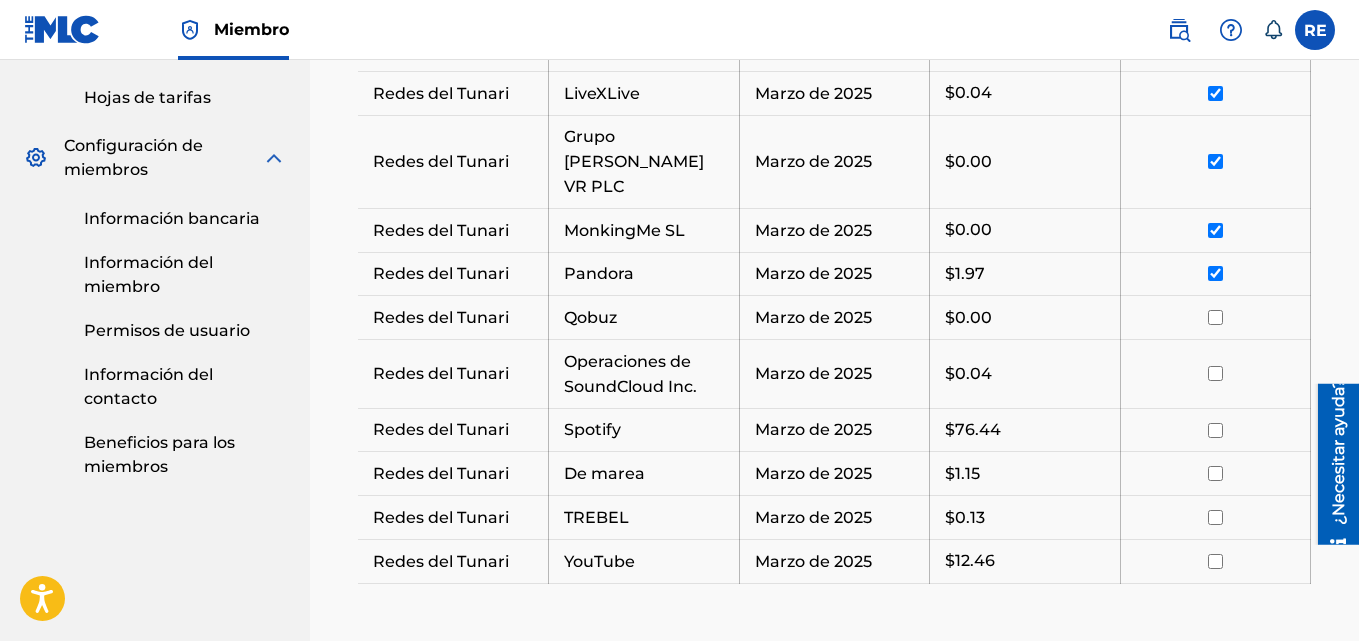 click at bounding box center [1215, 317] 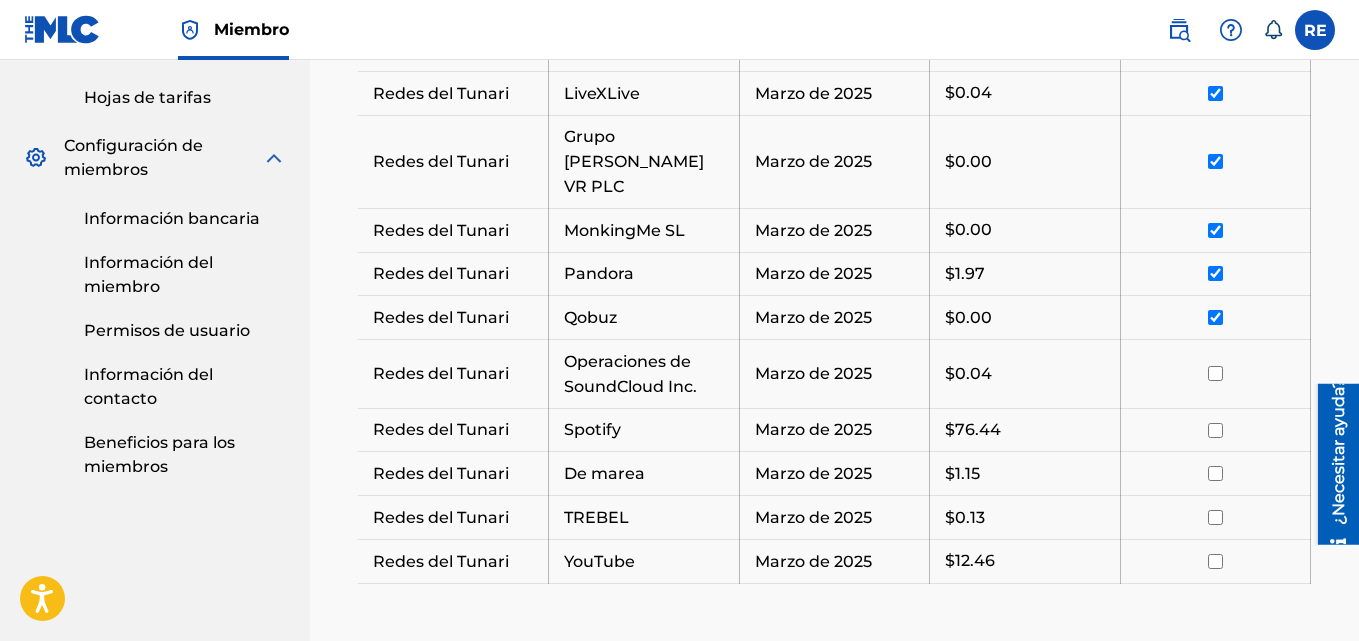 click at bounding box center [1215, 373] 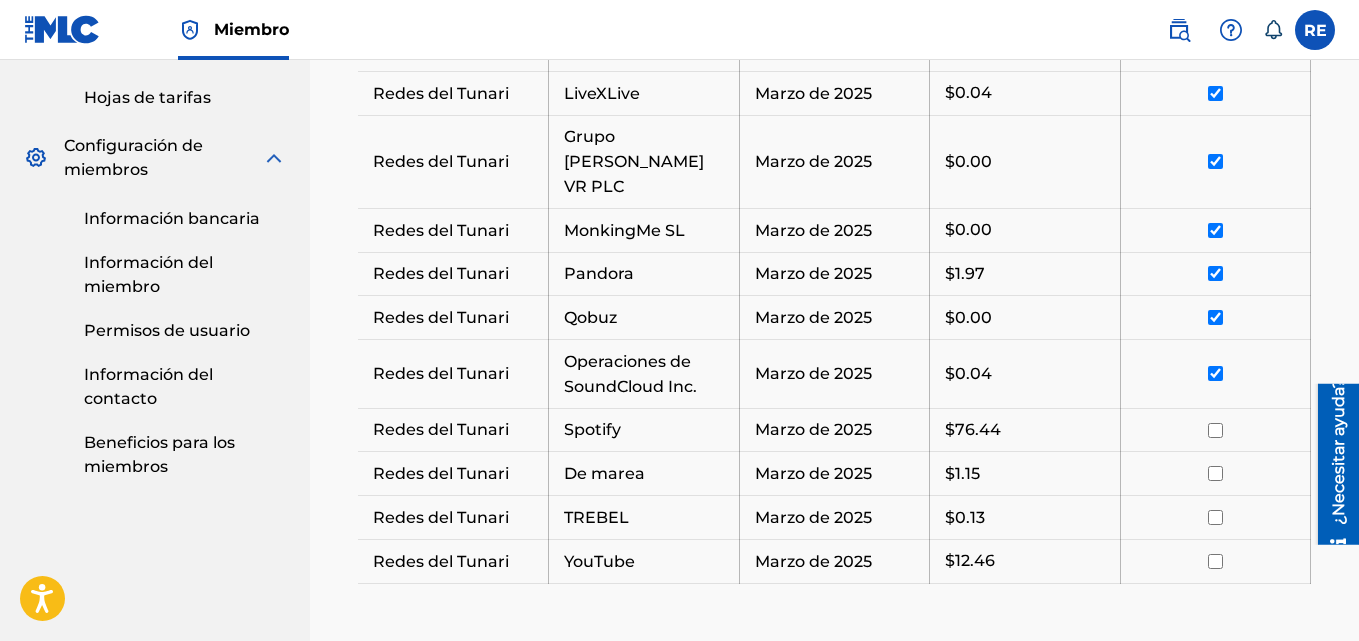 click at bounding box center (1215, 430) 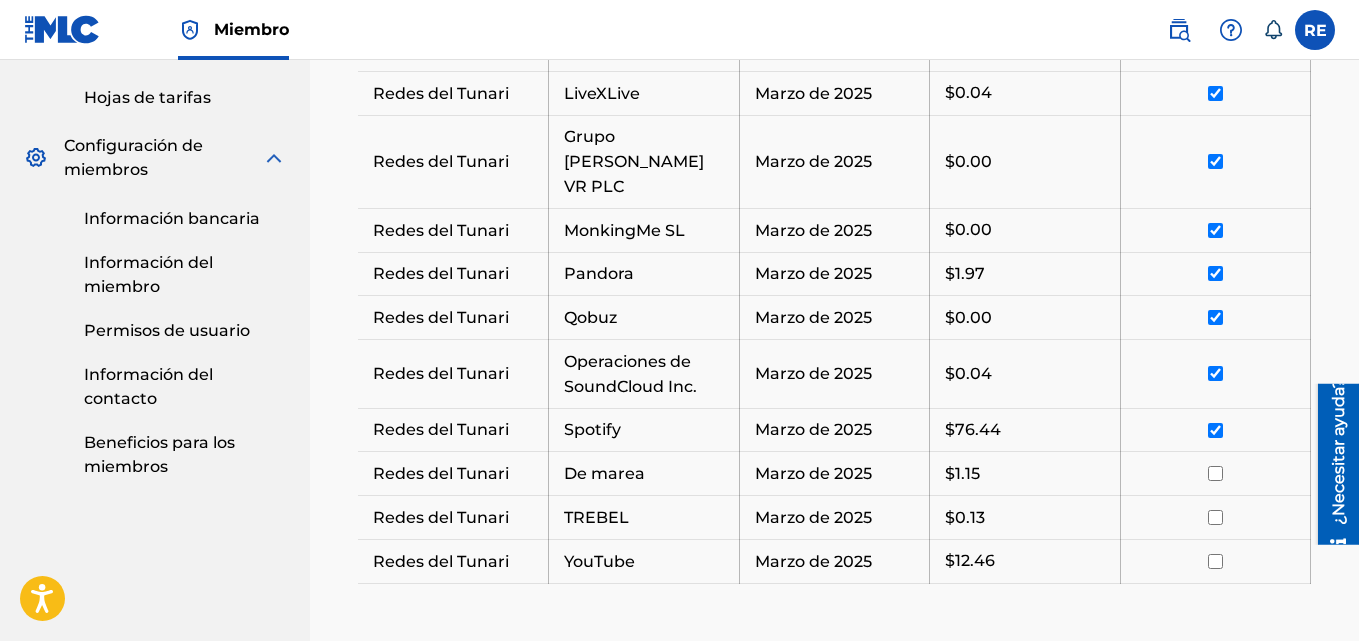 click at bounding box center [1215, 473] 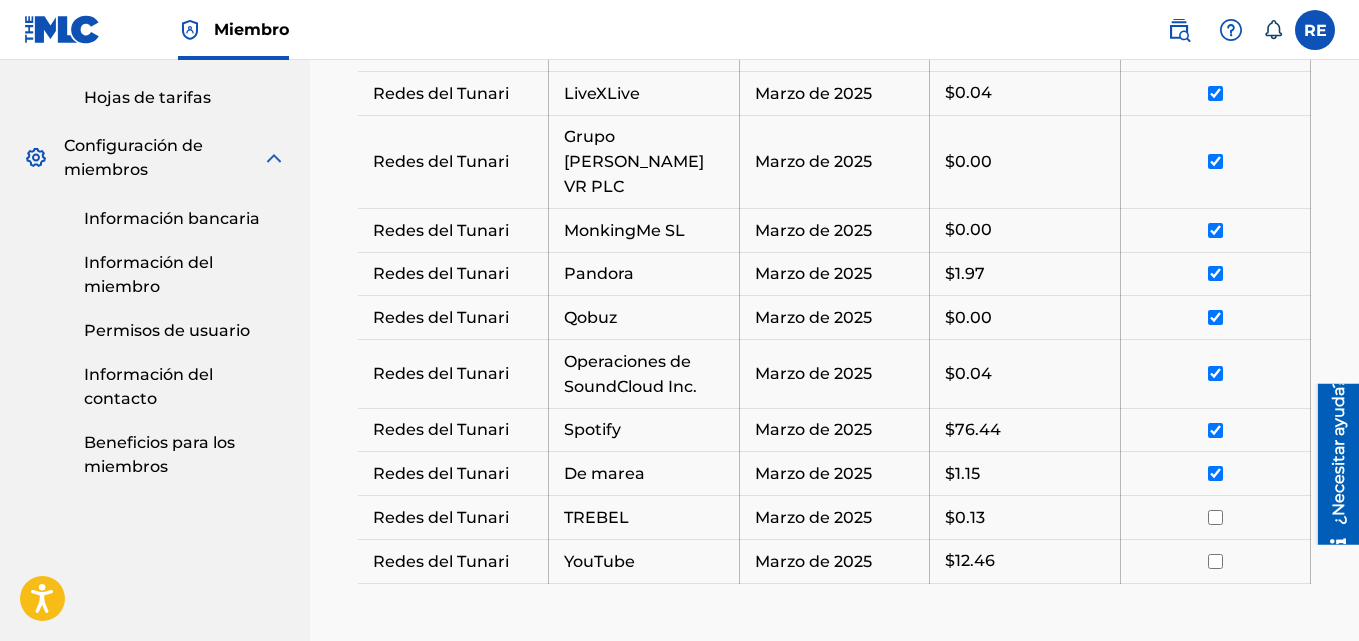 click at bounding box center (1215, 517) 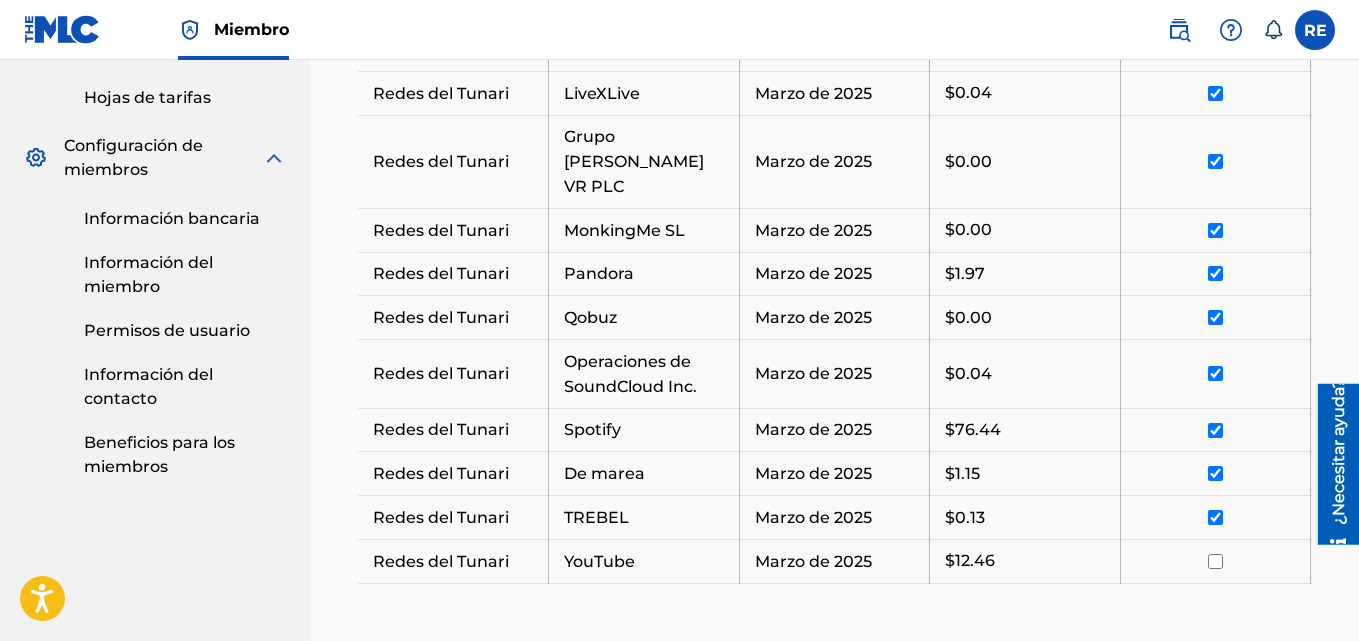 drag, startPoint x: 1213, startPoint y: 518, endPoint x: 1211, endPoint y: 528, distance: 10.198039 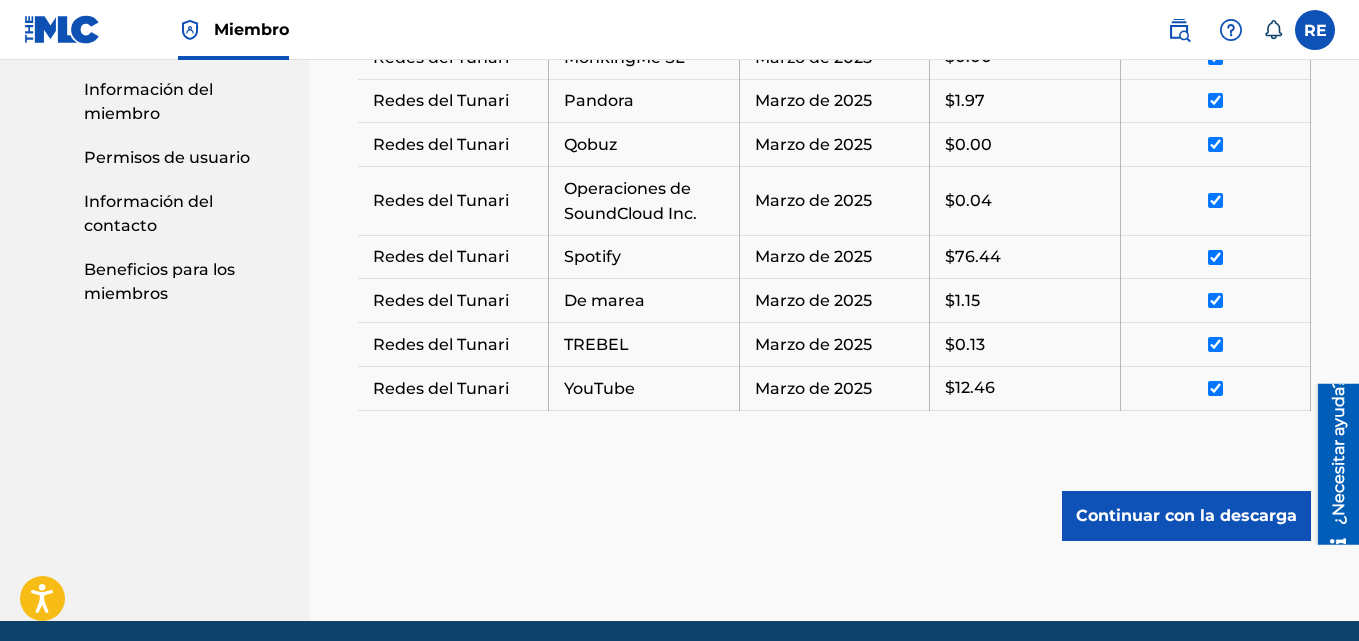 scroll, scrollTop: 1134, scrollLeft: 0, axis: vertical 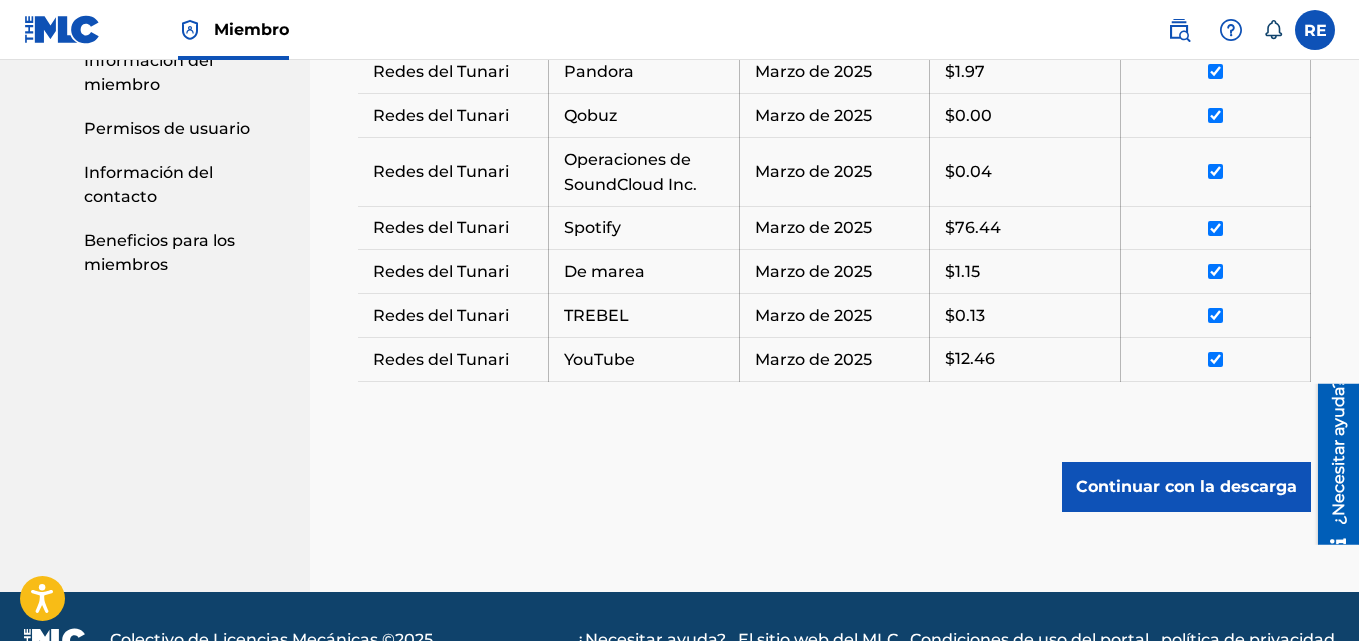 drag, startPoint x: 1365, startPoint y: 421, endPoint x: 50, endPoint y: 110, distance: 1351.2756 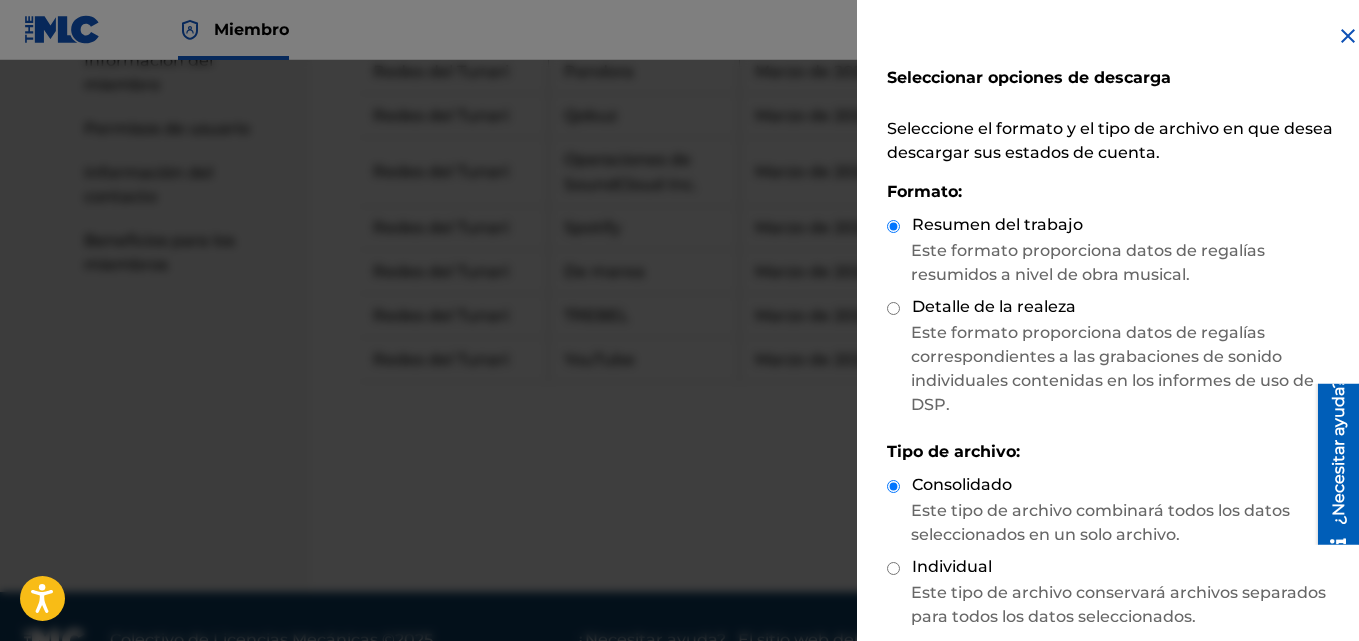 click on "Detalle de la realeza" at bounding box center (1120, 308) 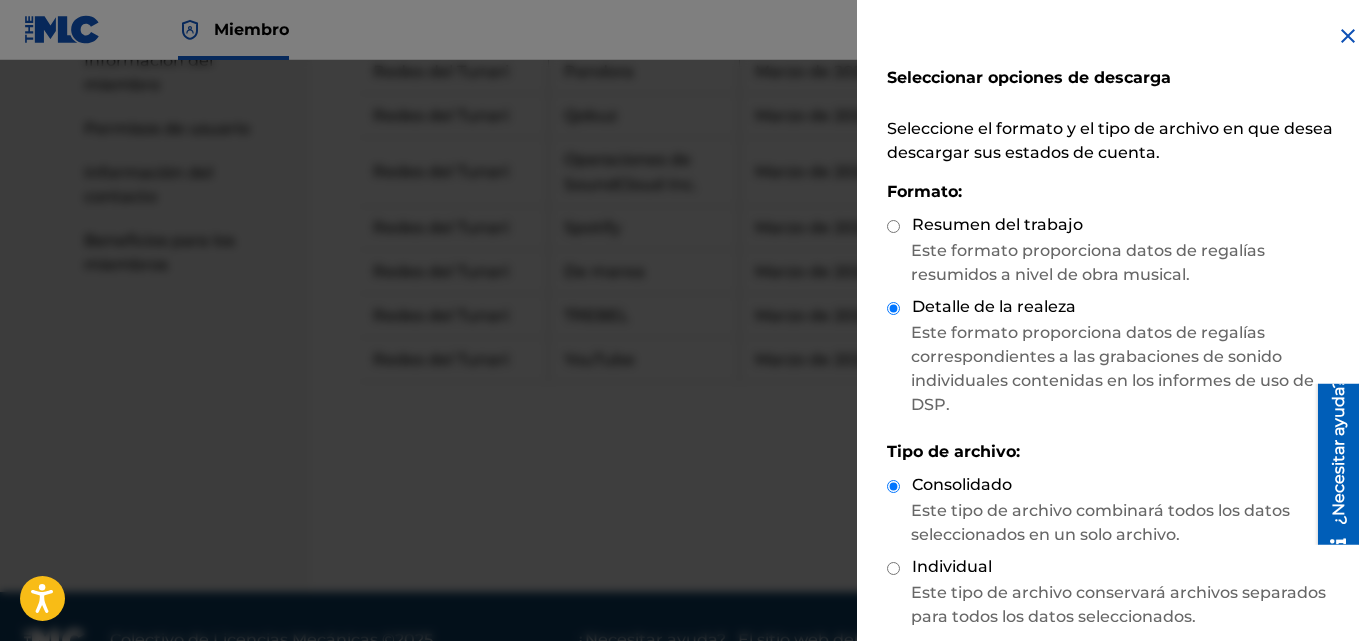 scroll, scrollTop: 162, scrollLeft: 0, axis: vertical 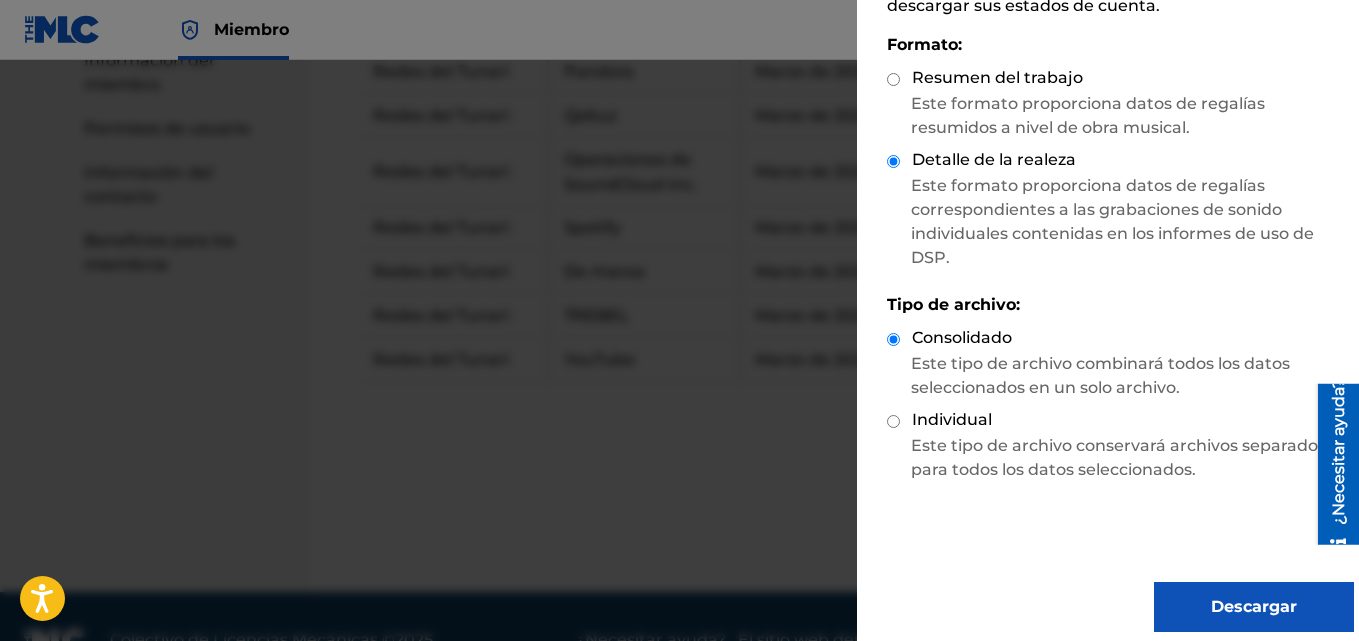 drag, startPoint x: 1350, startPoint y: 152, endPoint x: 1225, endPoint y: 401, distance: 278.61444 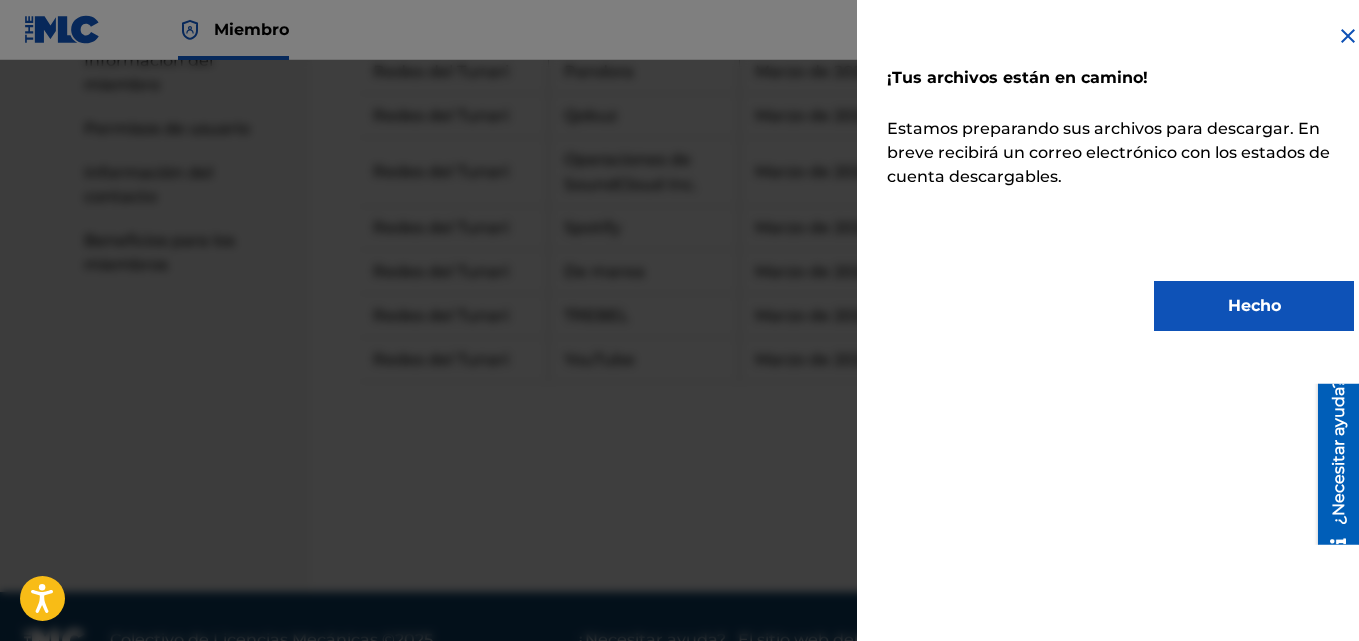 click on "Hecho" at bounding box center [1254, 306] 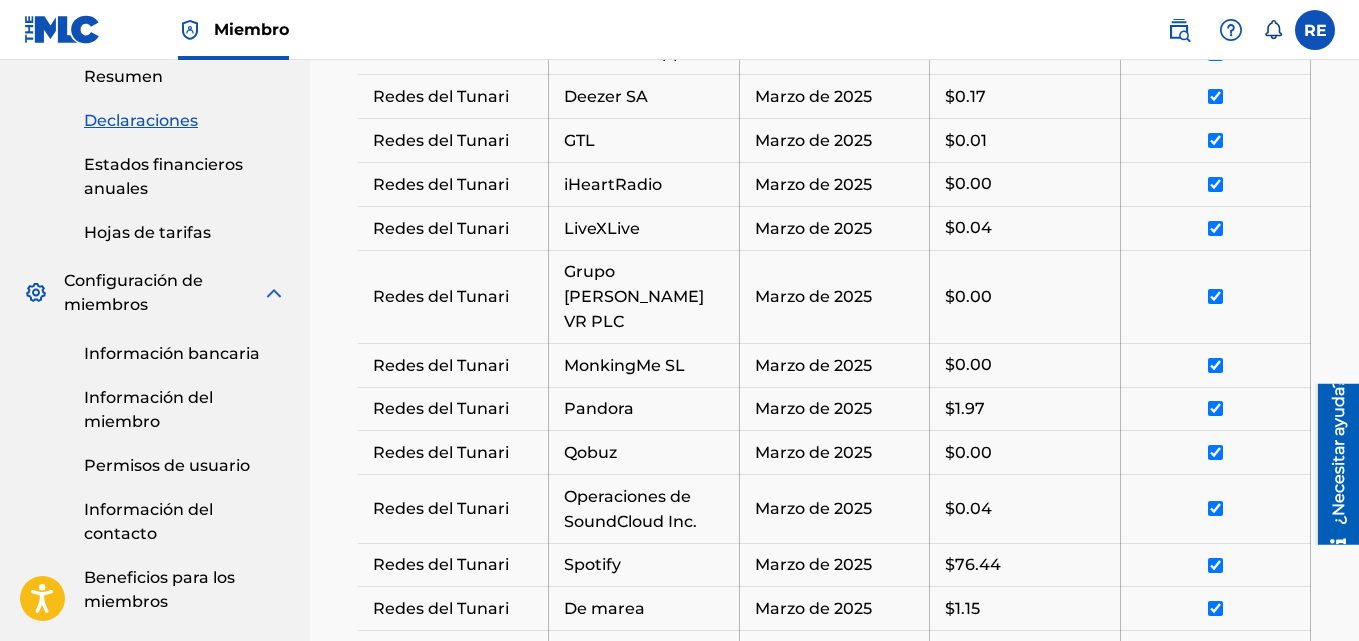 scroll, scrollTop: 659, scrollLeft: 0, axis: vertical 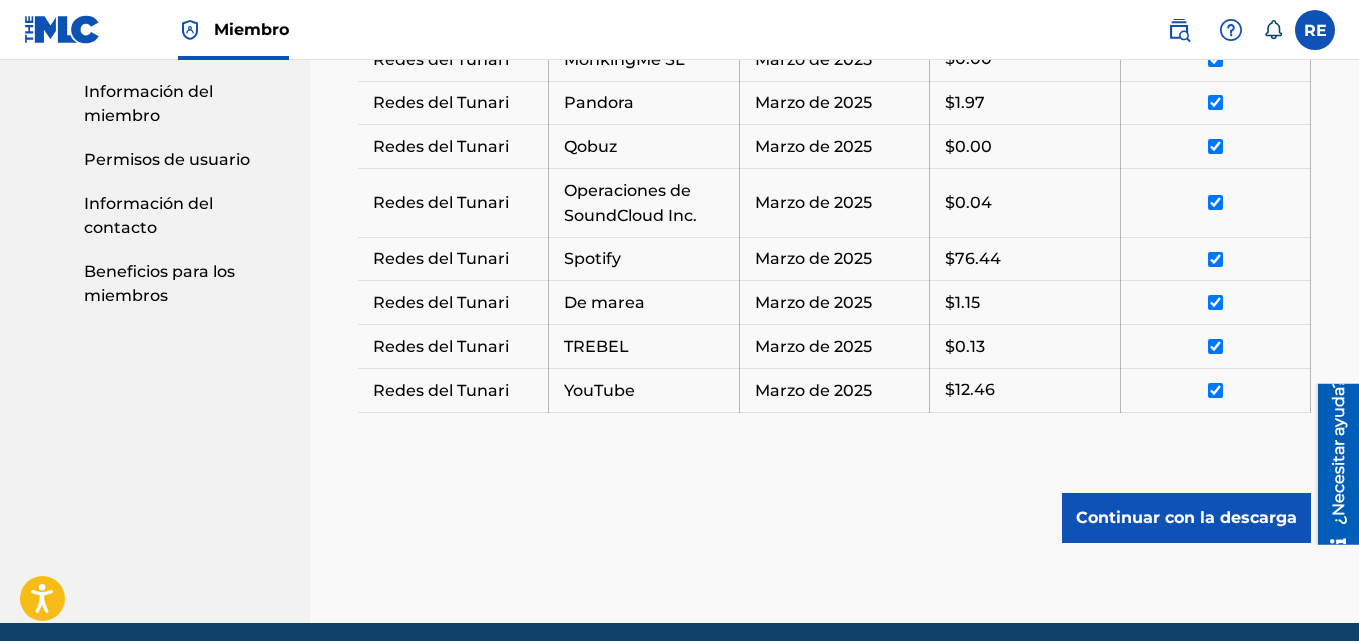 click on "Continuar con la descarga" at bounding box center [1186, 517] 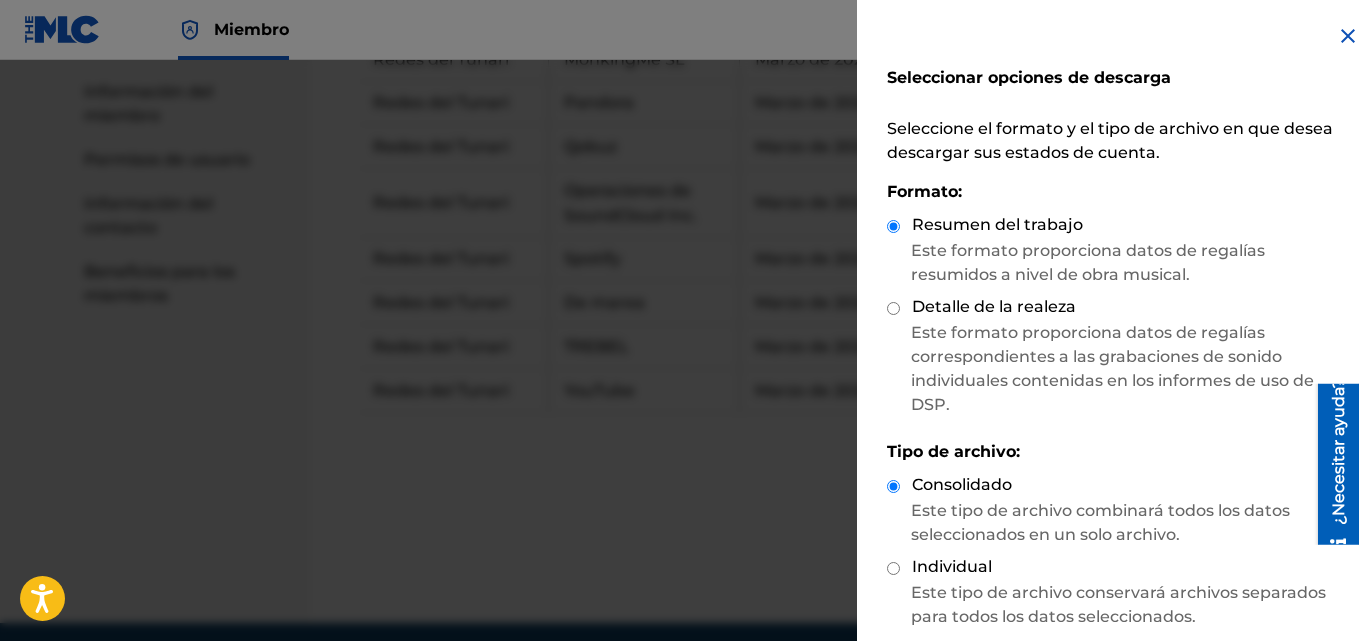 click on "Detalle de la realeza" at bounding box center (893, 308) 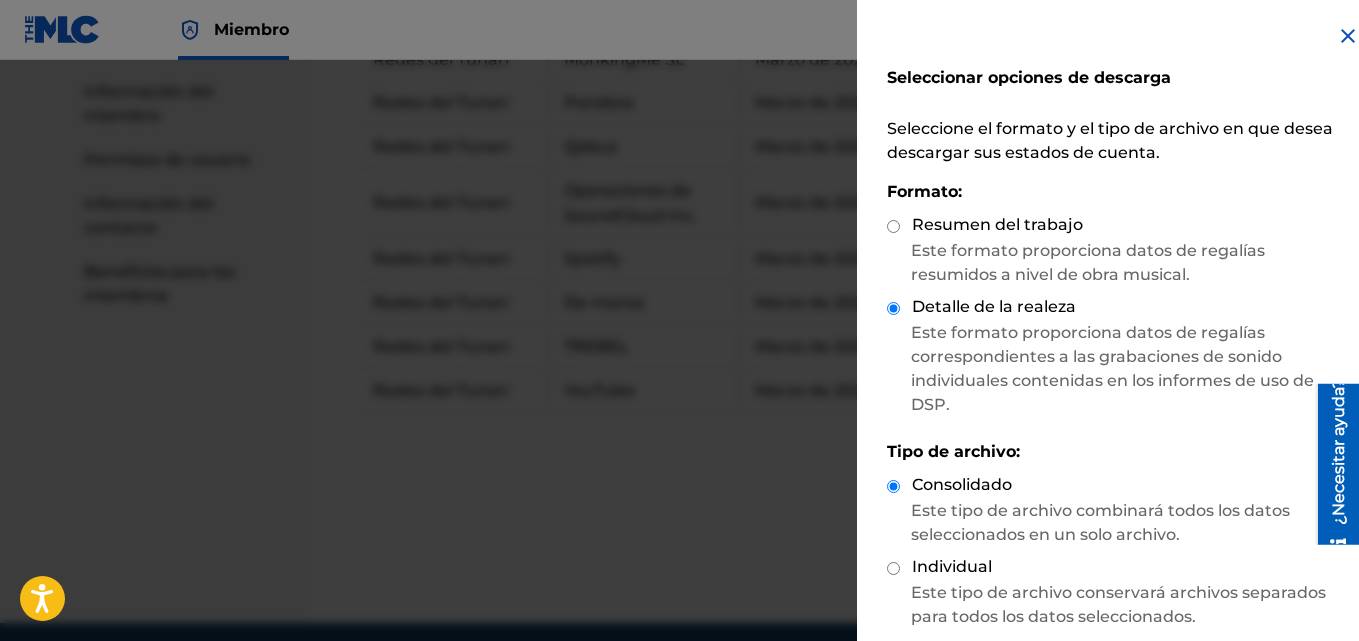 scroll, scrollTop: 162, scrollLeft: 0, axis: vertical 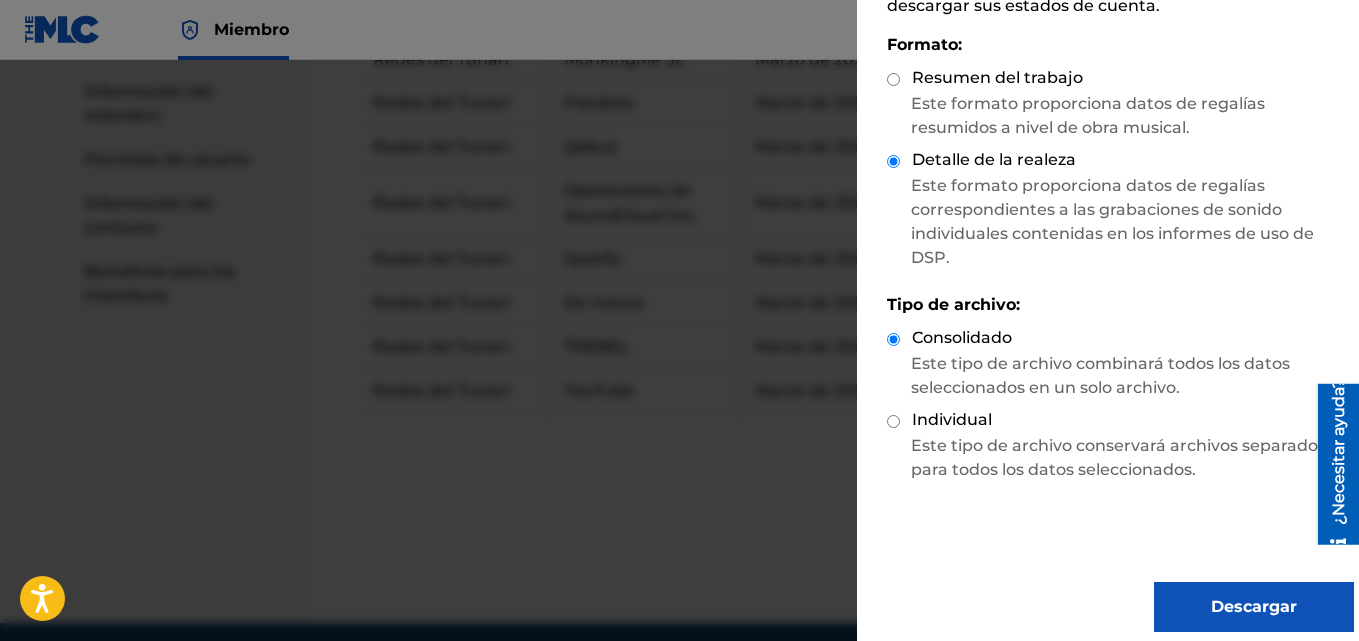 drag, startPoint x: 2652, startPoint y: 670, endPoint x: 1311, endPoint y: 516, distance: 1349.8137 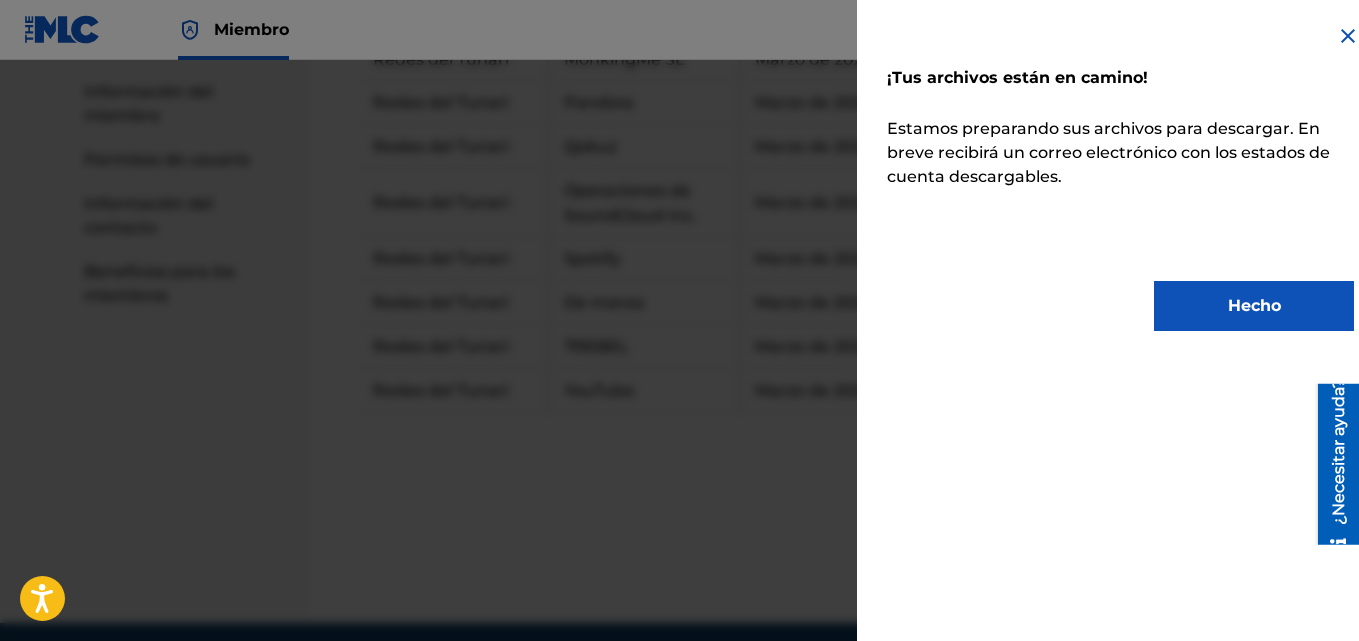 click on "Hecho" at bounding box center (1254, 306) 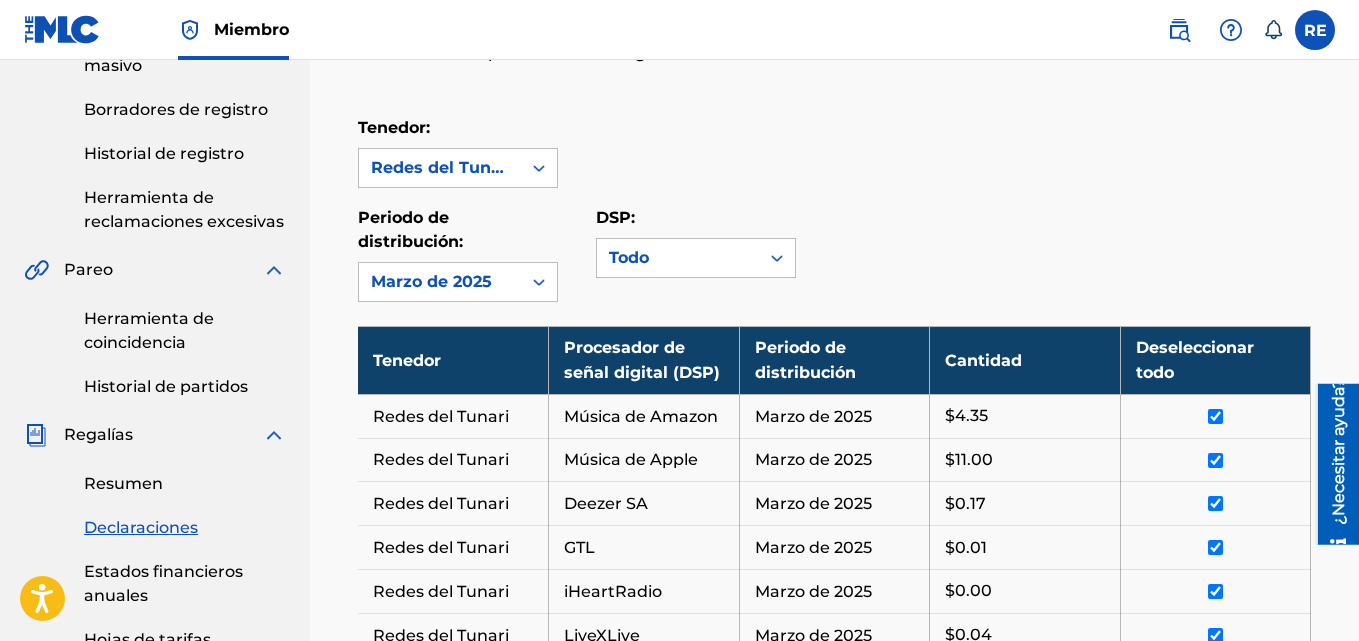 scroll, scrollTop: 311, scrollLeft: 0, axis: vertical 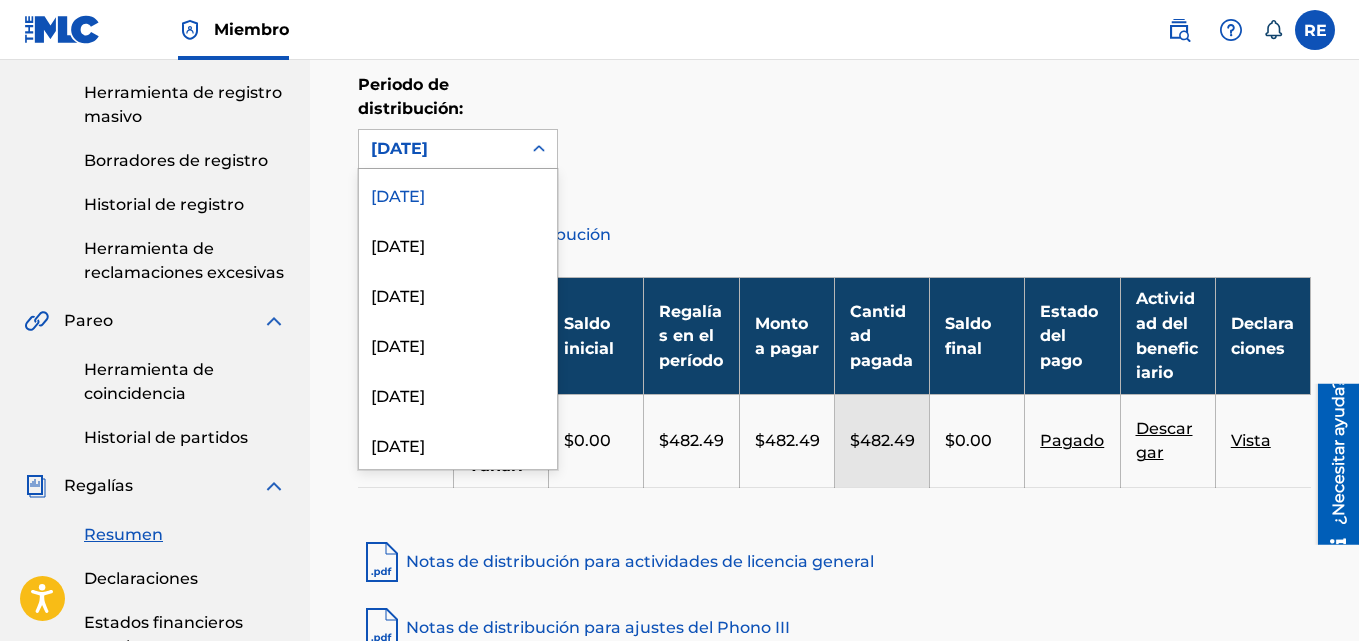 click on "[PERSON_NAME] de 2025" at bounding box center [440, 149] 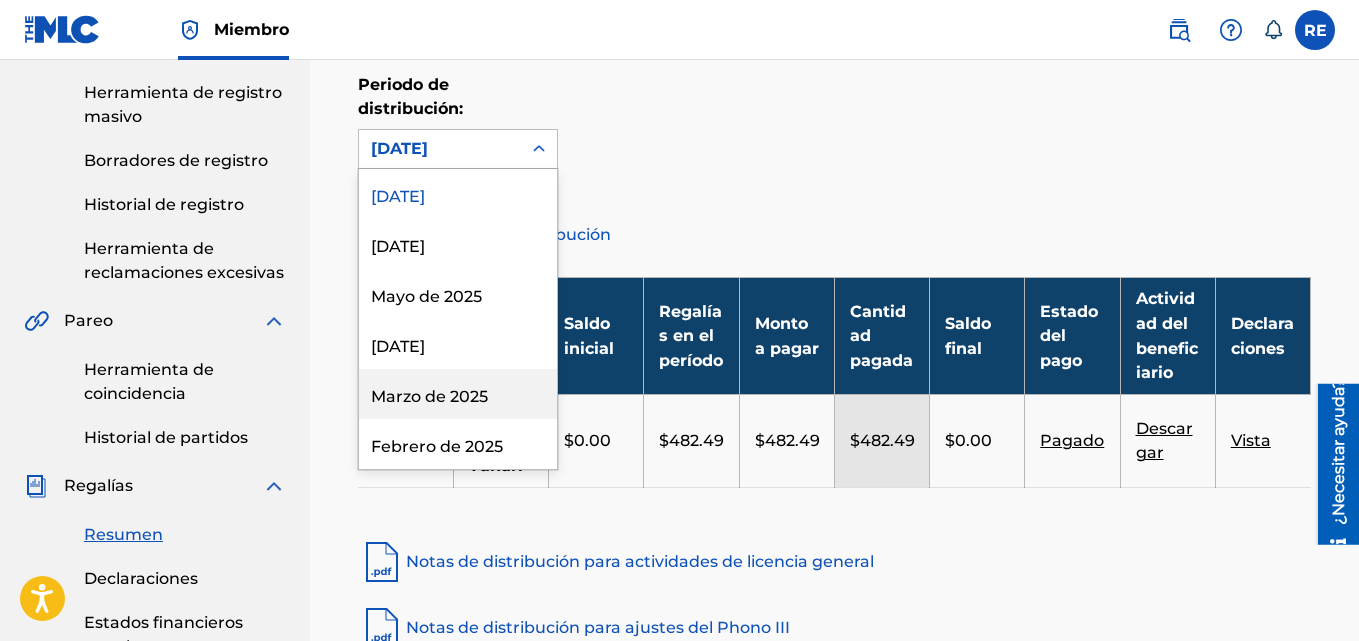 click on "Marzo de 2025" at bounding box center [429, 396] 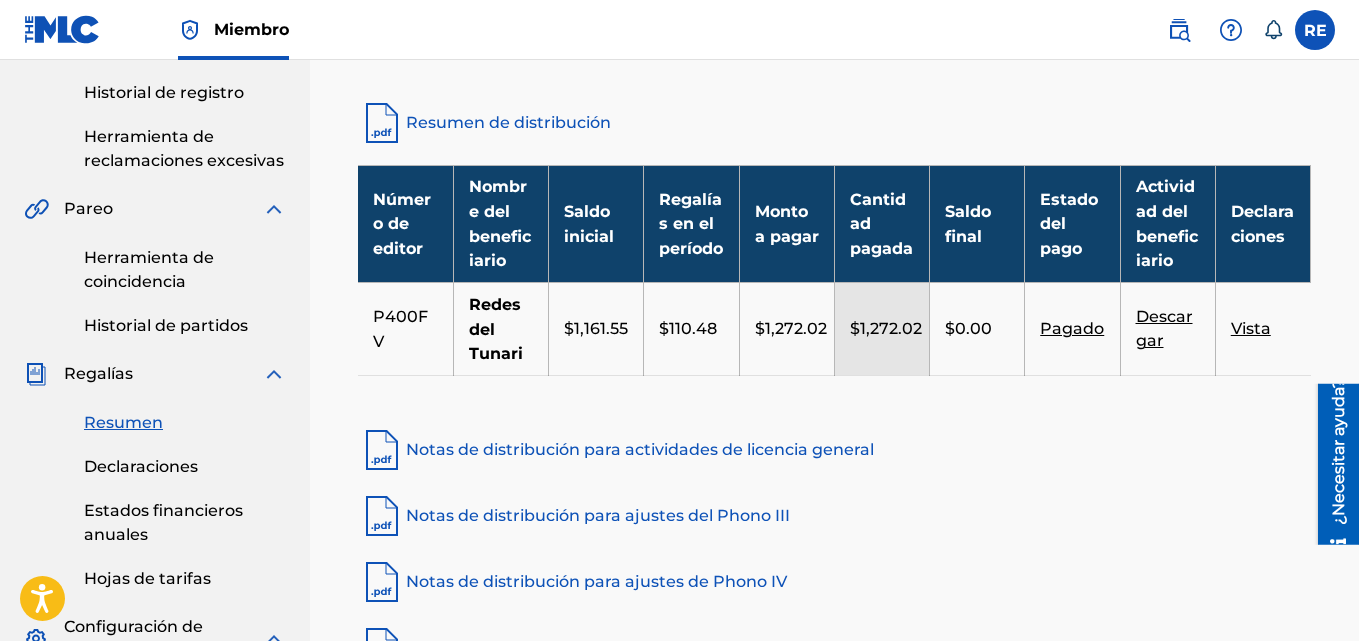 scroll, scrollTop: 453, scrollLeft: 0, axis: vertical 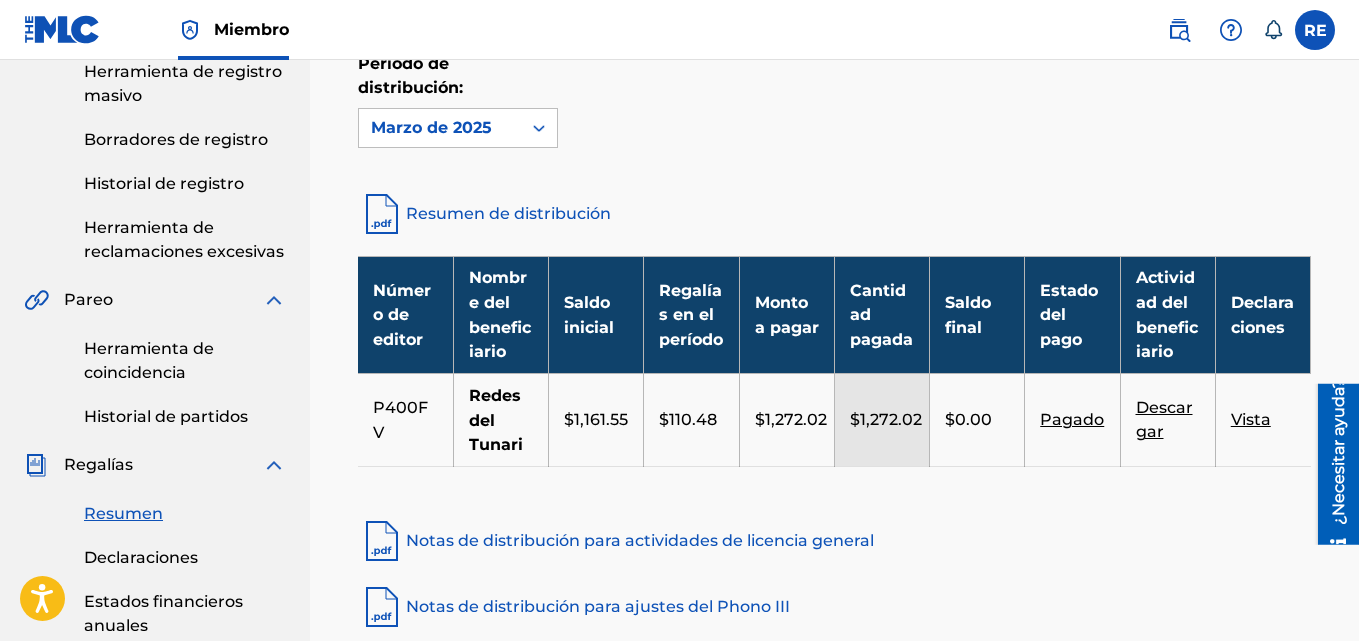 click on "Marzo de 2025" at bounding box center (458, 128) 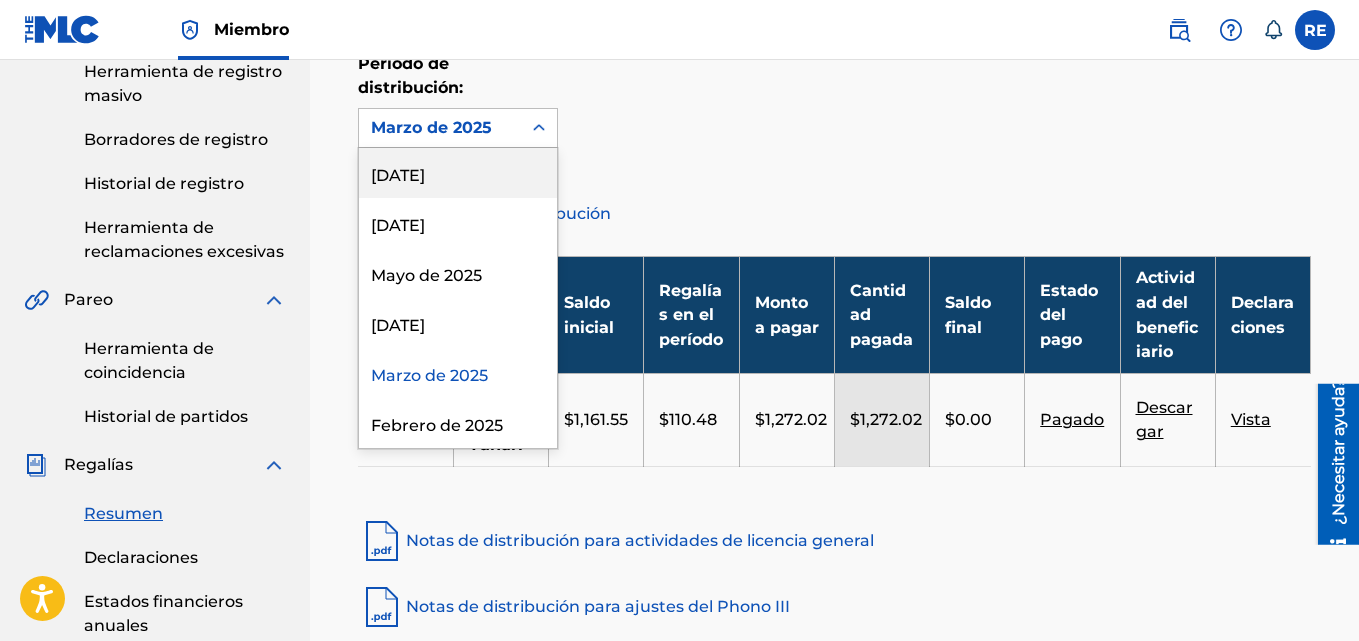 click on "[PERSON_NAME] de 2025" at bounding box center (458, 173) 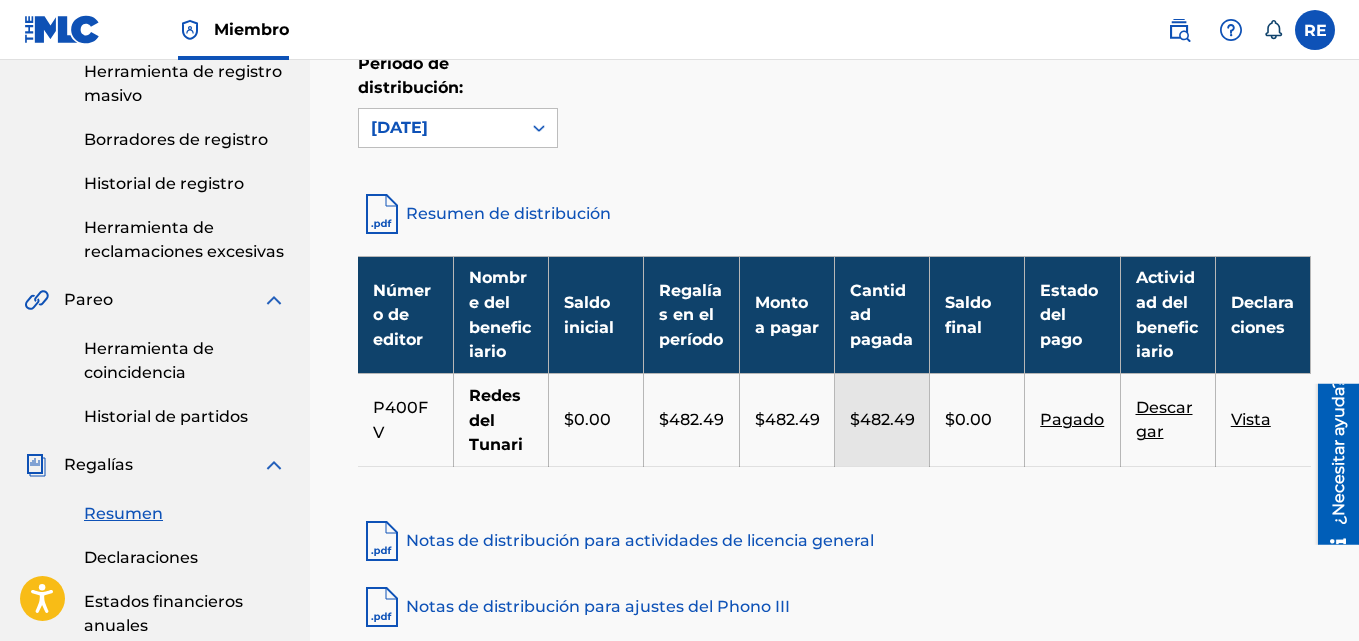 click on "Vista" at bounding box center (1251, 419) 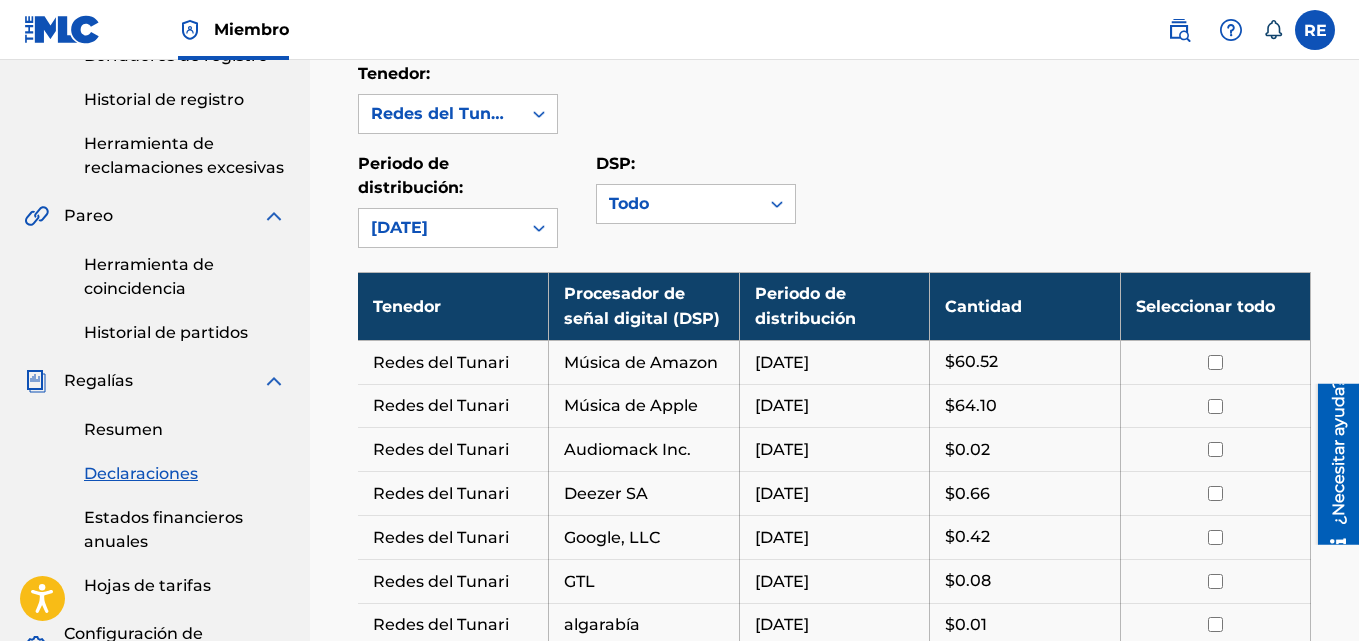 scroll, scrollTop: 447, scrollLeft: 0, axis: vertical 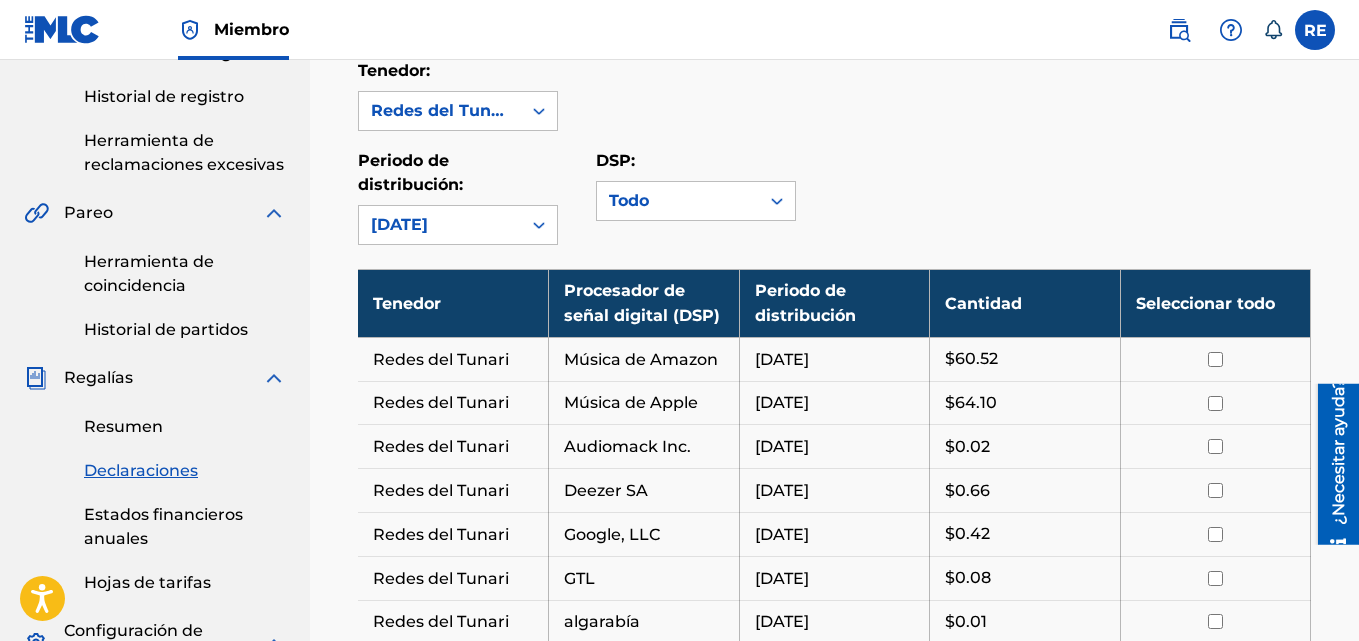 click at bounding box center [1216, 359] 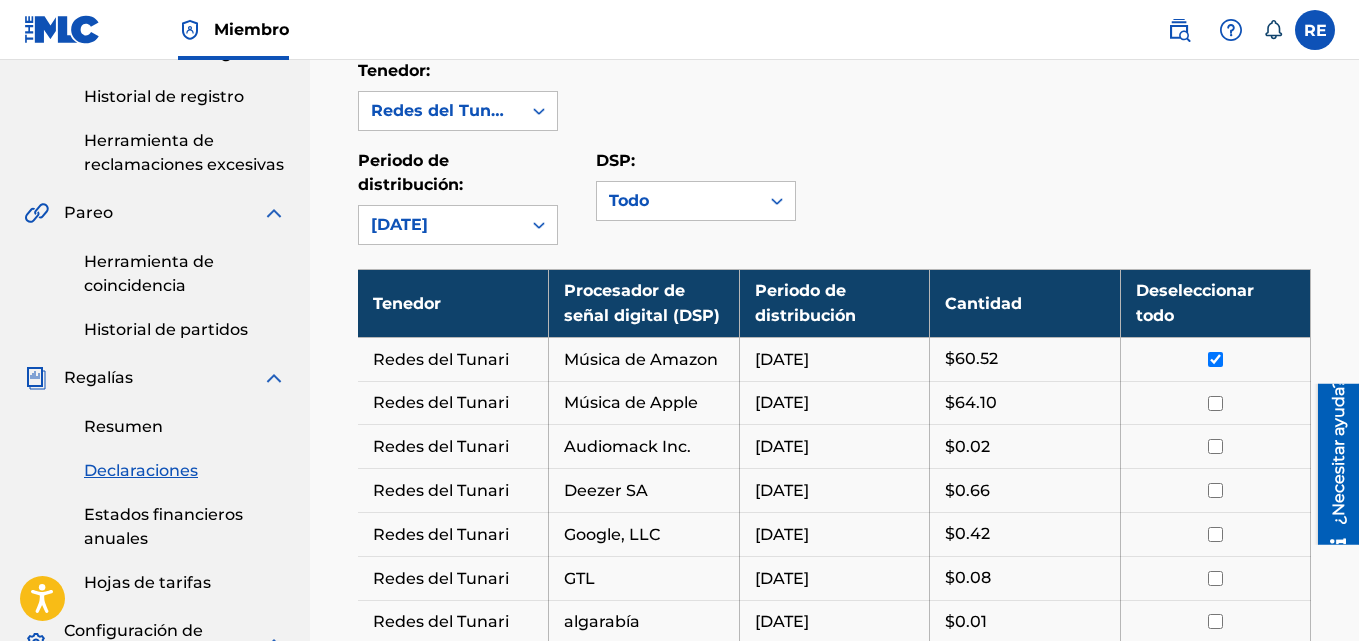 click at bounding box center (1215, 403) 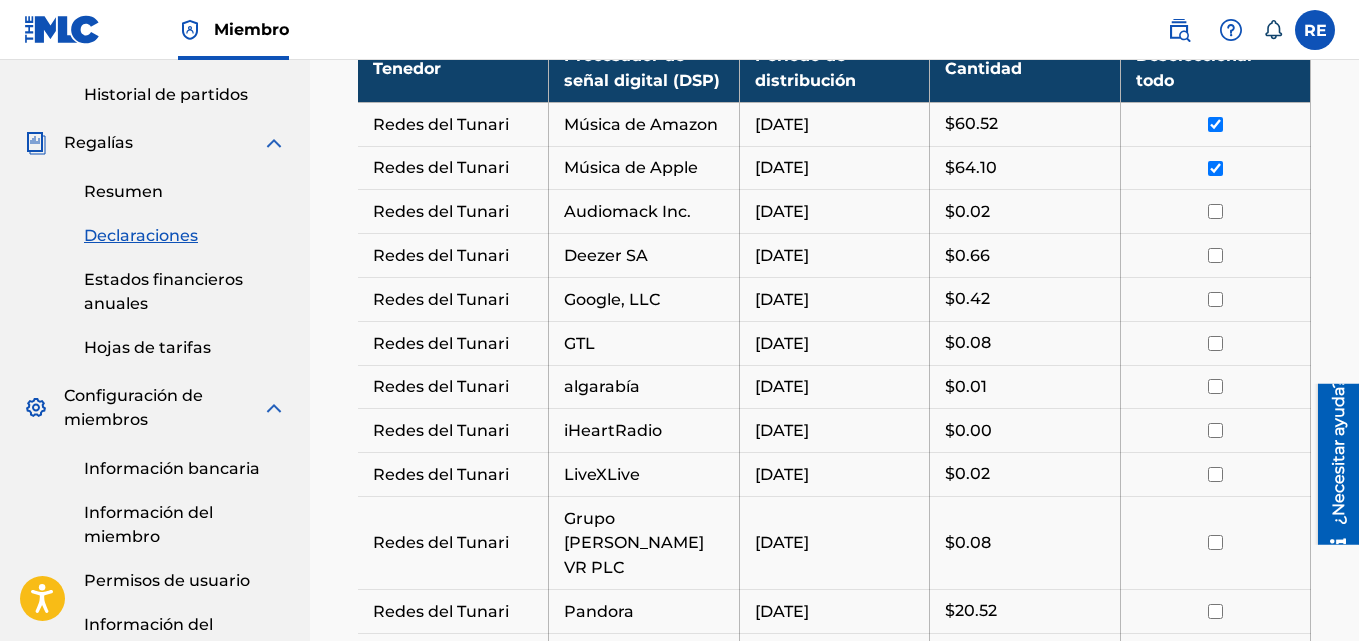 scroll, scrollTop: 687, scrollLeft: 0, axis: vertical 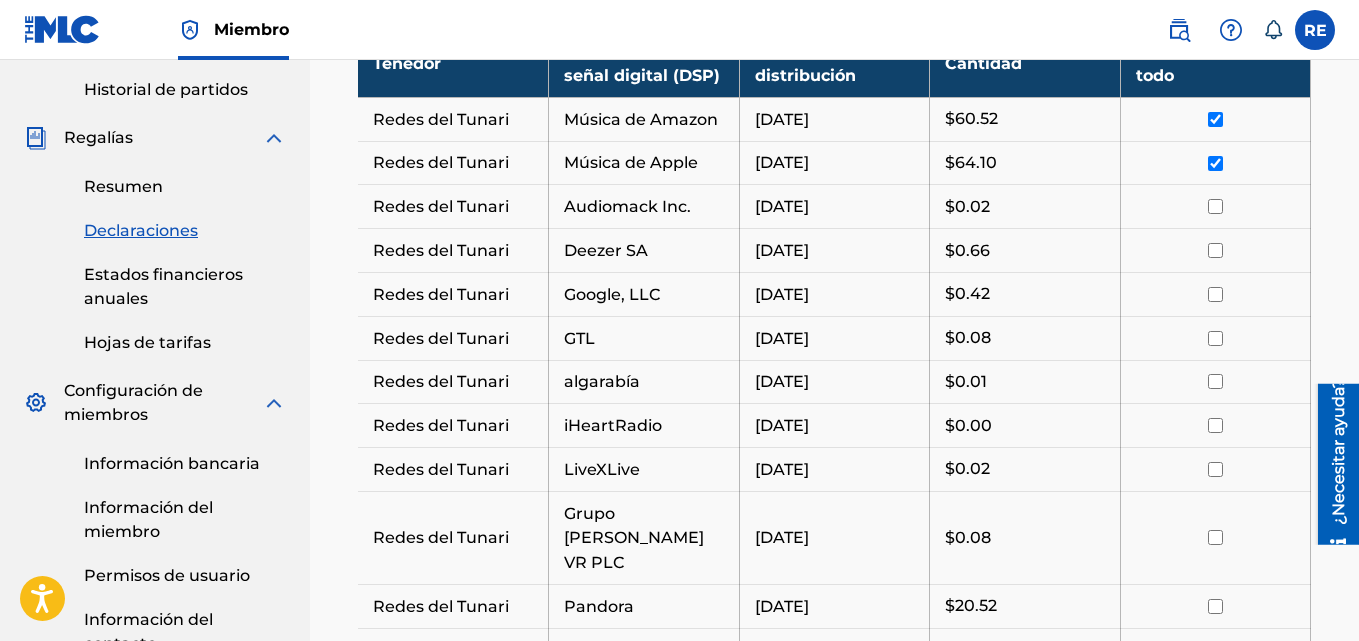 click at bounding box center (1215, 206) 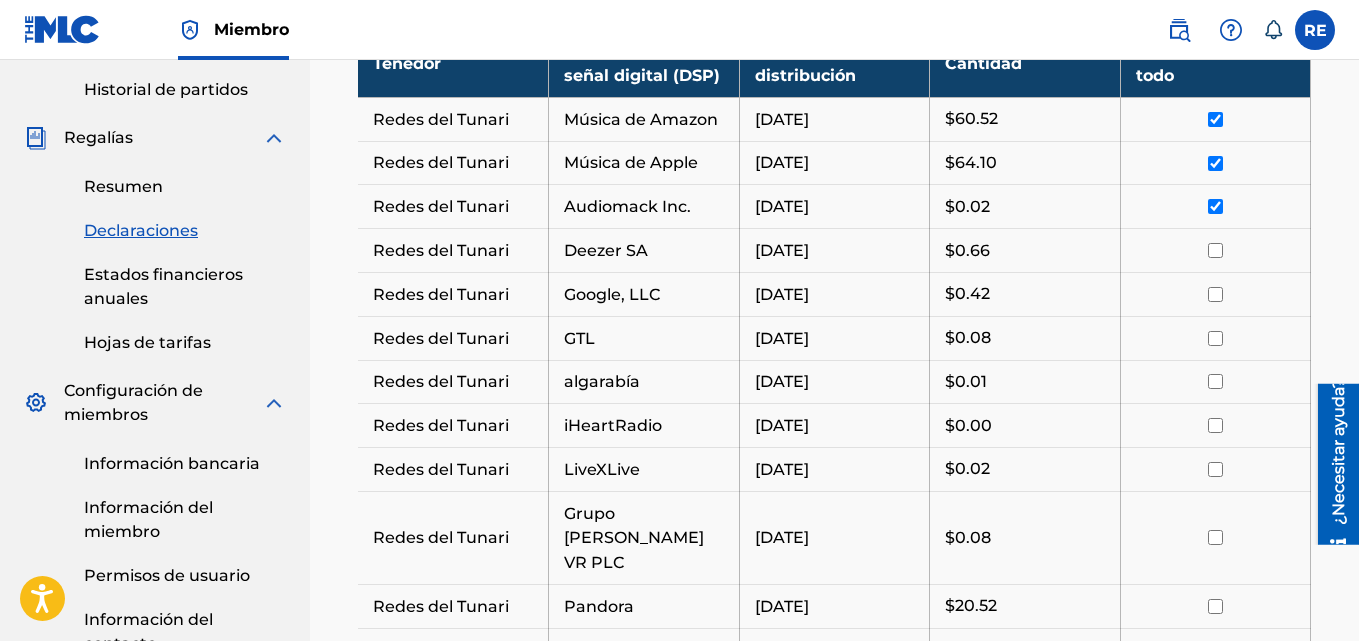 click at bounding box center (1215, 250) 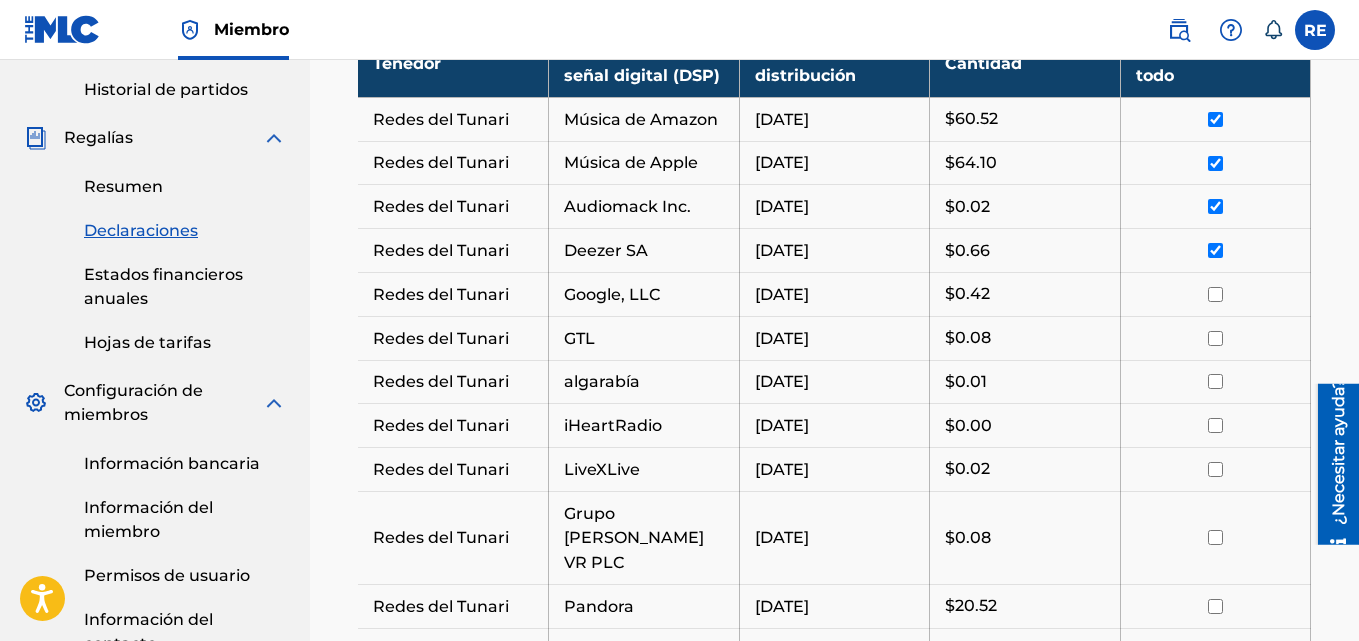 click at bounding box center (1215, 294) 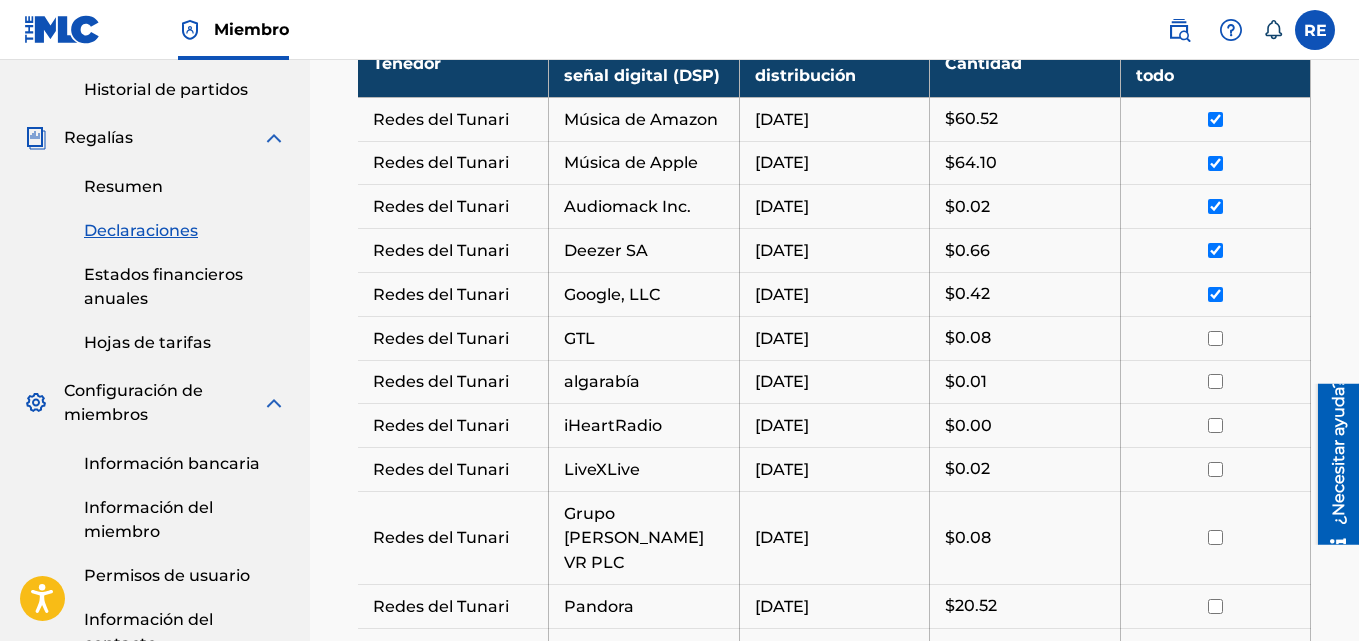 click at bounding box center (1215, 338) 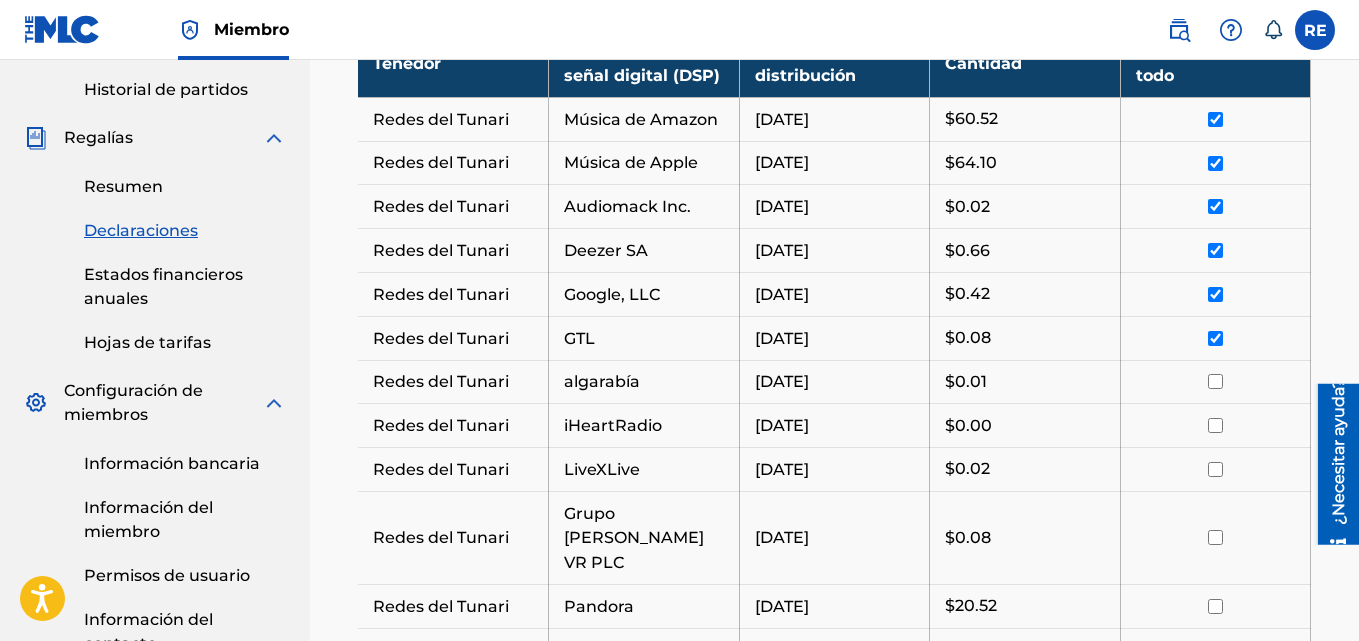 click at bounding box center [1215, 338] 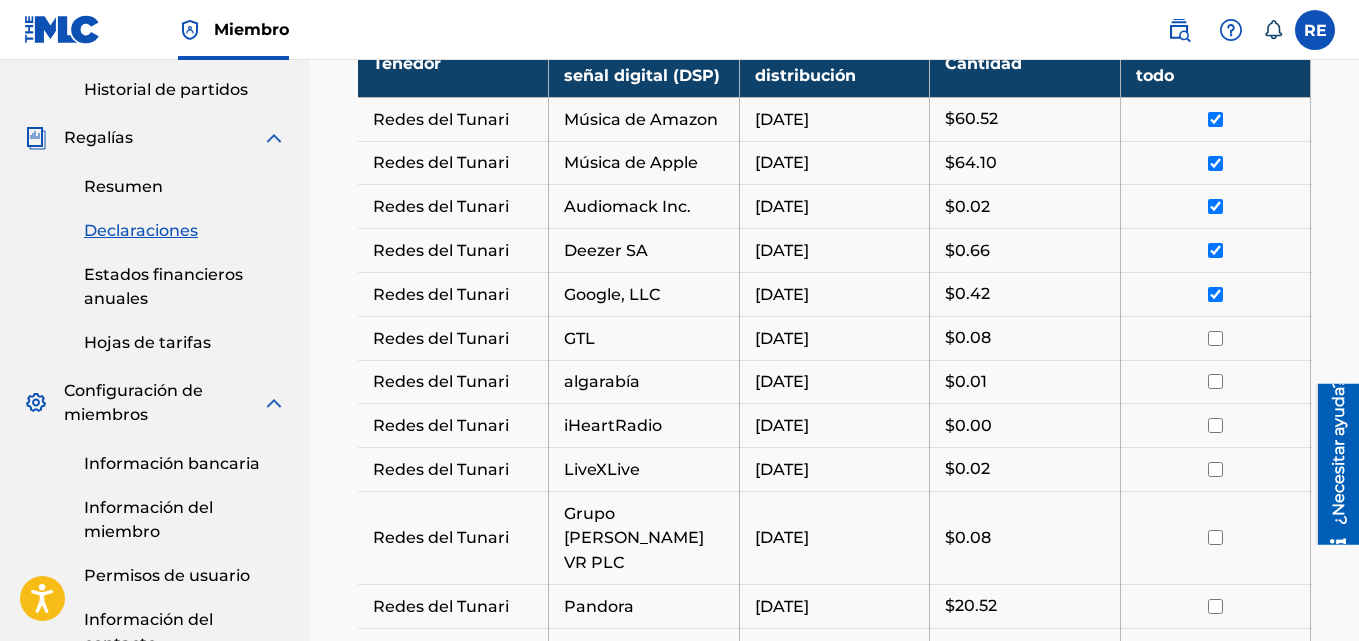click at bounding box center [1215, 338] 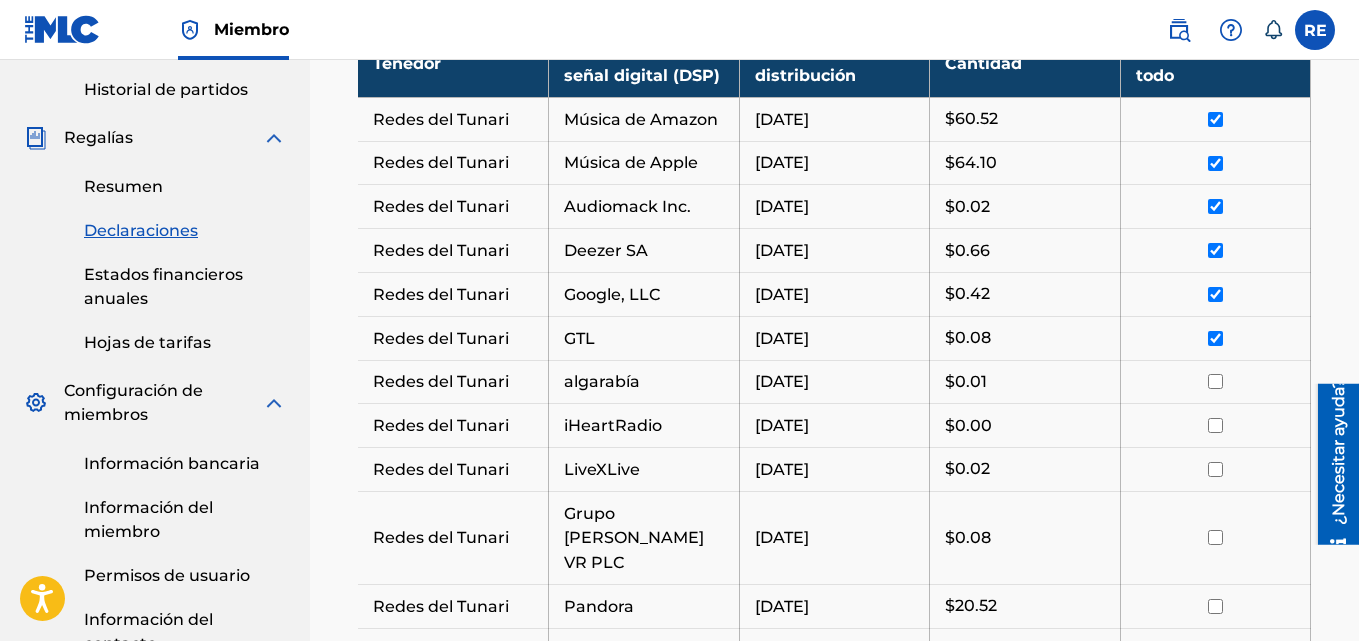 click at bounding box center (1215, 381) 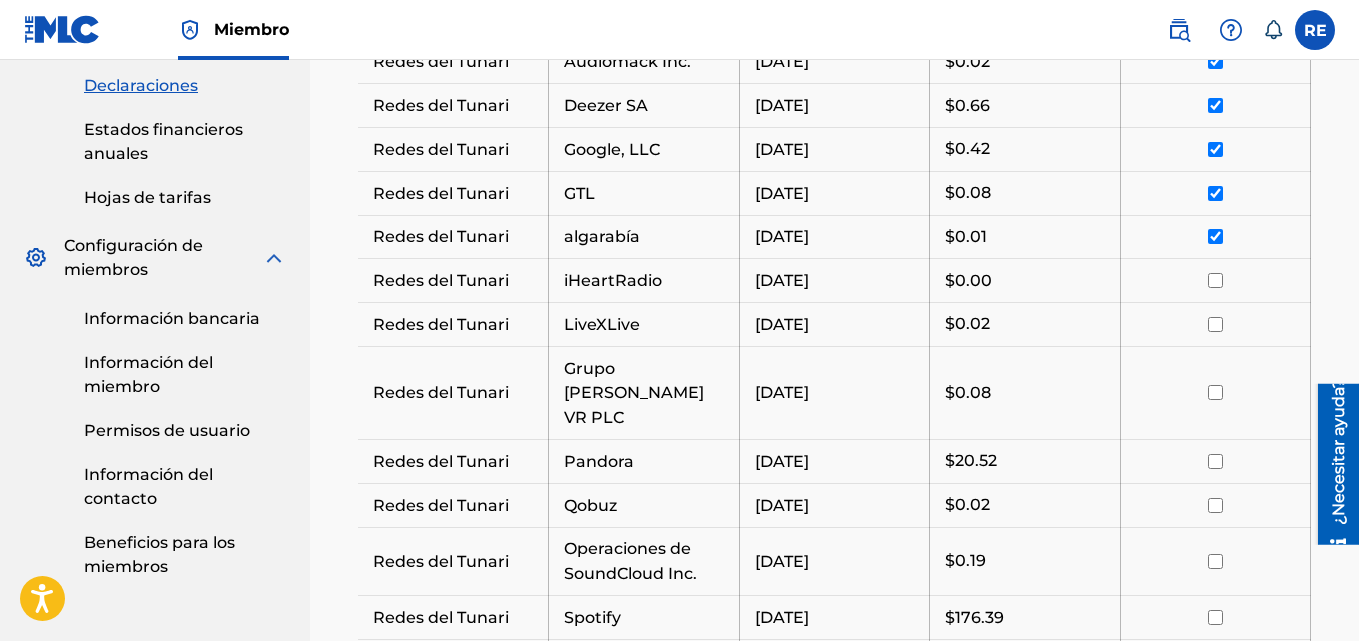 scroll, scrollTop: 843, scrollLeft: 0, axis: vertical 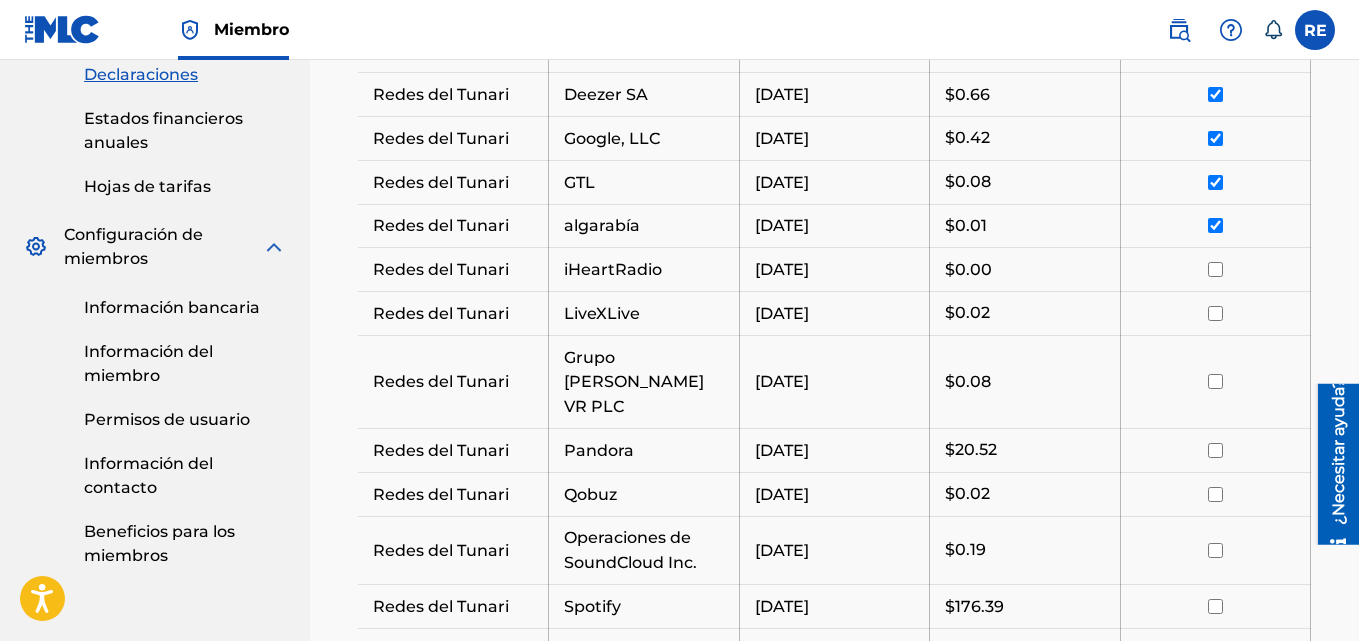 click at bounding box center [1215, 269] 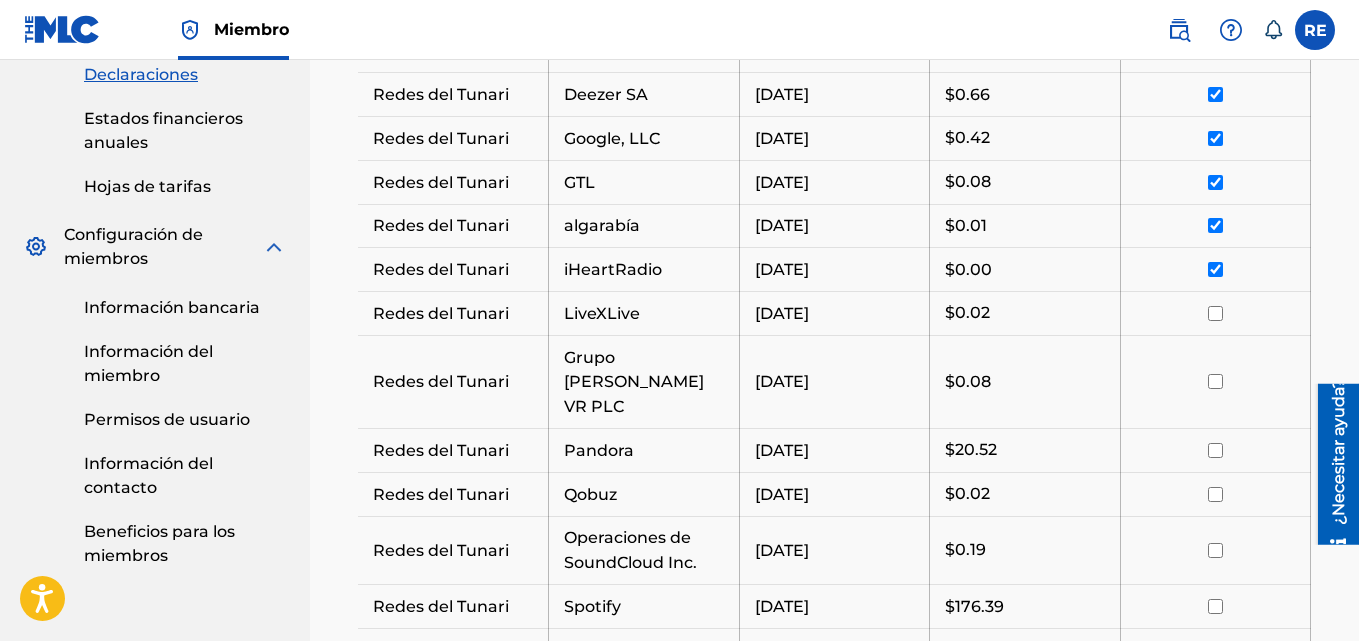 click at bounding box center (1215, 313) 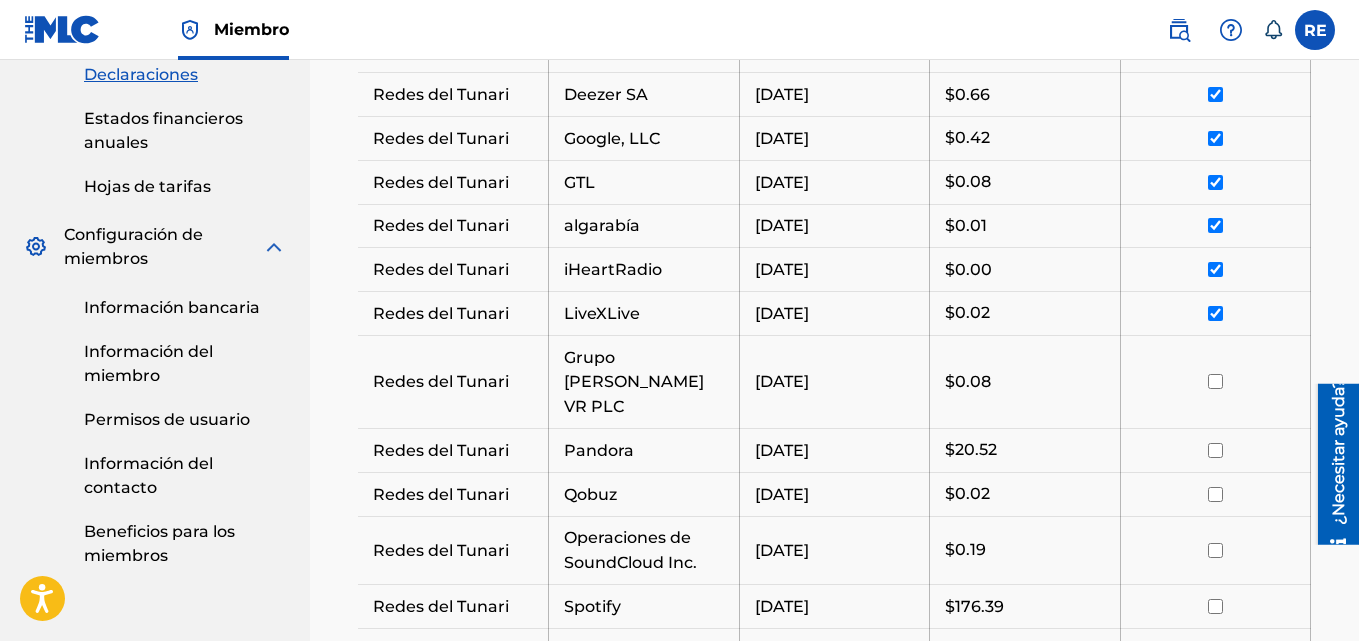 click at bounding box center [1215, 381] 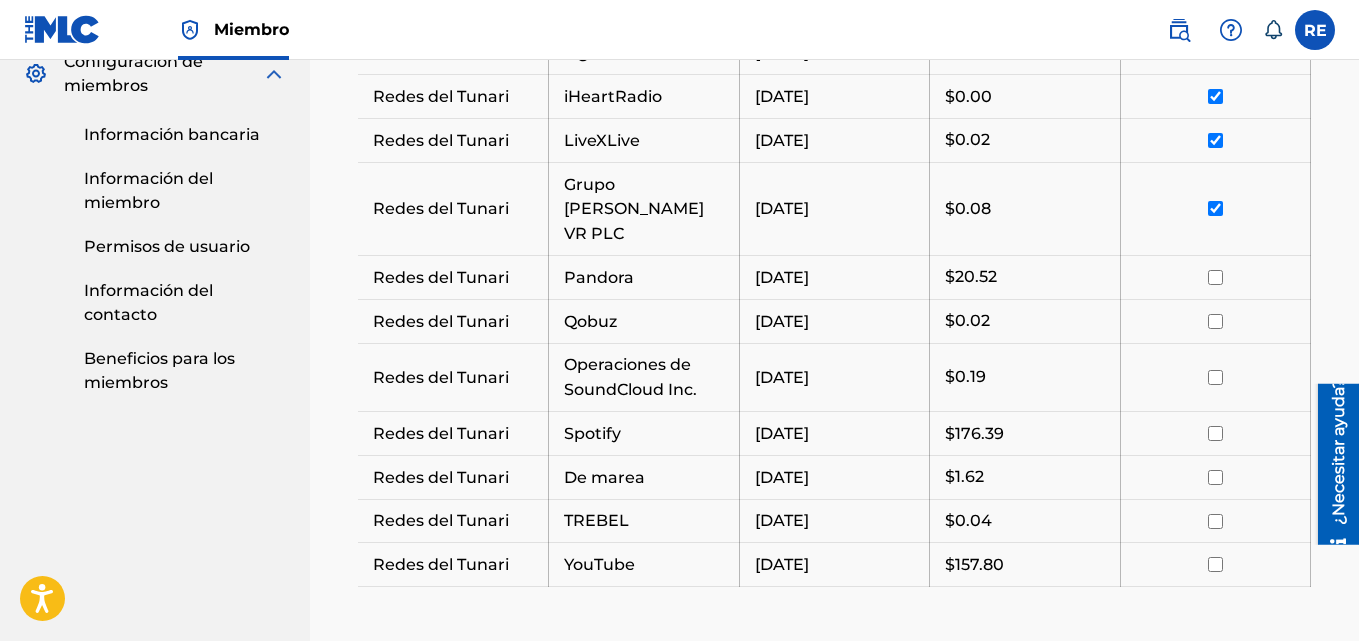 drag, startPoint x: 1365, startPoint y: 359, endPoint x: 48, endPoint y: 21, distance: 1359.6812 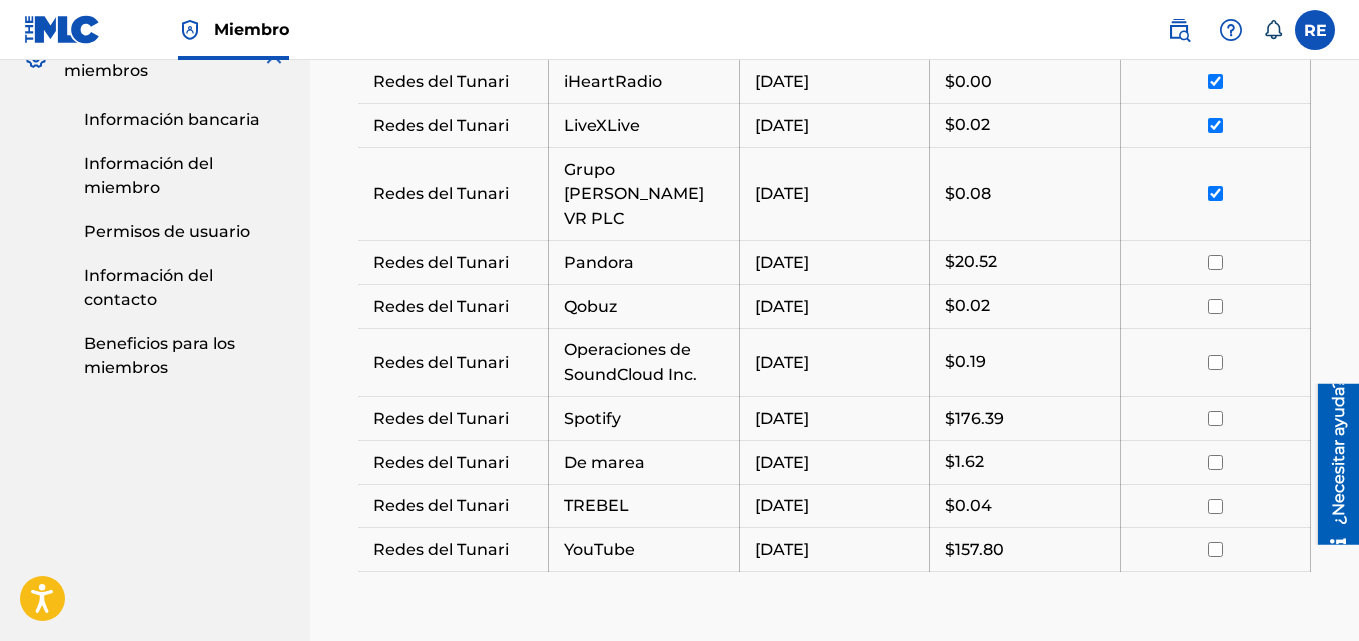 click at bounding box center [1215, 262] 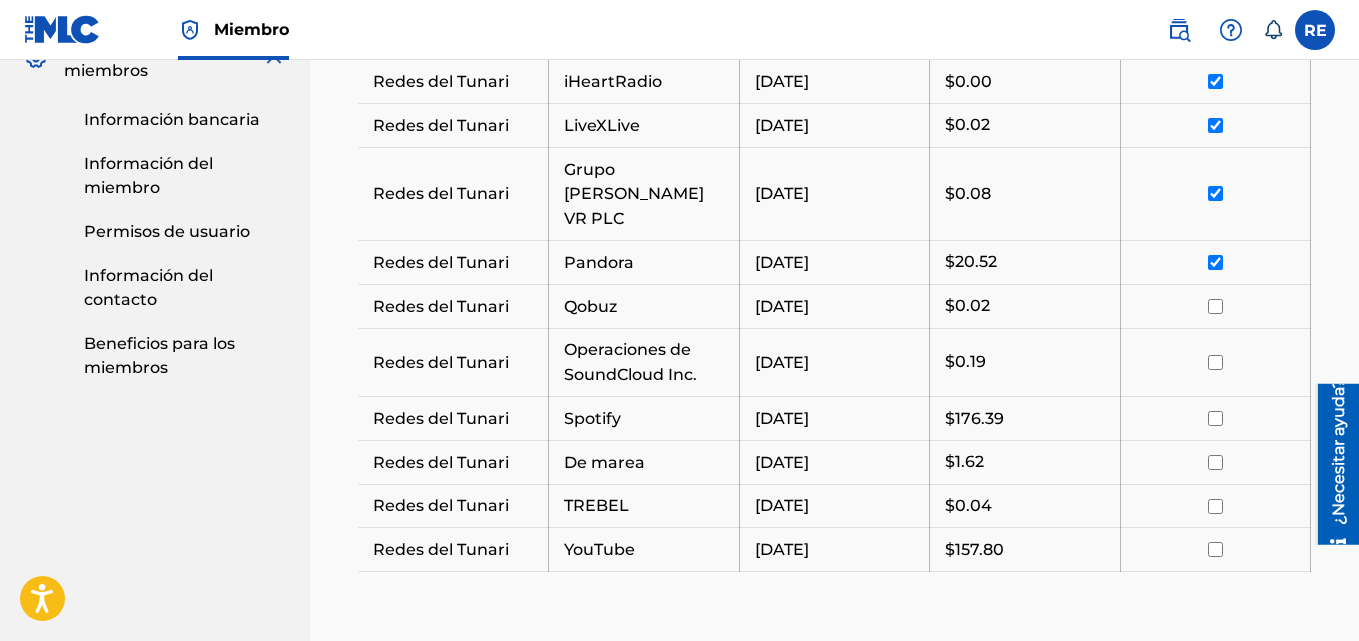 click at bounding box center (1215, 306) 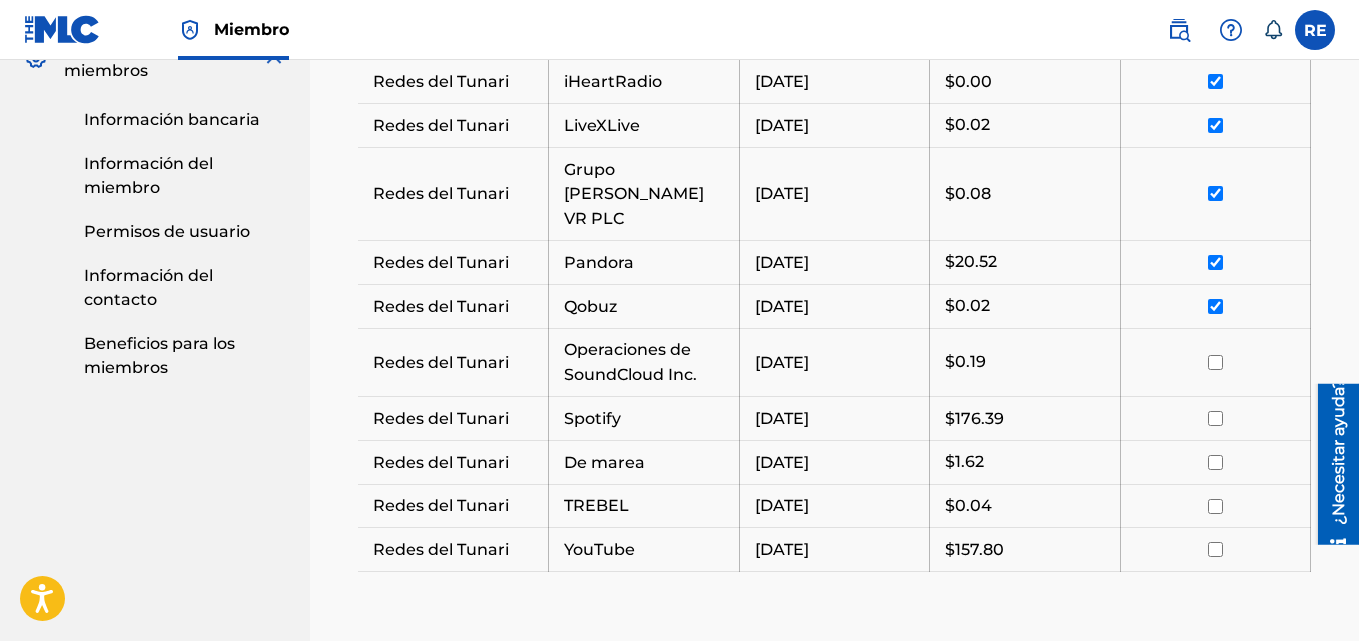 click at bounding box center [1215, 362] 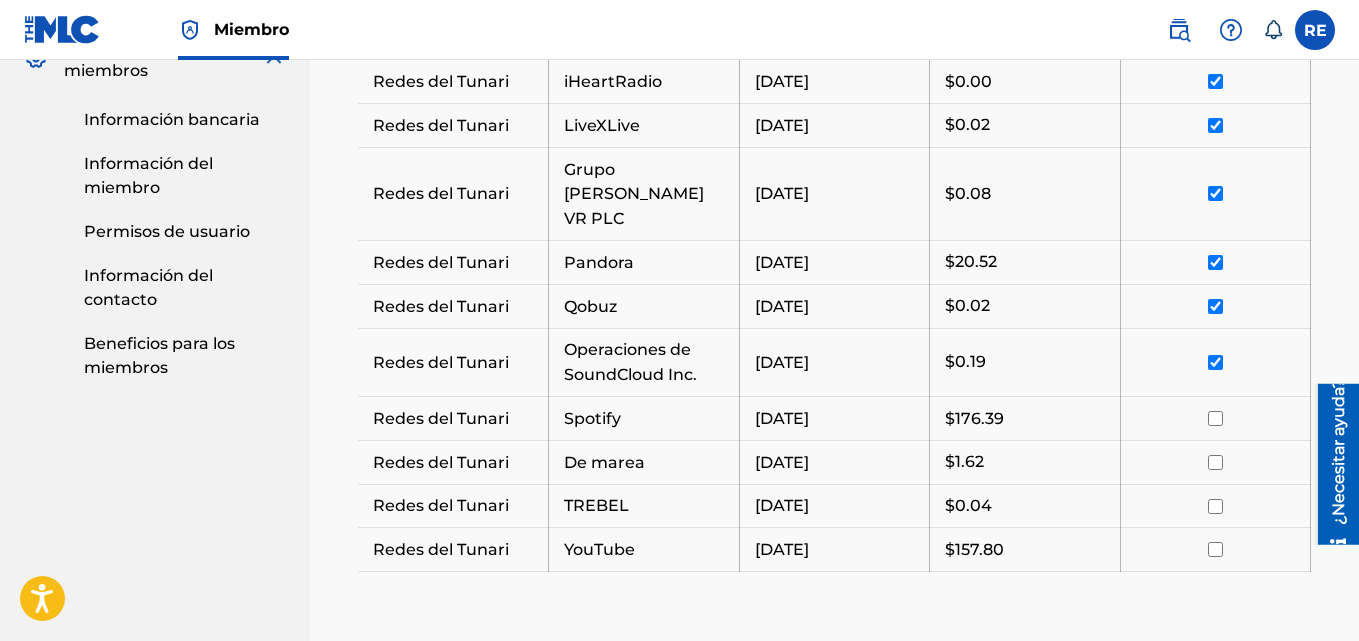 click at bounding box center [1215, 419] 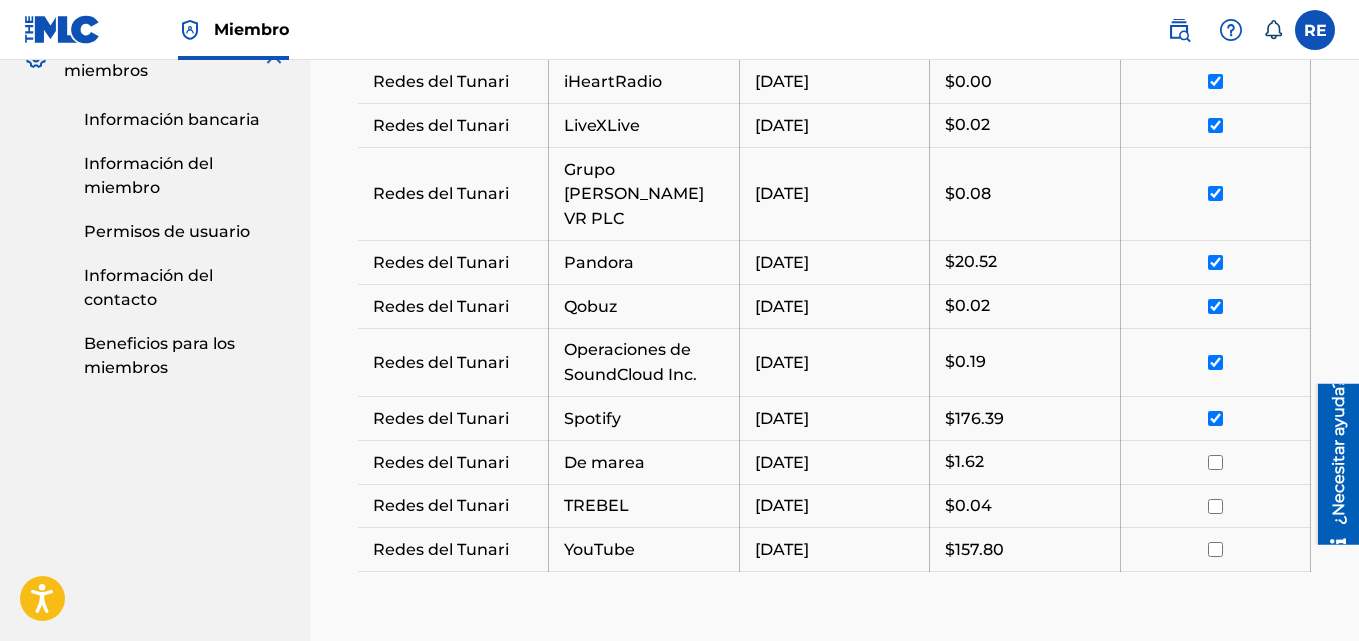 click at bounding box center (1215, 462) 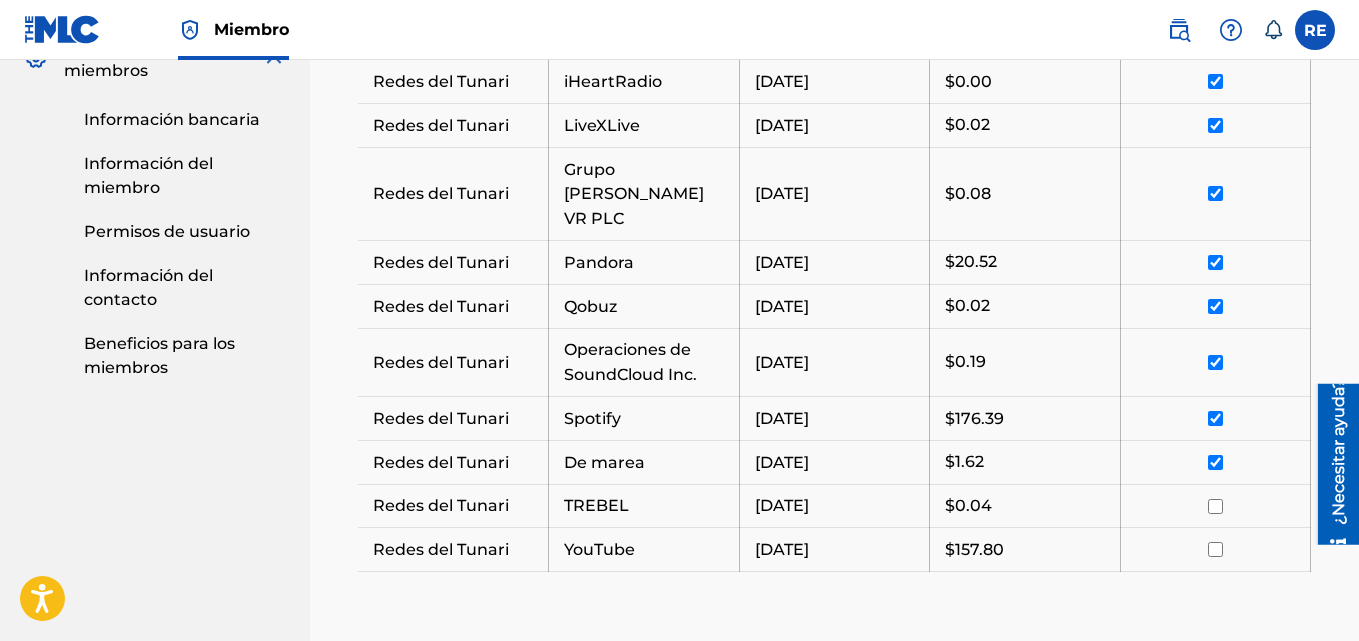 click at bounding box center (1215, 506) 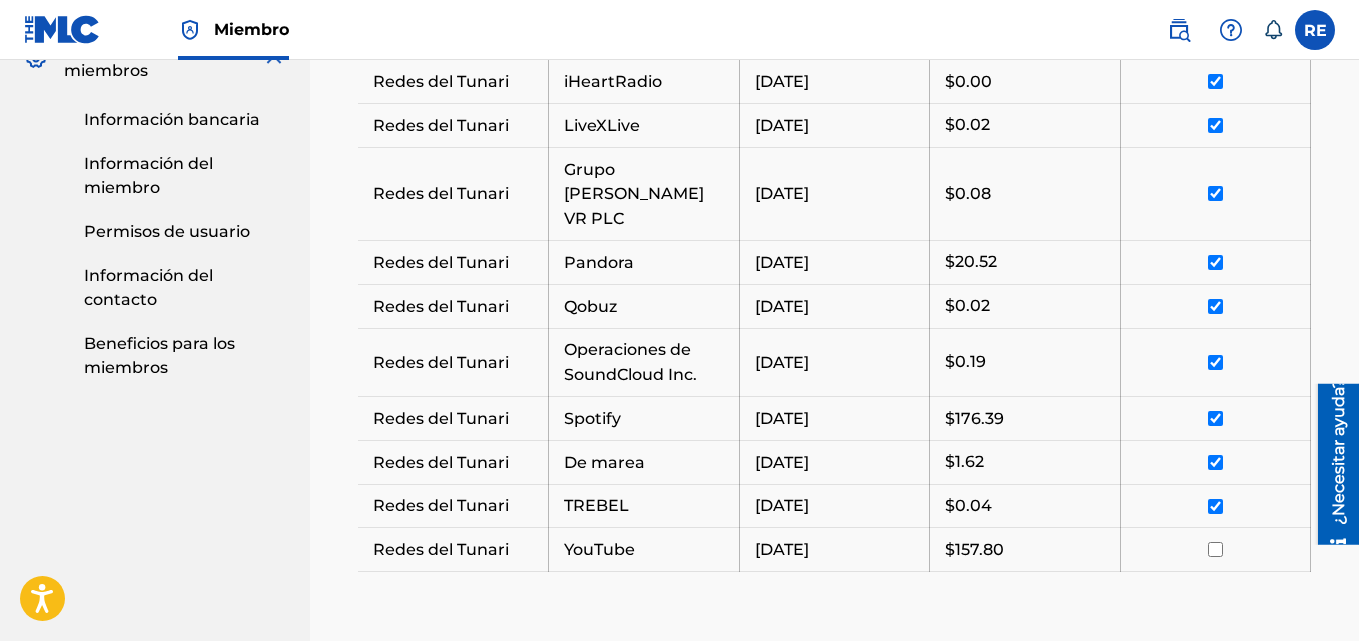 drag, startPoint x: 1217, startPoint y: 518, endPoint x: 1224, endPoint y: 527, distance: 11.401754 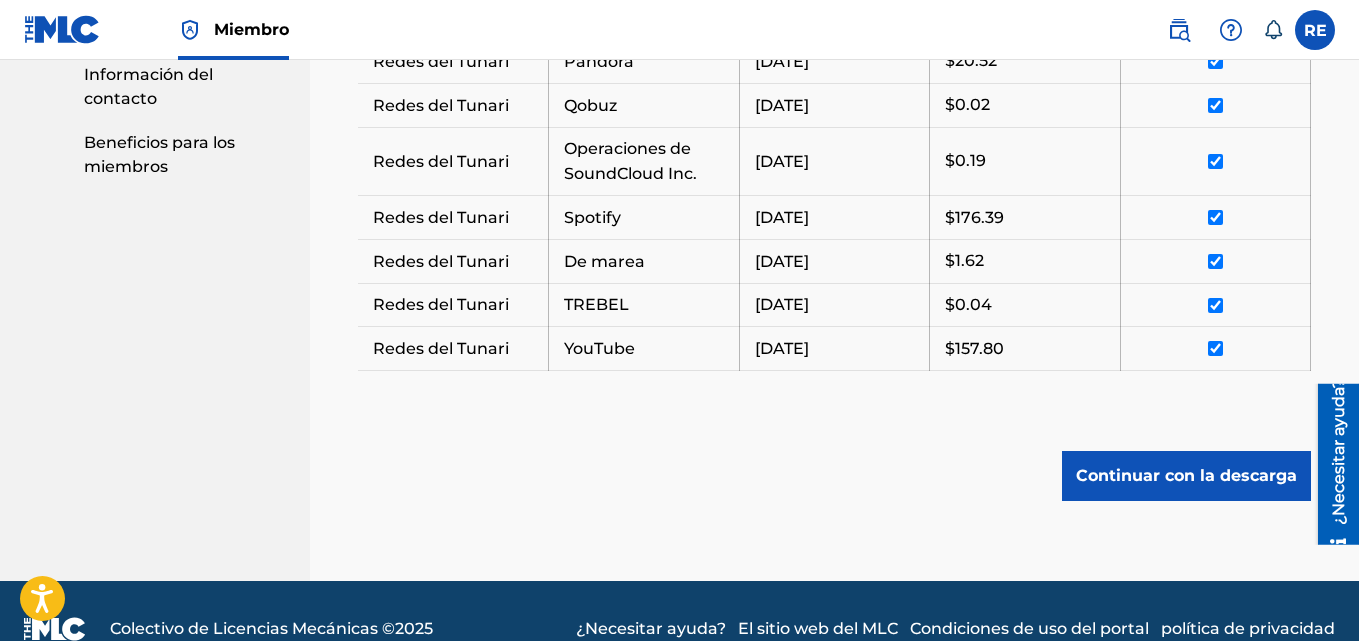 scroll, scrollTop: 1243, scrollLeft: 0, axis: vertical 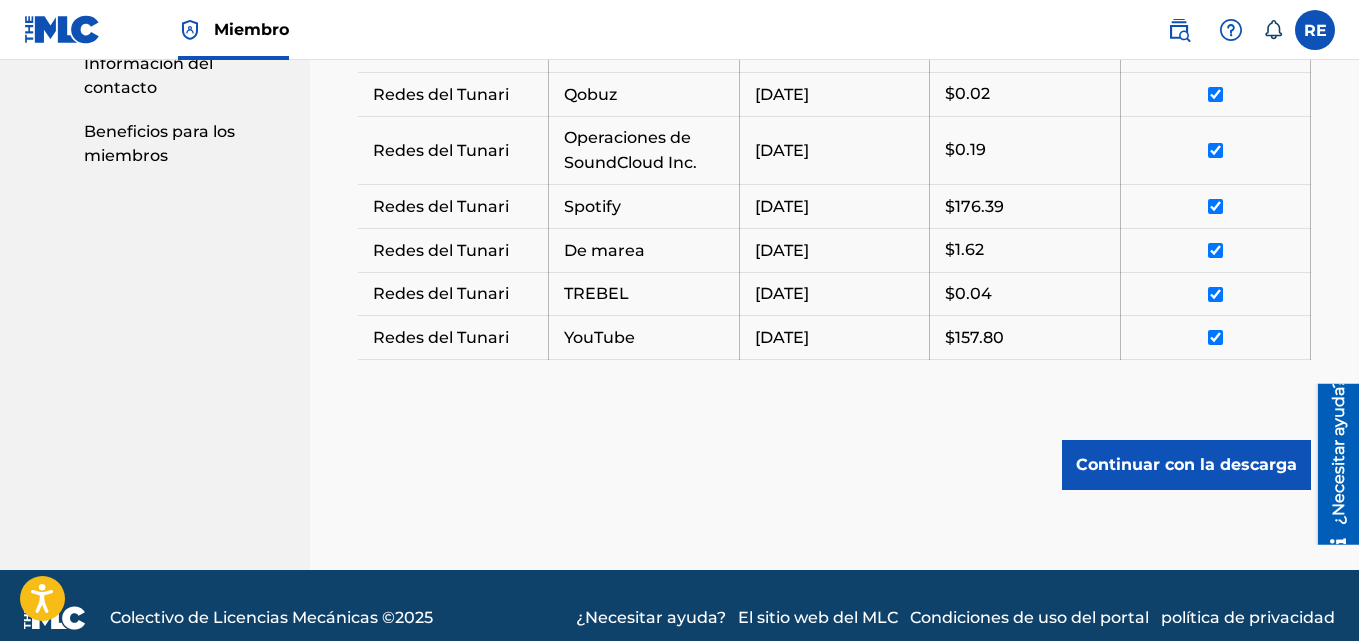 drag, startPoint x: 1365, startPoint y: 467, endPoint x: 44, endPoint y: 156, distance: 1357.1154 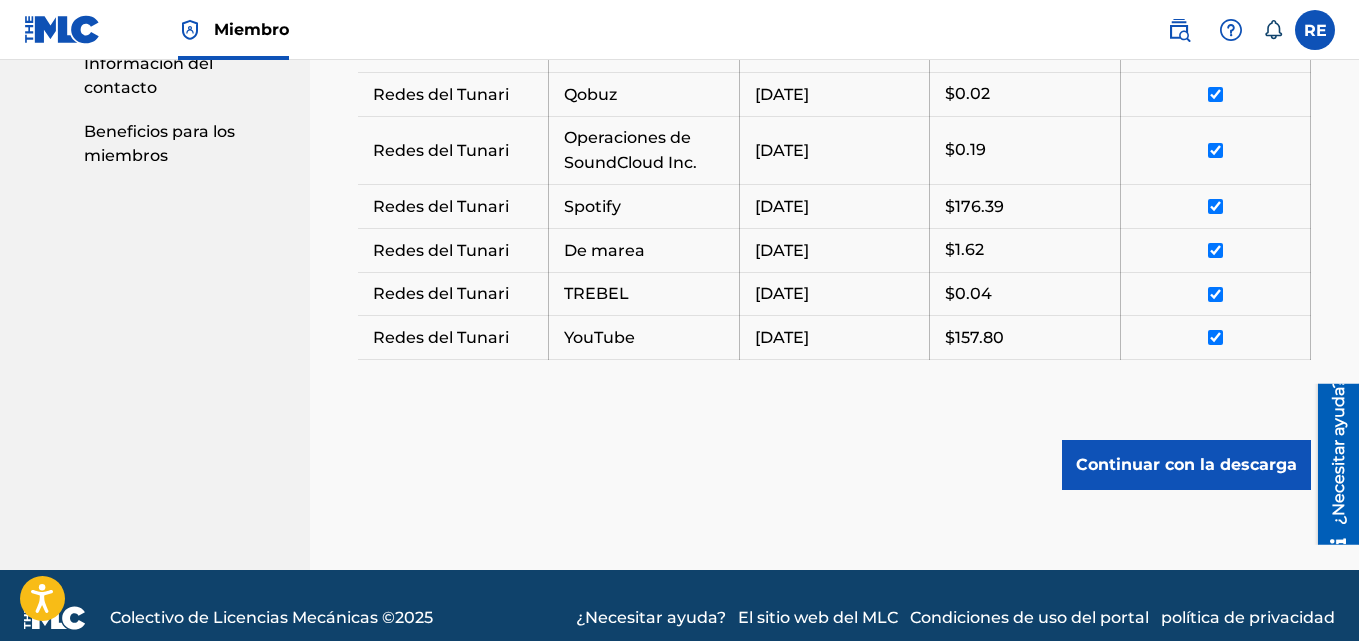 click on "Continuar con la descarga" at bounding box center (1186, 464) 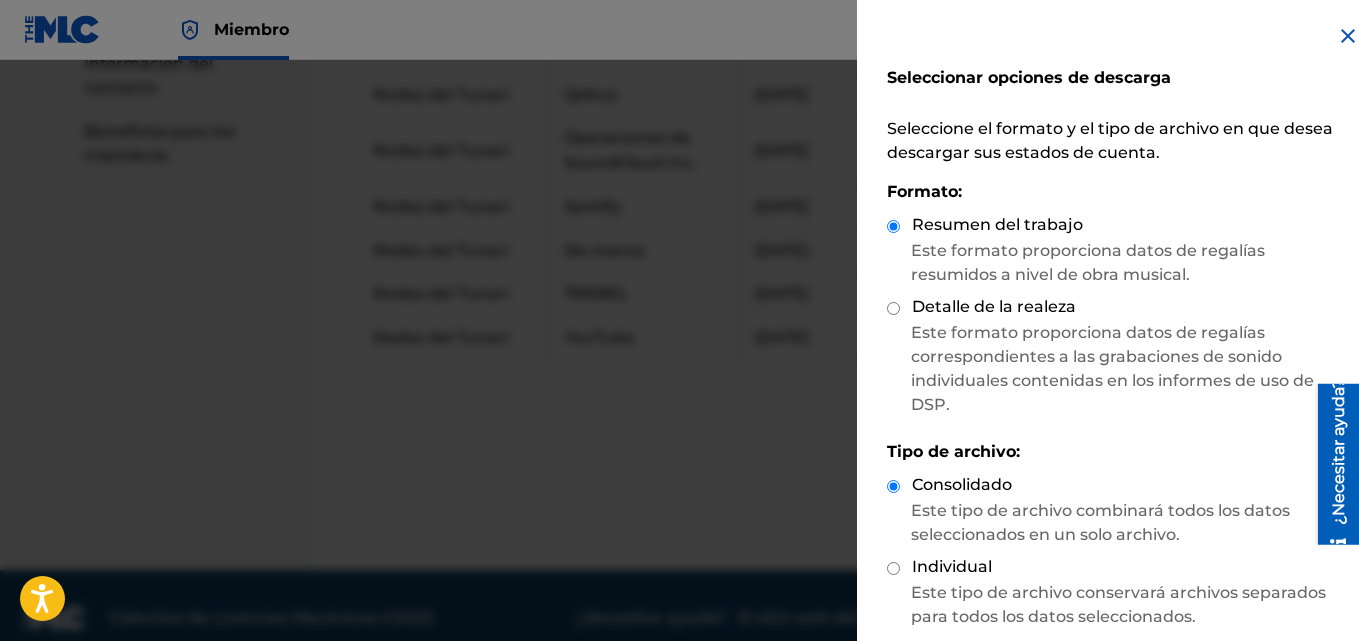click on "Detalle de la realeza" at bounding box center (893, 308) 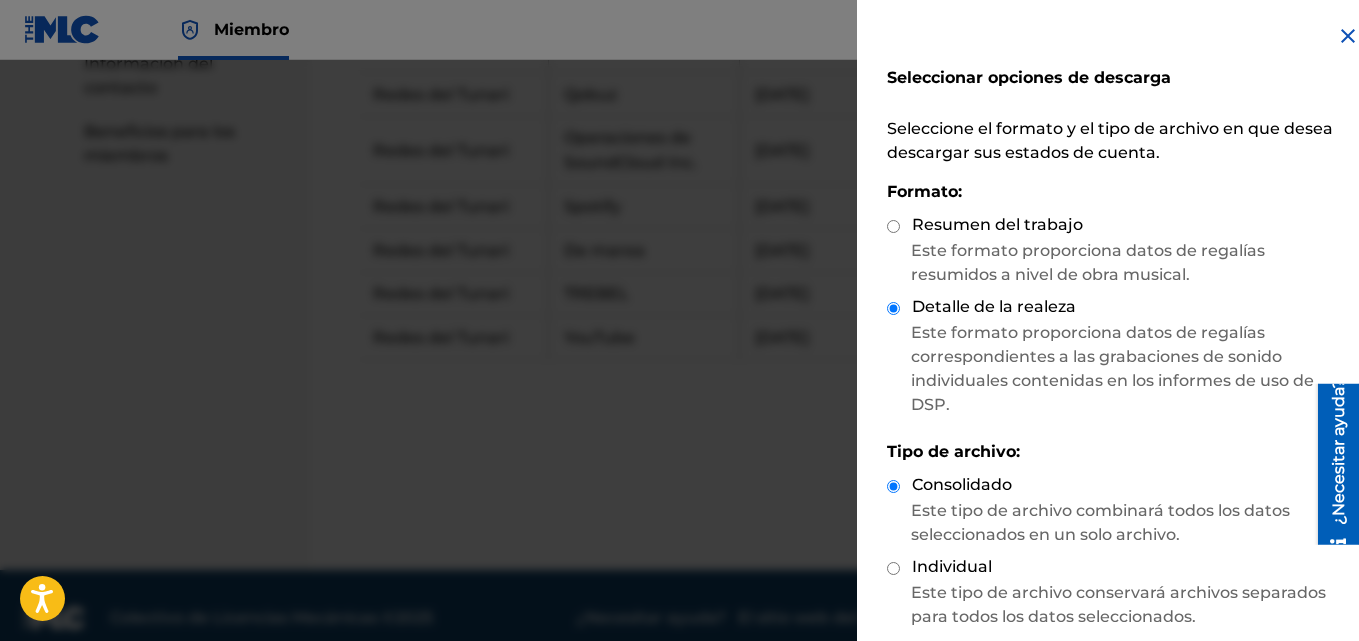 scroll, scrollTop: 162, scrollLeft: 0, axis: vertical 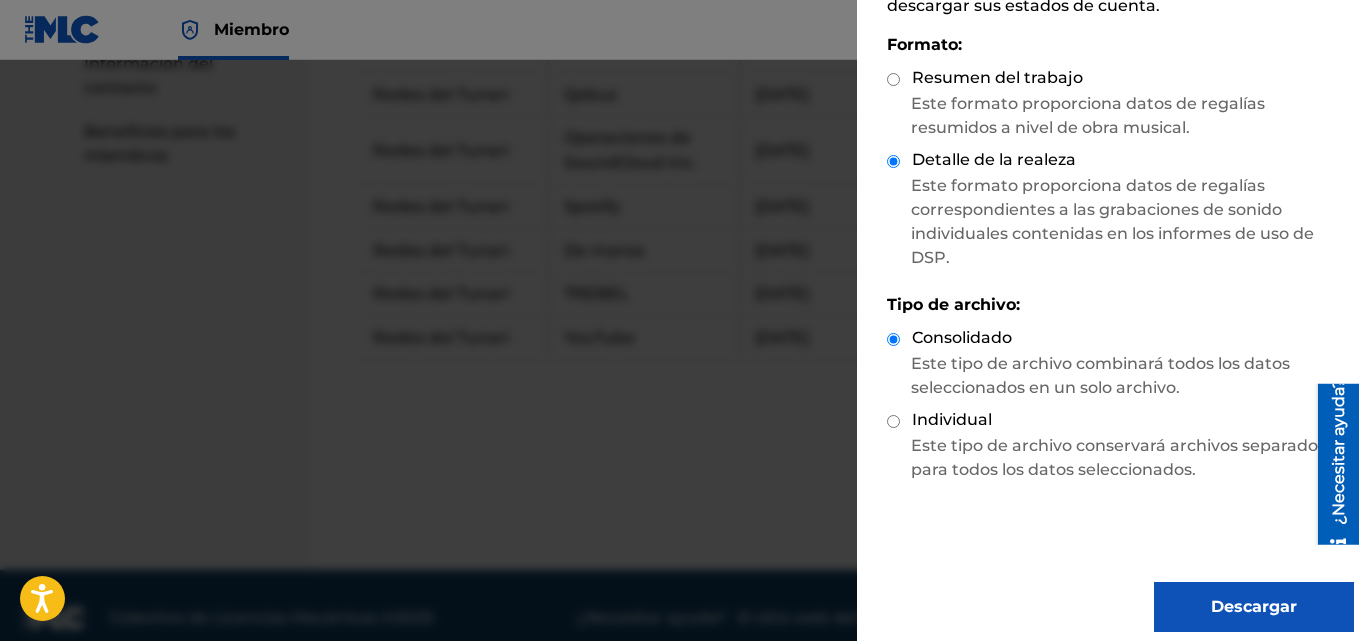 drag, startPoint x: 1348, startPoint y: 247, endPoint x: 1329, endPoint y: 324, distance: 79.30952 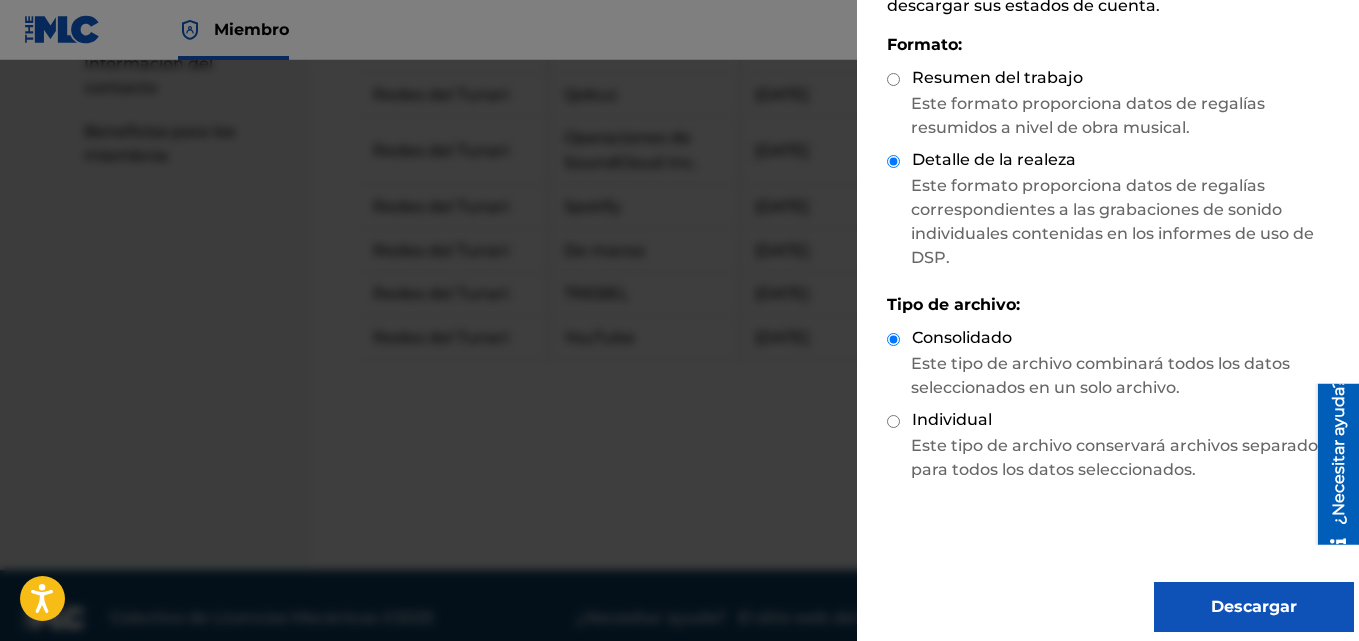 click on "Descargar" at bounding box center [1254, 607] 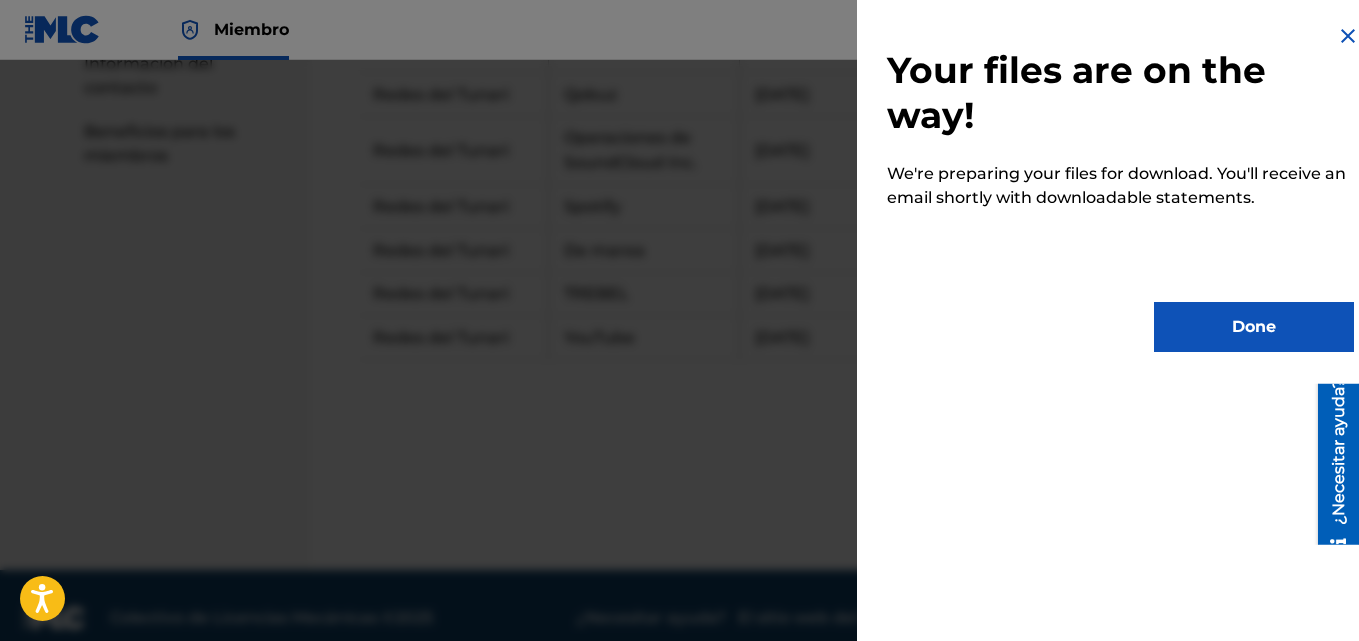 scroll, scrollTop: 0, scrollLeft: 0, axis: both 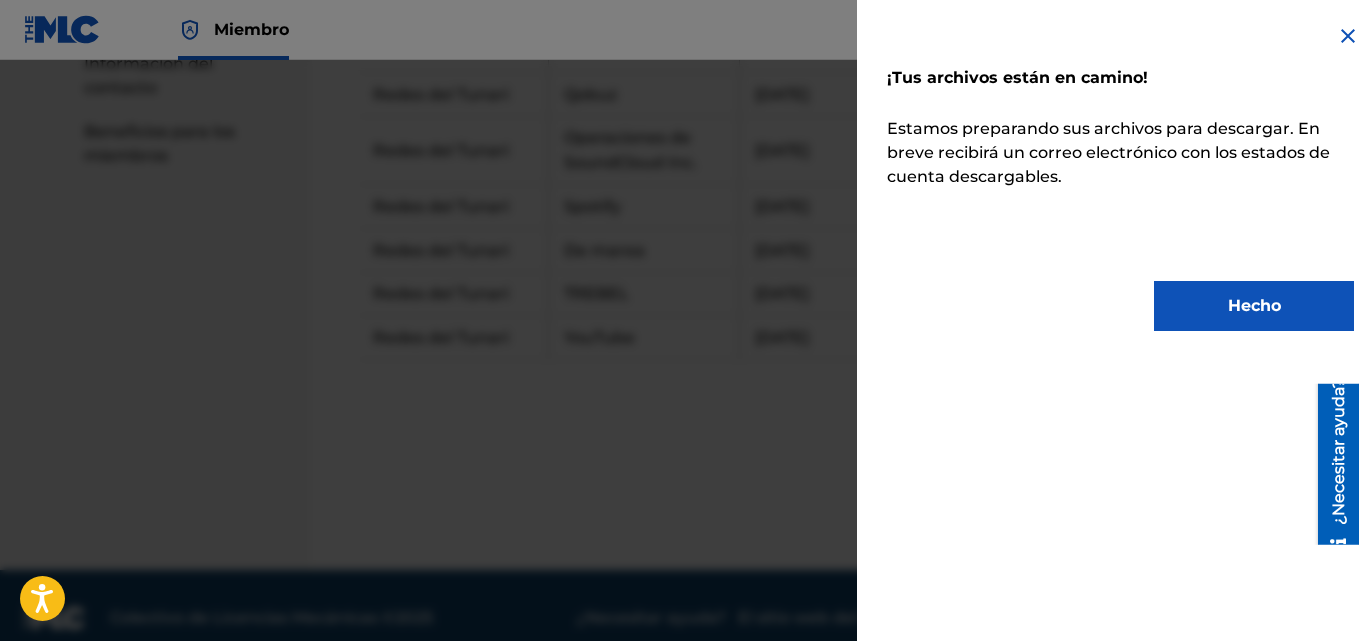 click on "Hecho" at bounding box center (1254, 306) 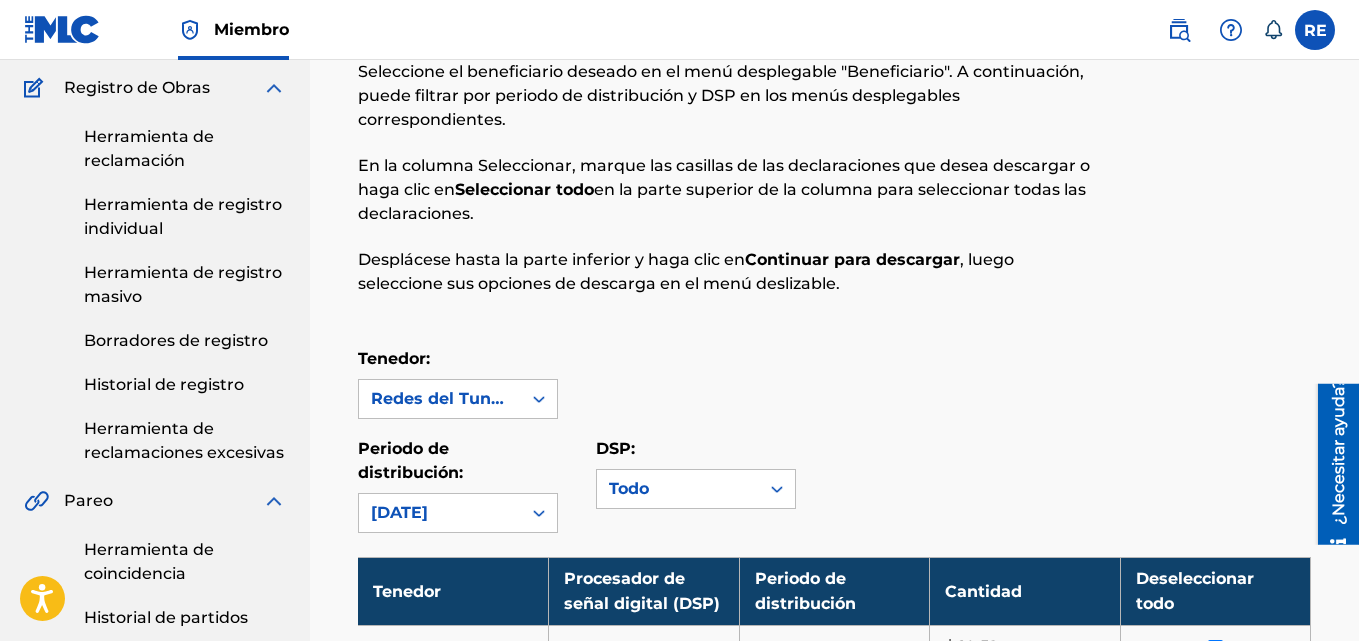 scroll, scrollTop: 156, scrollLeft: 0, axis: vertical 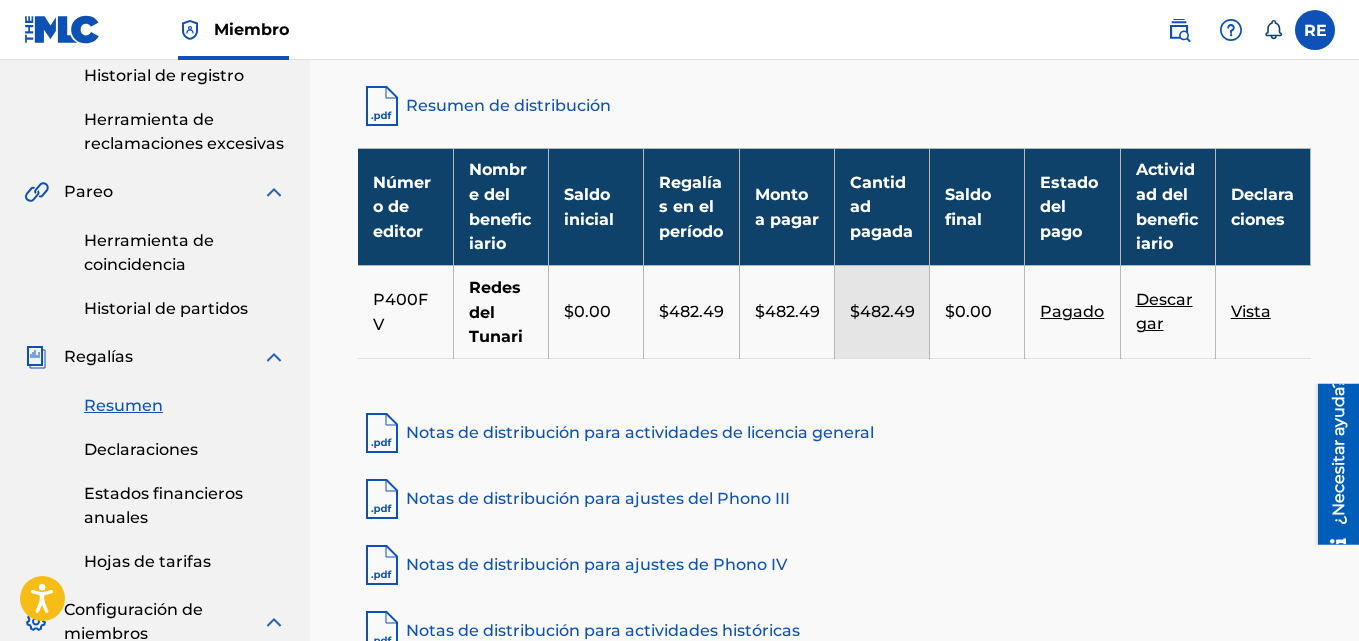 click at bounding box center [1315, 30] 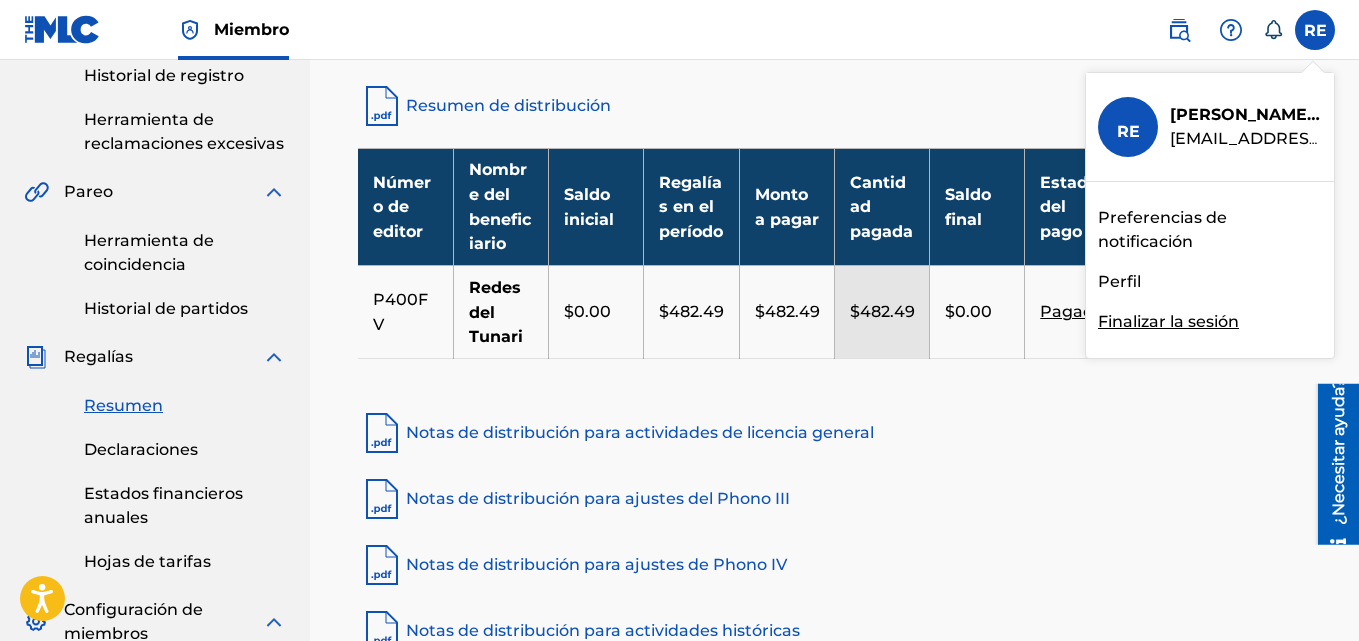 click on "Finalizar la sesión" at bounding box center [1168, 321] 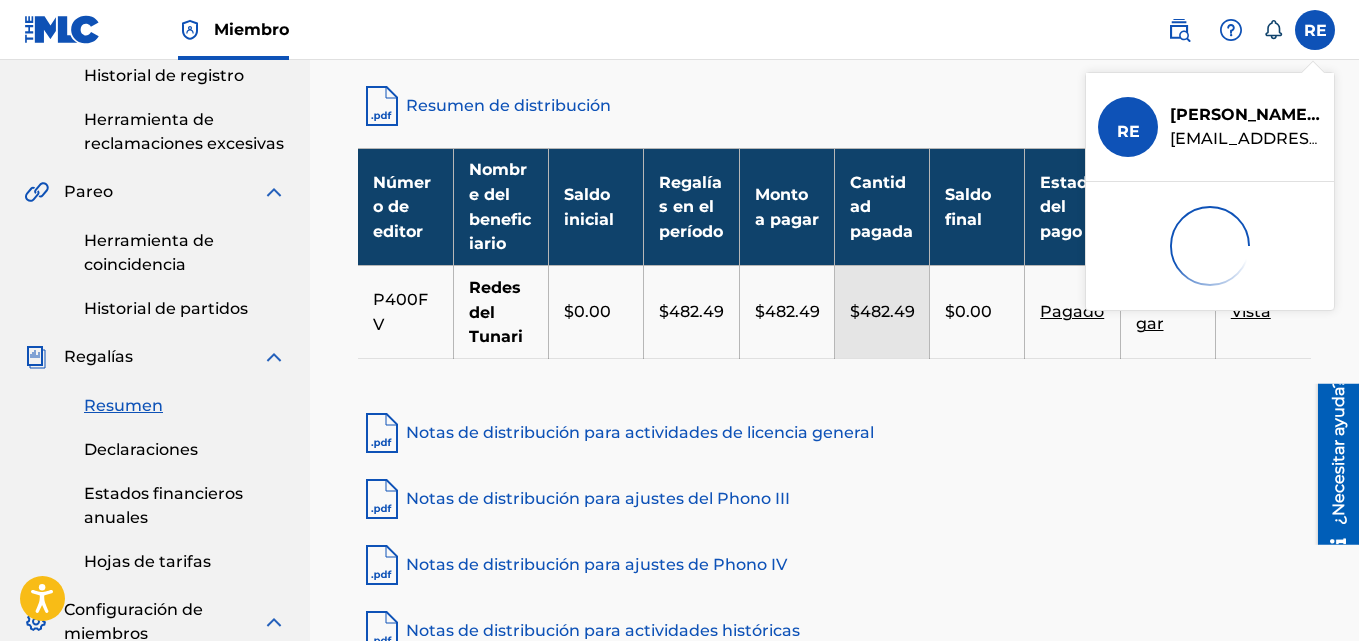 scroll, scrollTop: 0, scrollLeft: 0, axis: both 